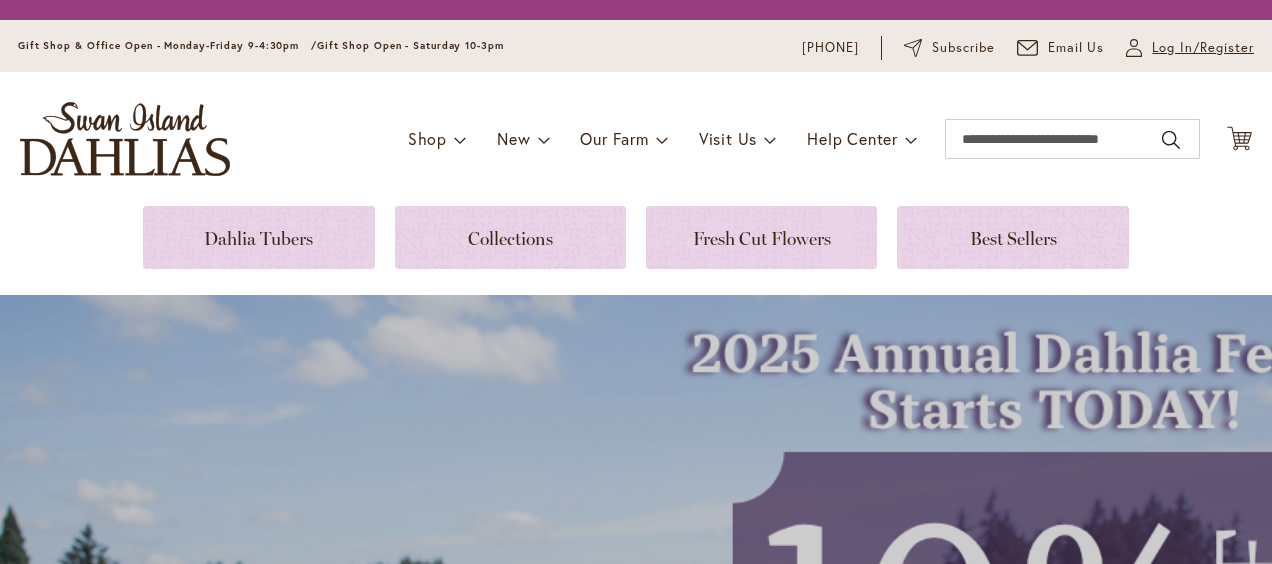 click on "Log In/Register" at bounding box center [1203, 48] 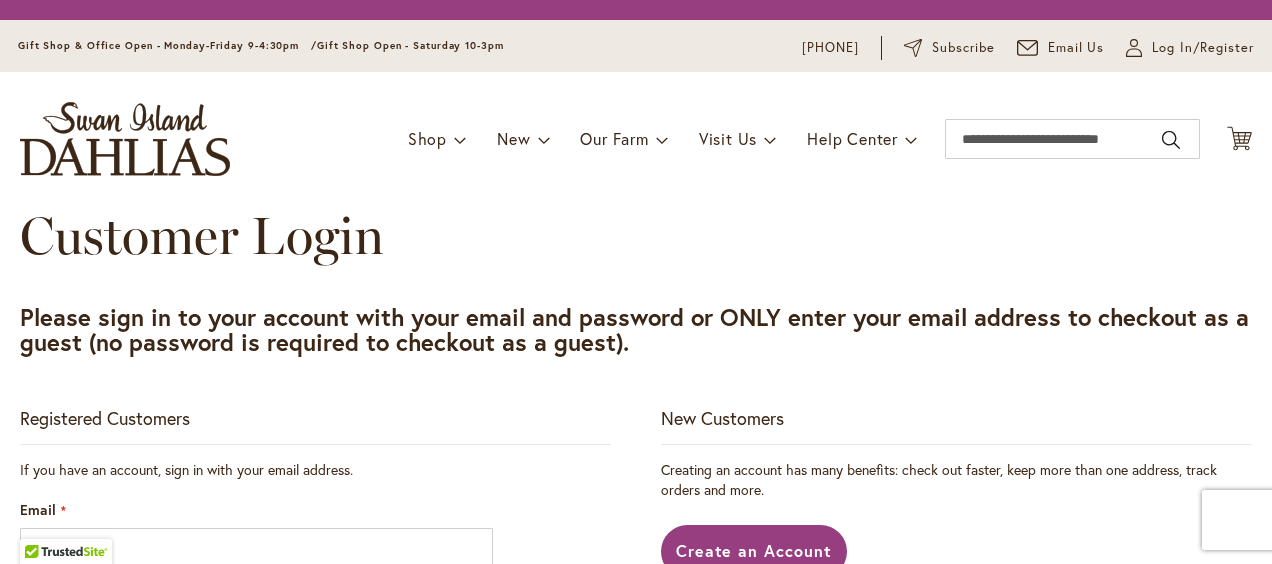 scroll, scrollTop: 0, scrollLeft: 0, axis: both 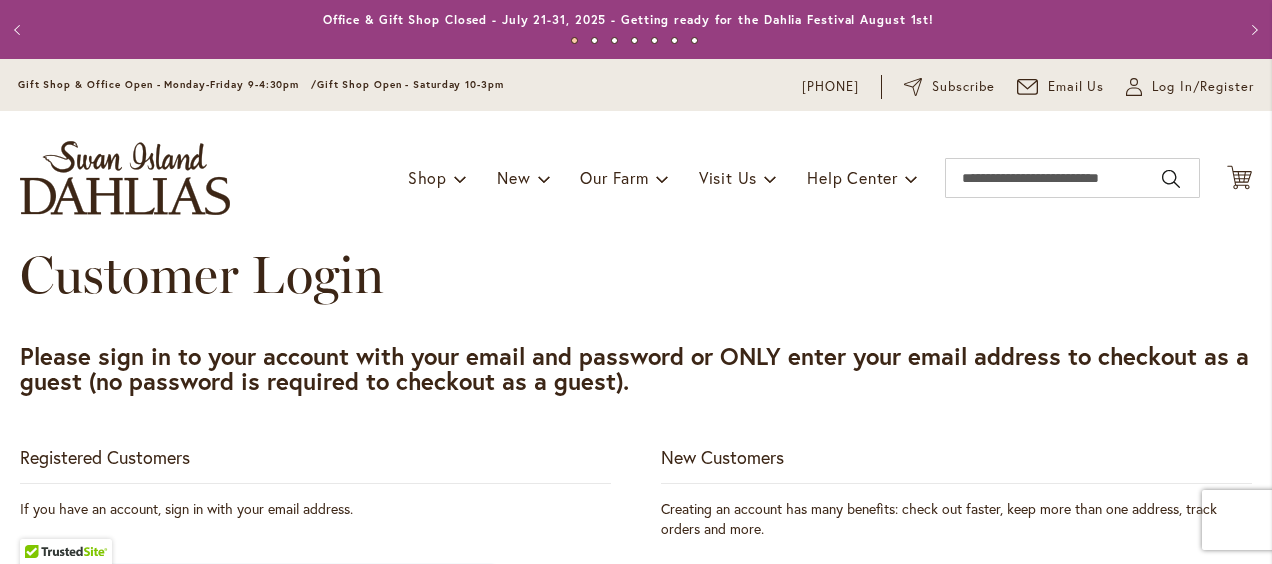 type on "**********" 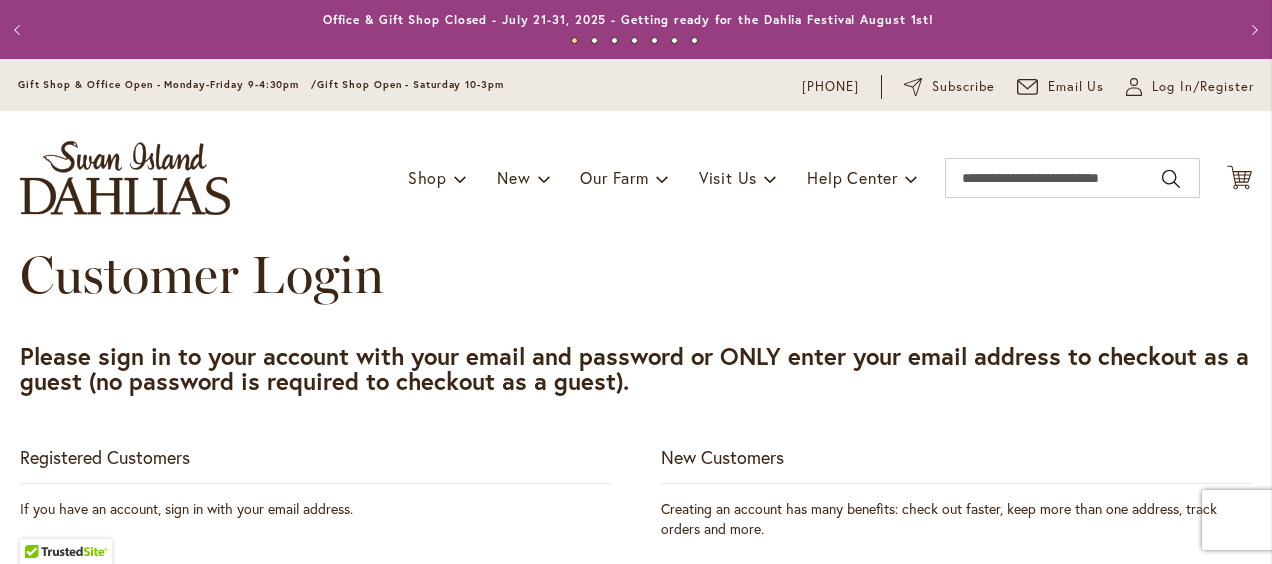 click on "**********" at bounding box center [636, 721] 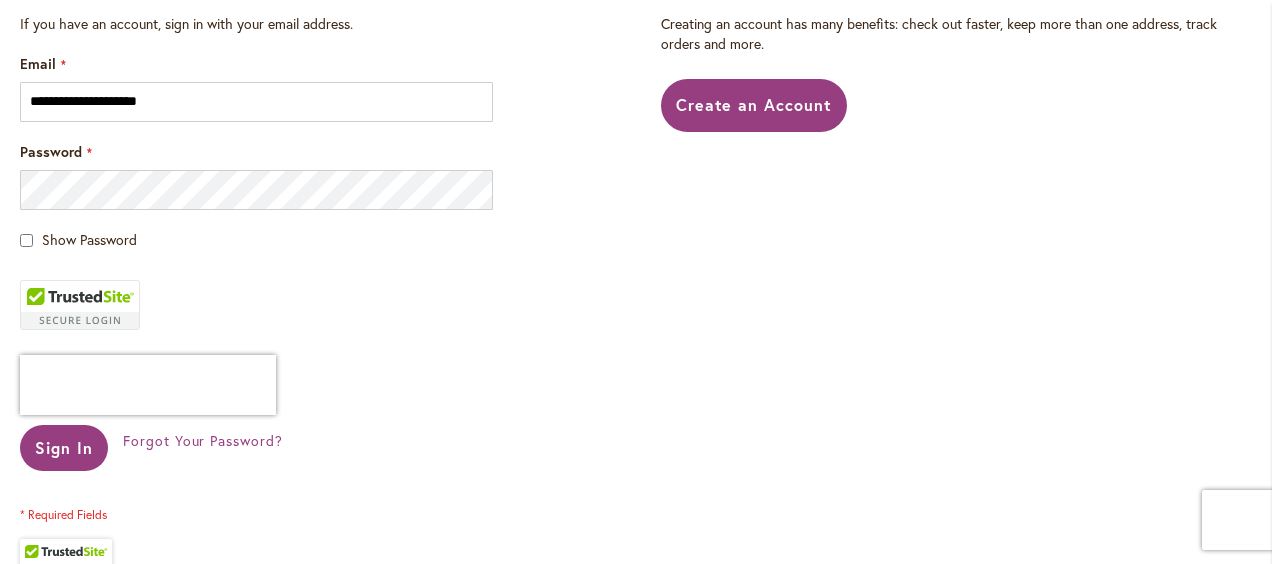 scroll, scrollTop: 520, scrollLeft: 0, axis: vertical 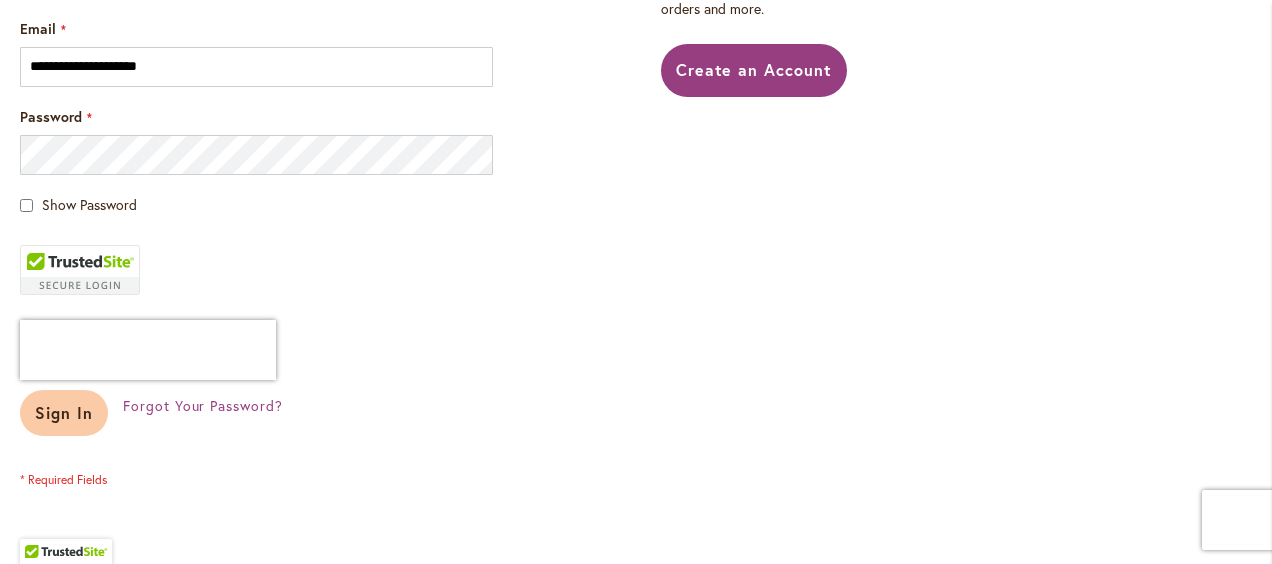 click on "Sign In" at bounding box center (64, 413) 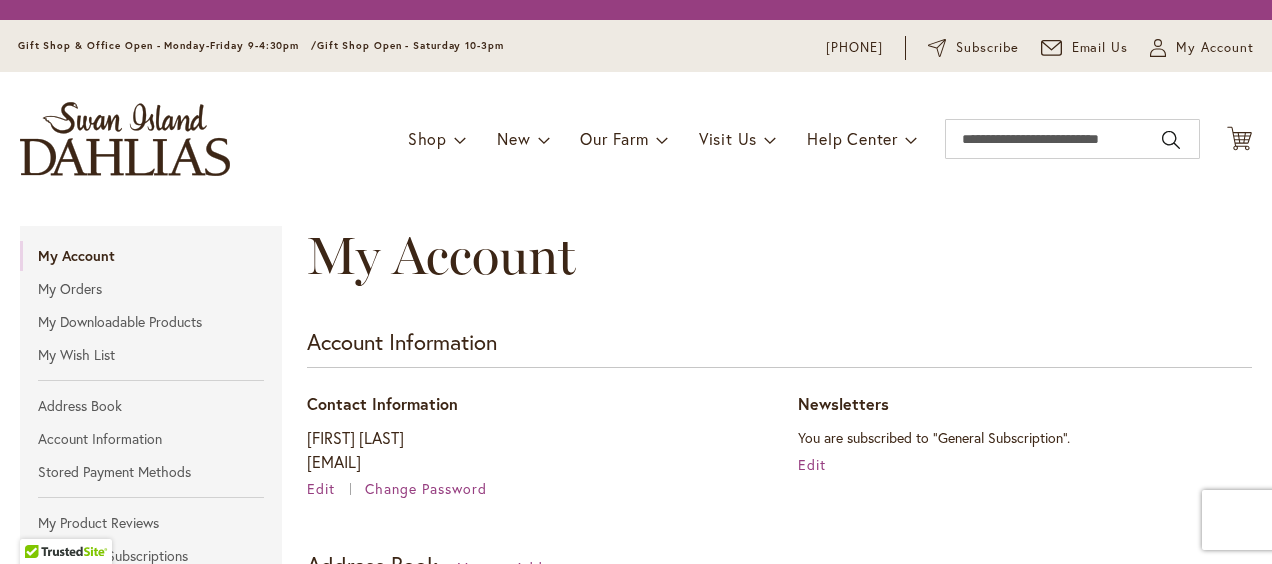 scroll, scrollTop: 0, scrollLeft: 0, axis: both 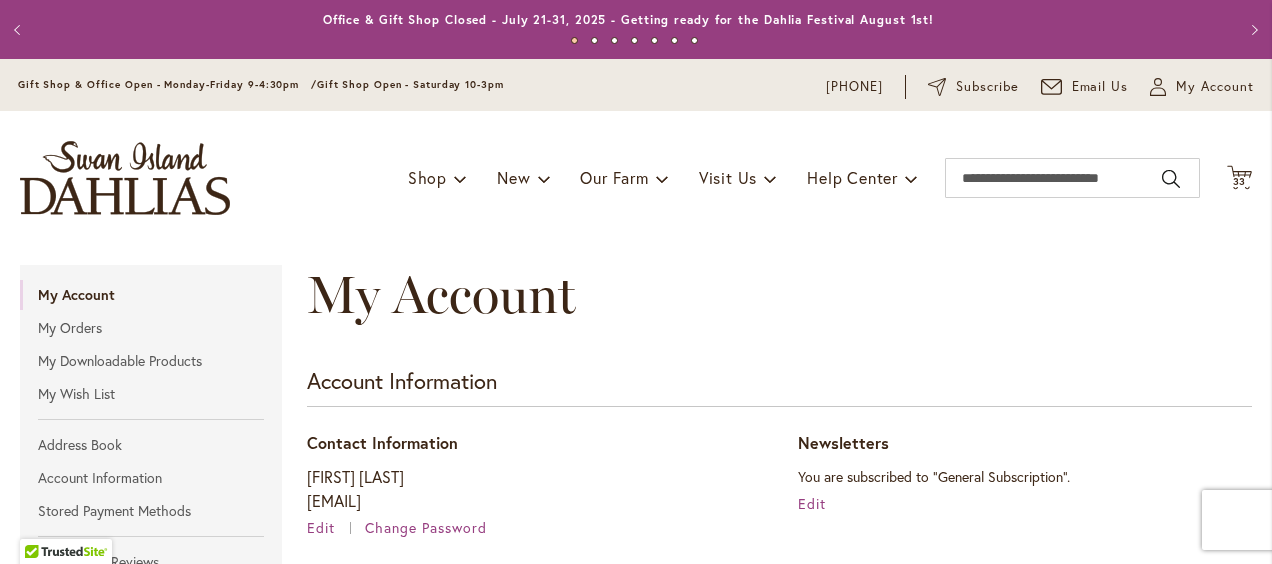 type on "**********" 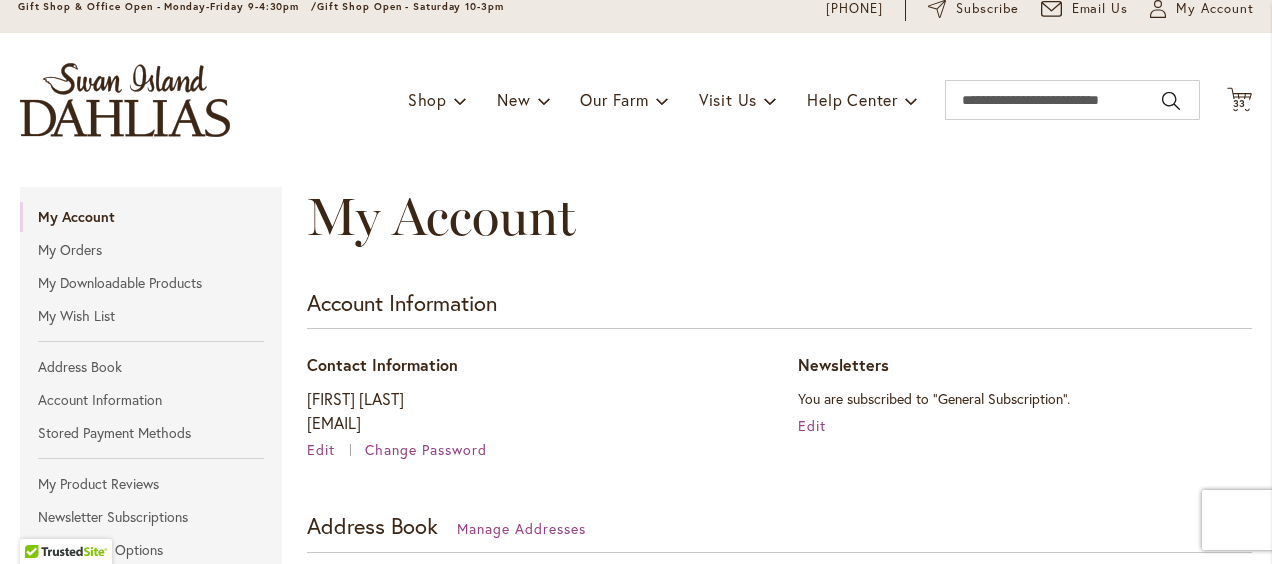 scroll, scrollTop: 80, scrollLeft: 0, axis: vertical 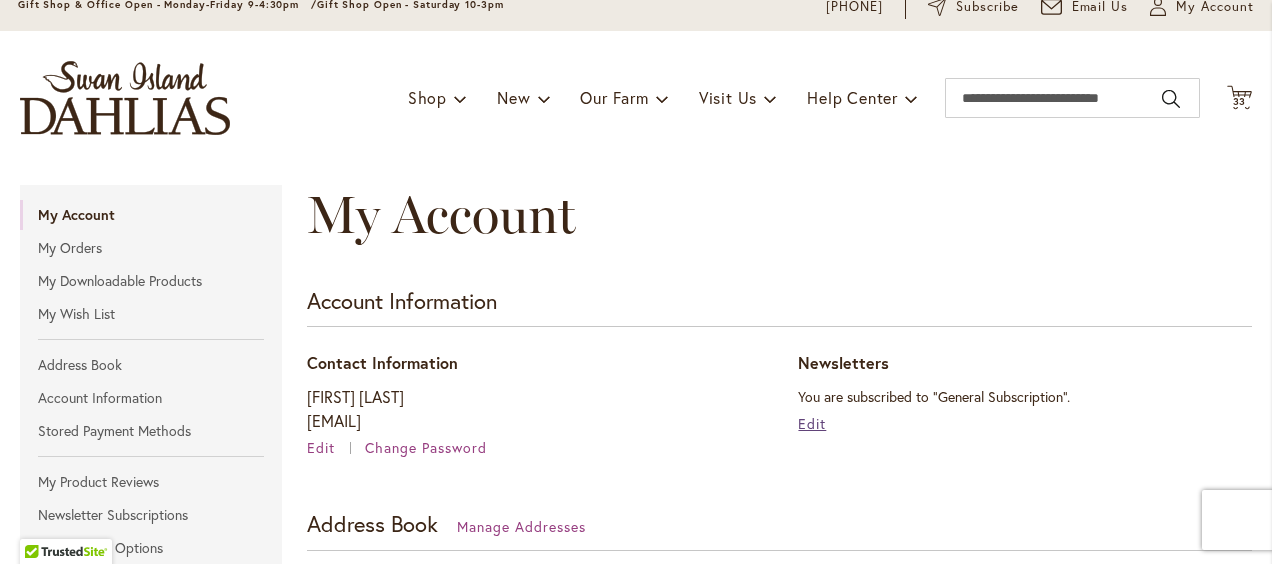 click on "Edit" at bounding box center [812, 423] 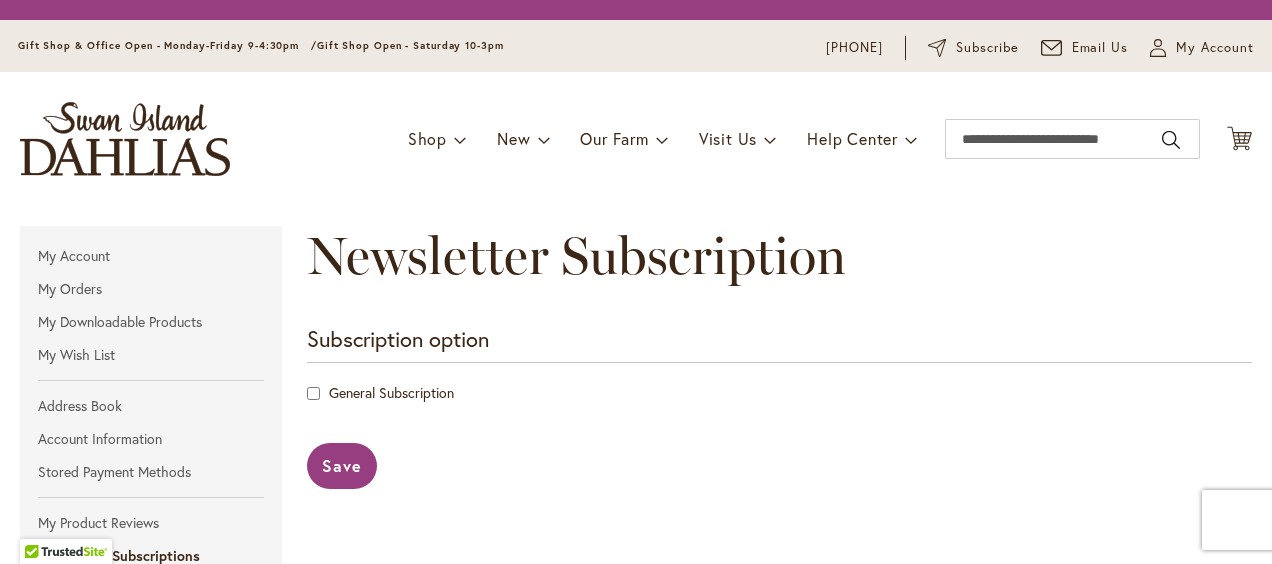 scroll, scrollTop: 0, scrollLeft: 0, axis: both 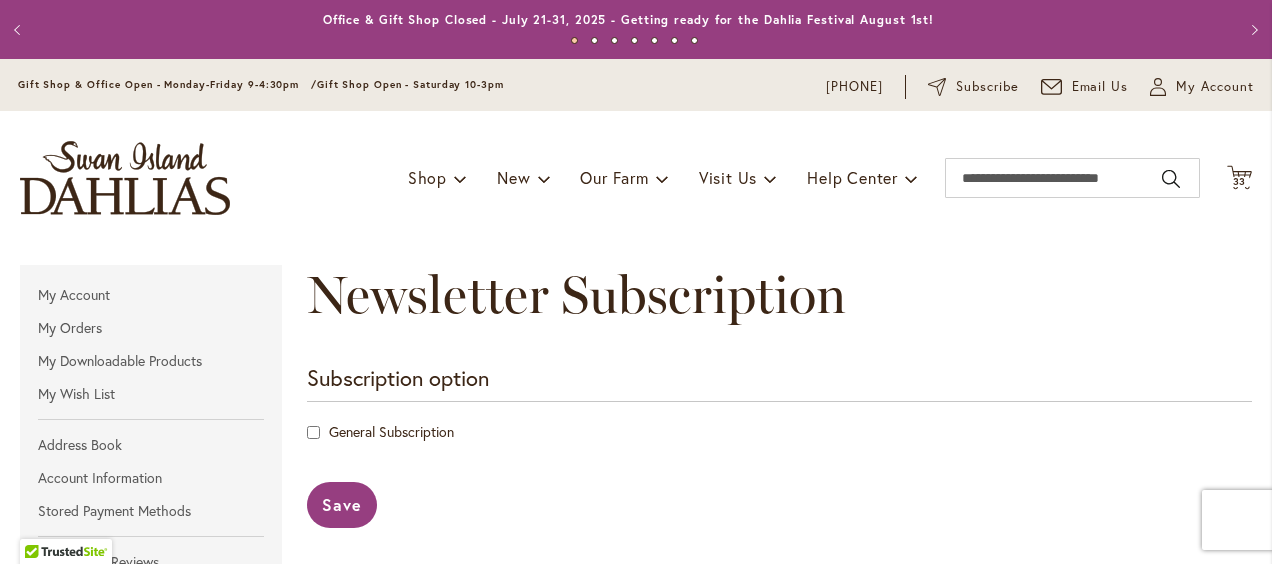 drag, startPoint x: 0, startPoint y: 0, endPoint x: 798, endPoint y: 406, distance: 895.3435 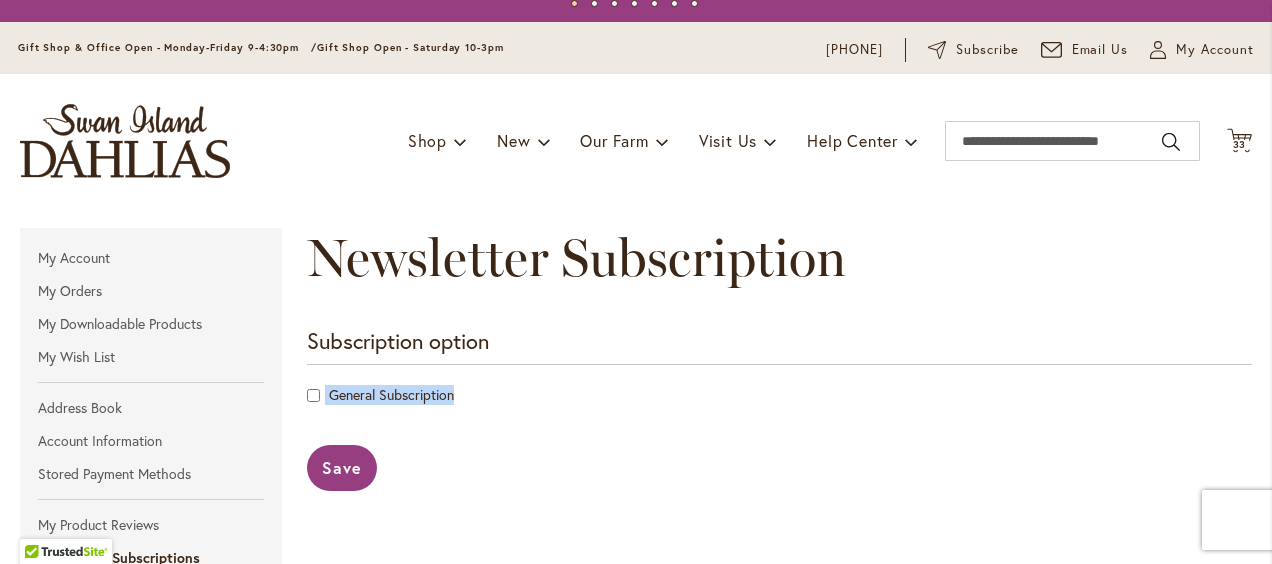 scroll, scrollTop: 40, scrollLeft: 0, axis: vertical 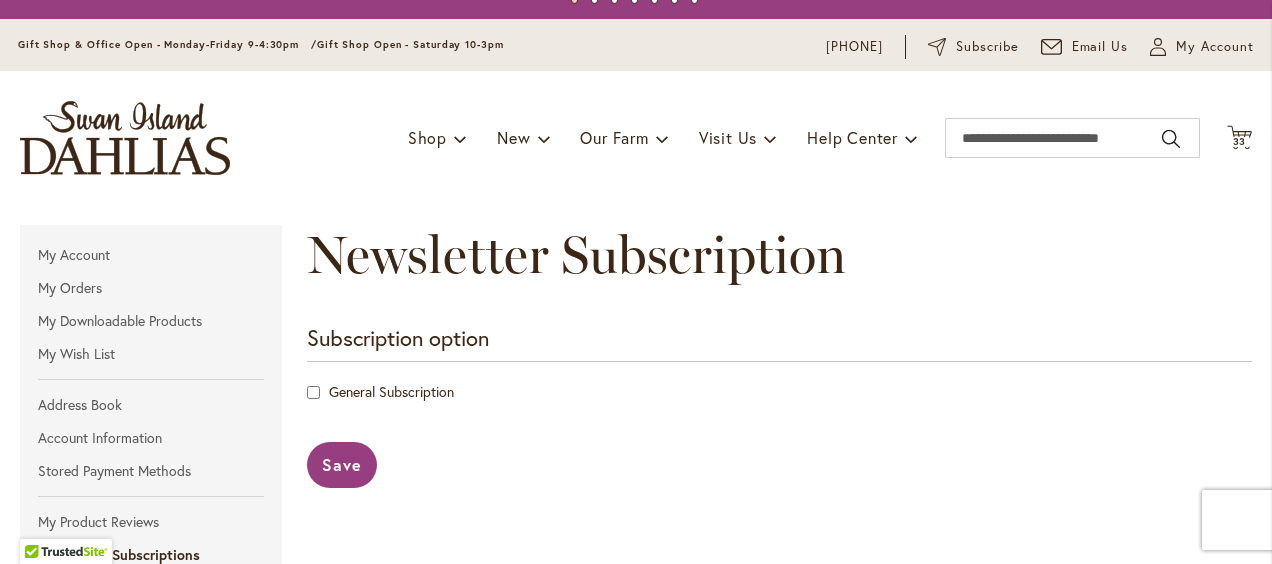 click on "Subscription option
General Subscription
Save
Back" at bounding box center [779, 406] 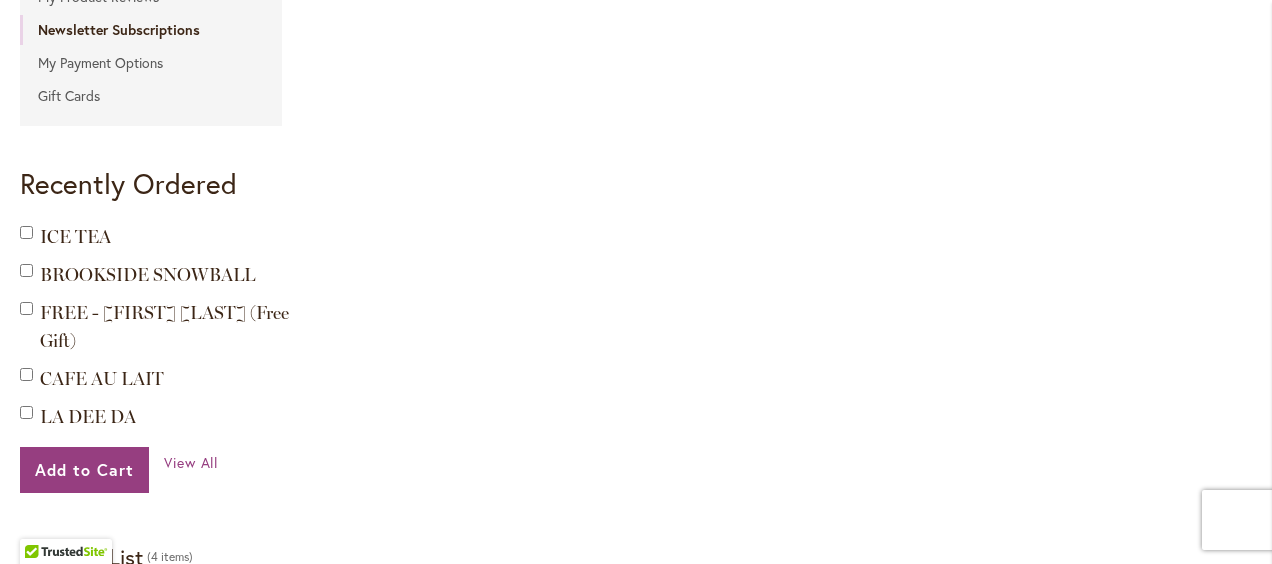 scroll, scrollTop: 560, scrollLeft: 0, axis: vertical 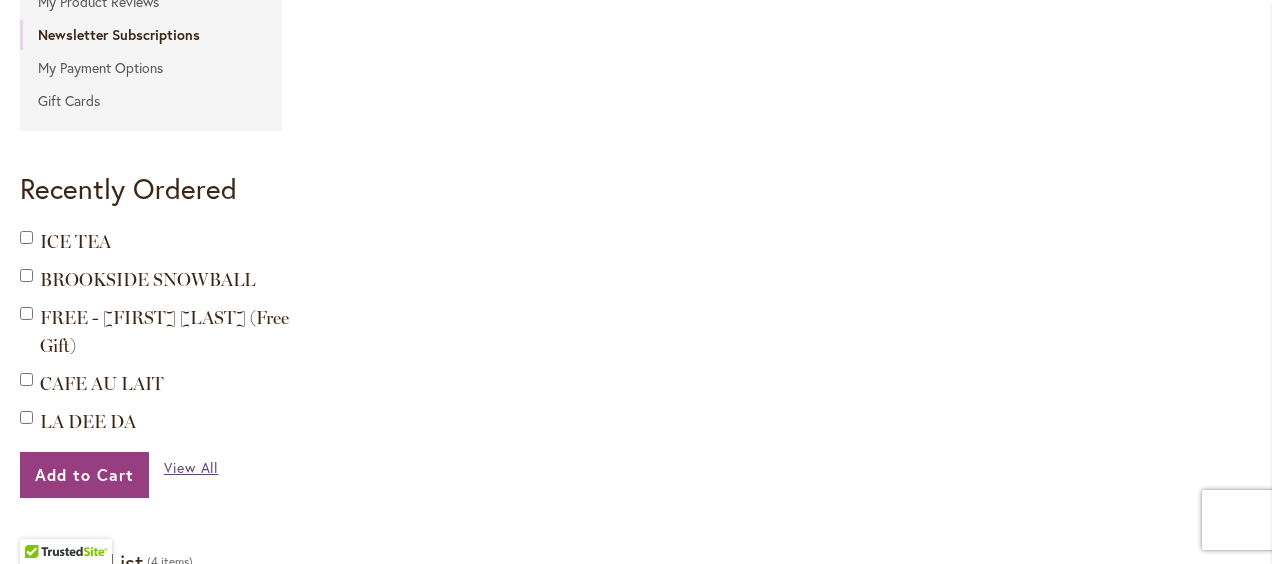 click on "View All" at bounding box center (191, 467) 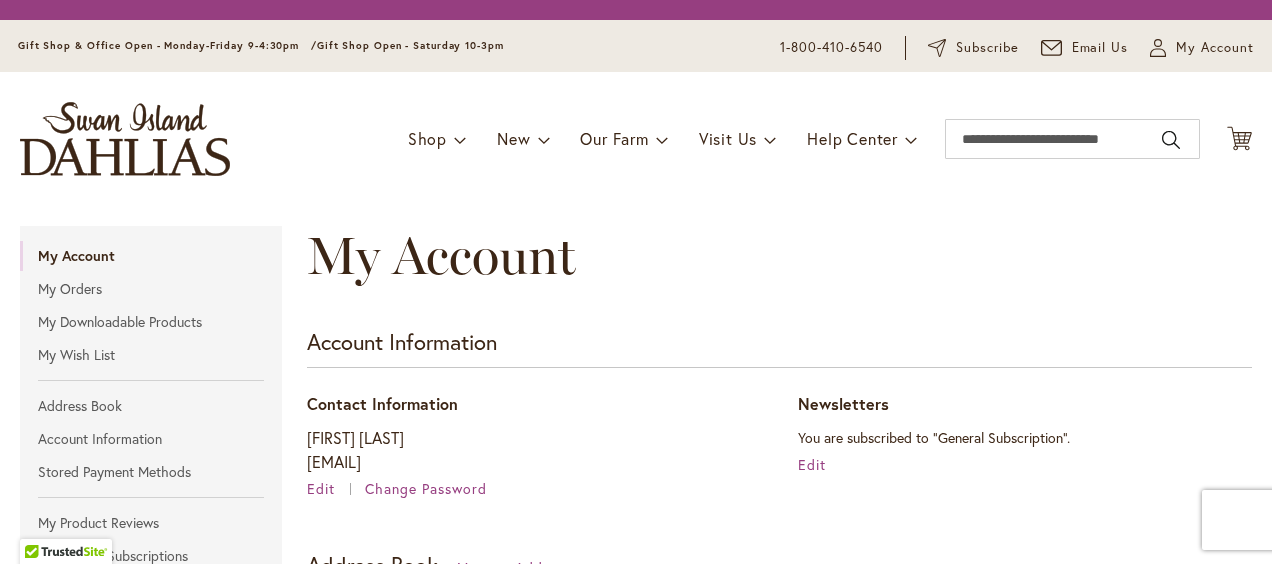 scroll, scrollTop: 0, scrollLeft: 0, axis: both 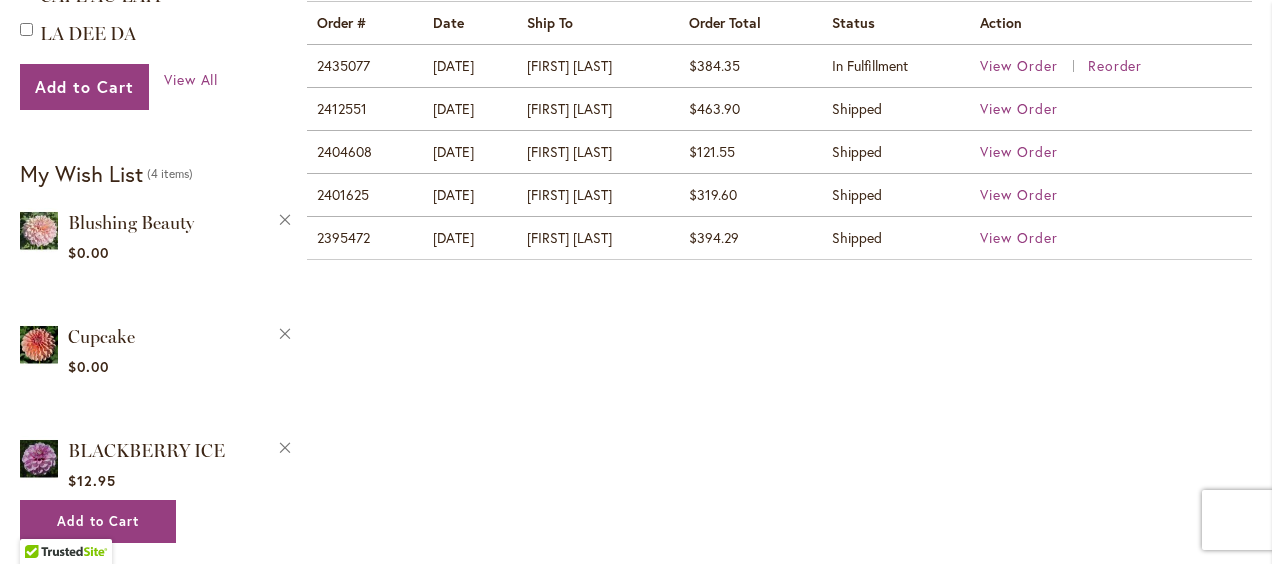 type on "**********" 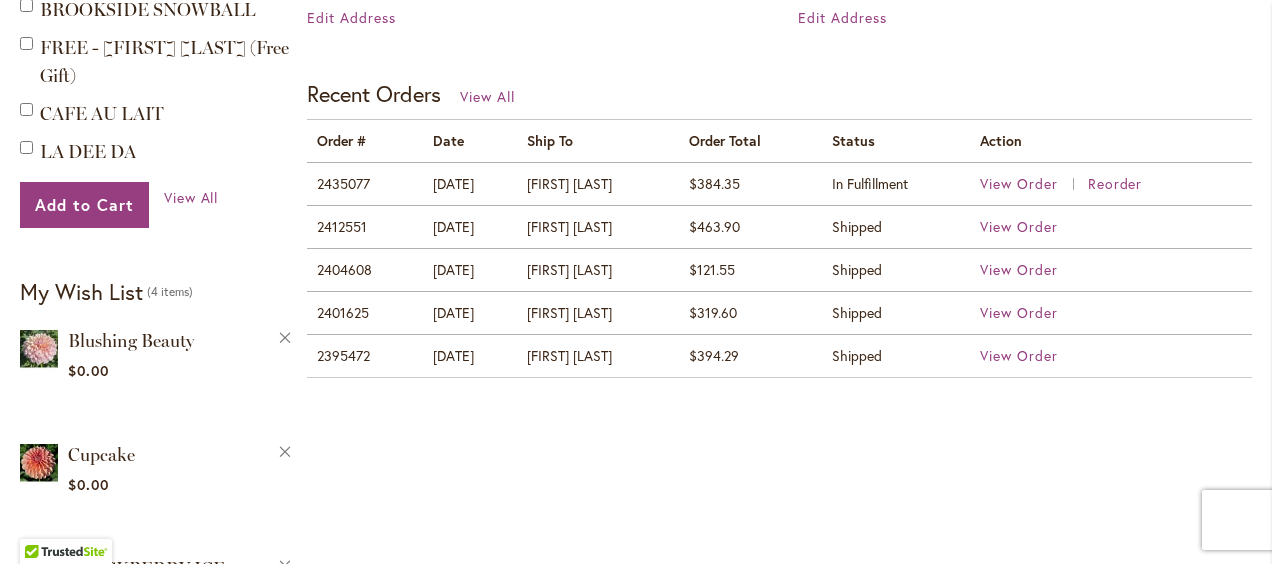scroll, scrollTop: 828, scrollLeft: 0, axis: vertical 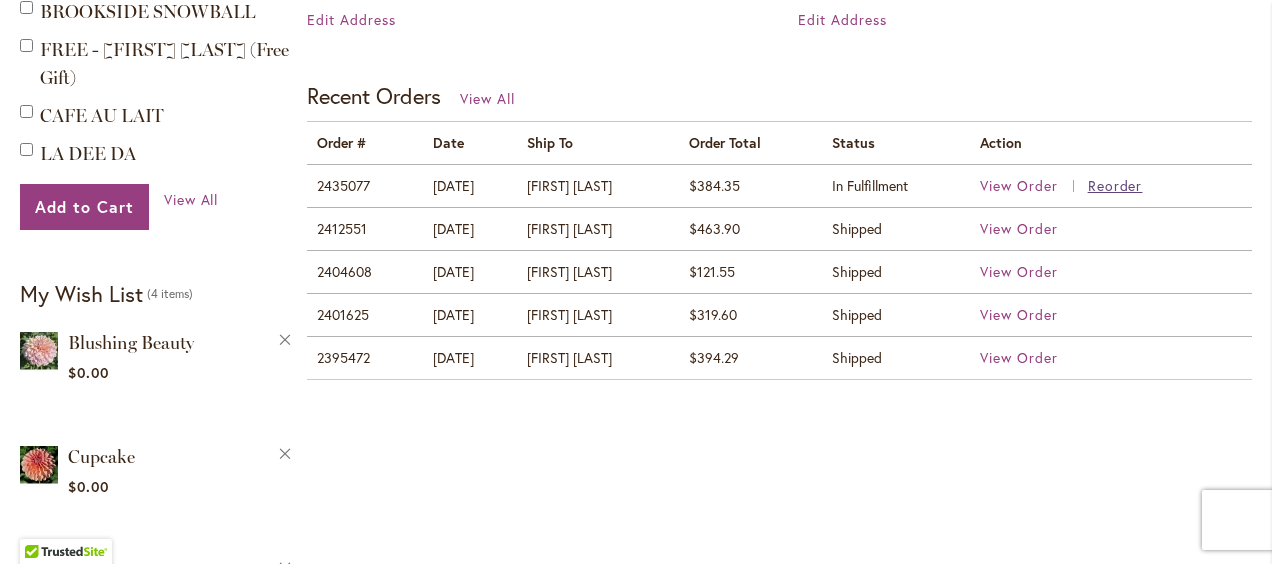 click on "Reorder" at bounding box center (1115, 185) 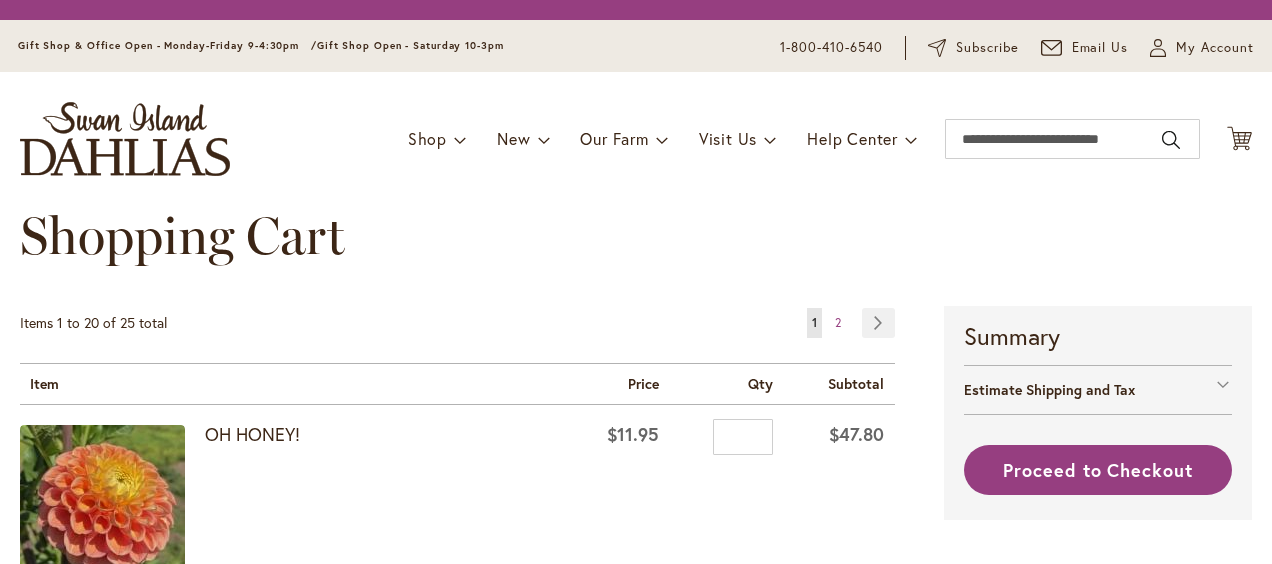 scroll, scrollTop: 0, scrollLeft: 0, axis: both 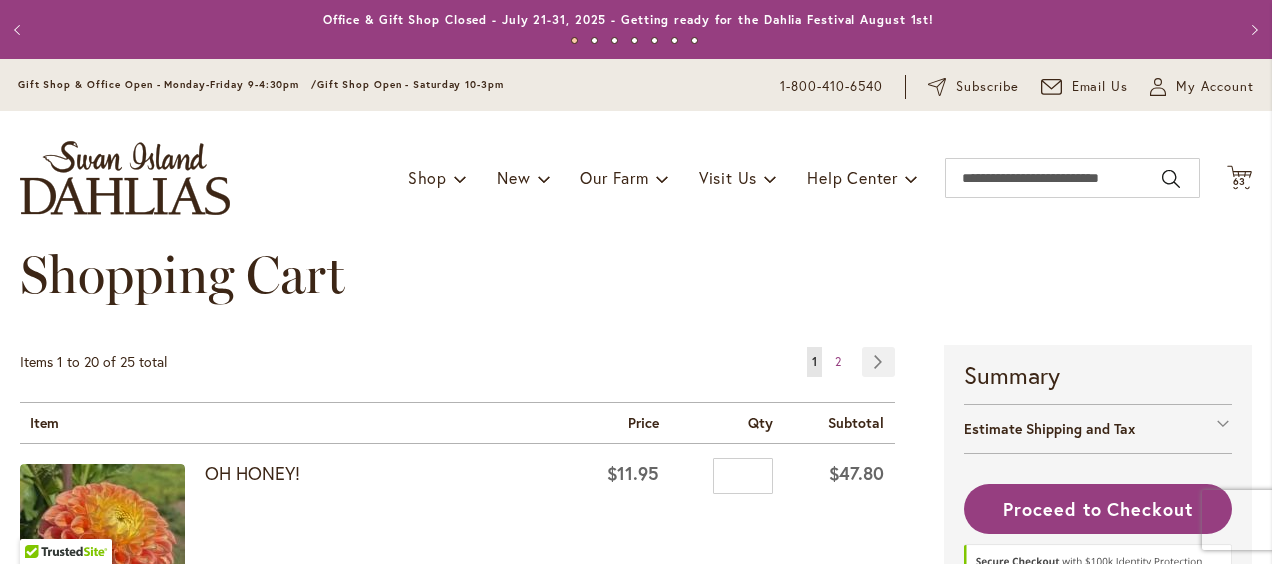 click on "Items 1 to 20 of 25 total
Page
You're currently reading page
1
Page
2
Page
Next
Item" at bounding box center (482, 2927) 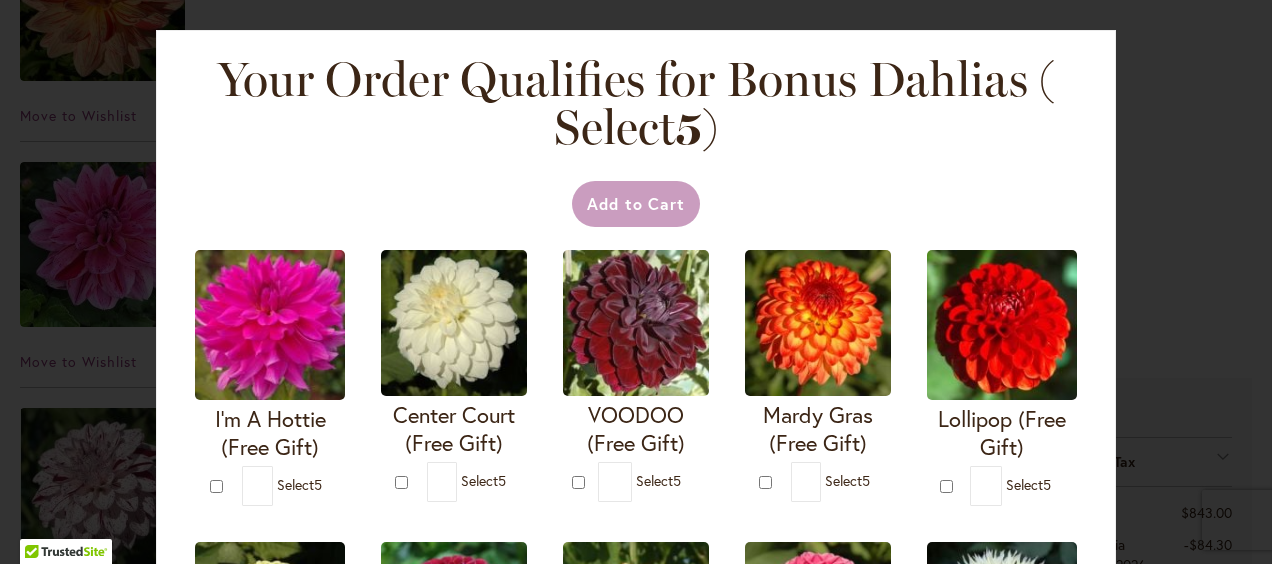 scroll, scrollTop: 1320, scrollLeft: 0, axis: vertical 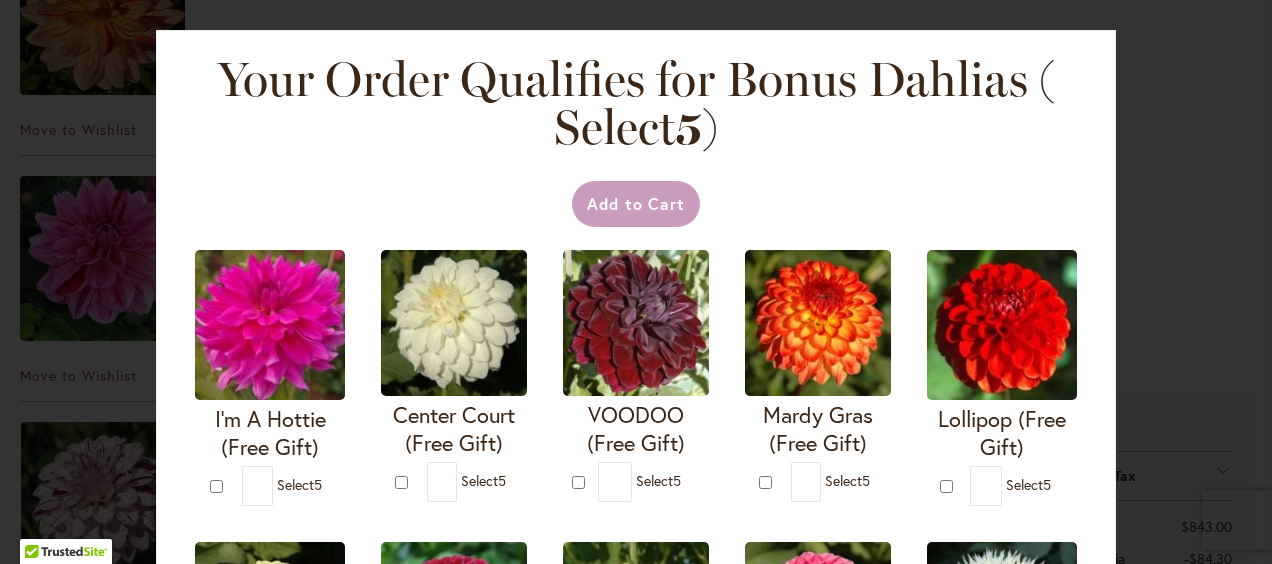 click on "Your Order Qualifies for Bonus Dahlias ( Select                     5
)
Add to Cart
I'm A Hottie (Free Gift)" at bounding box center [636, 282] 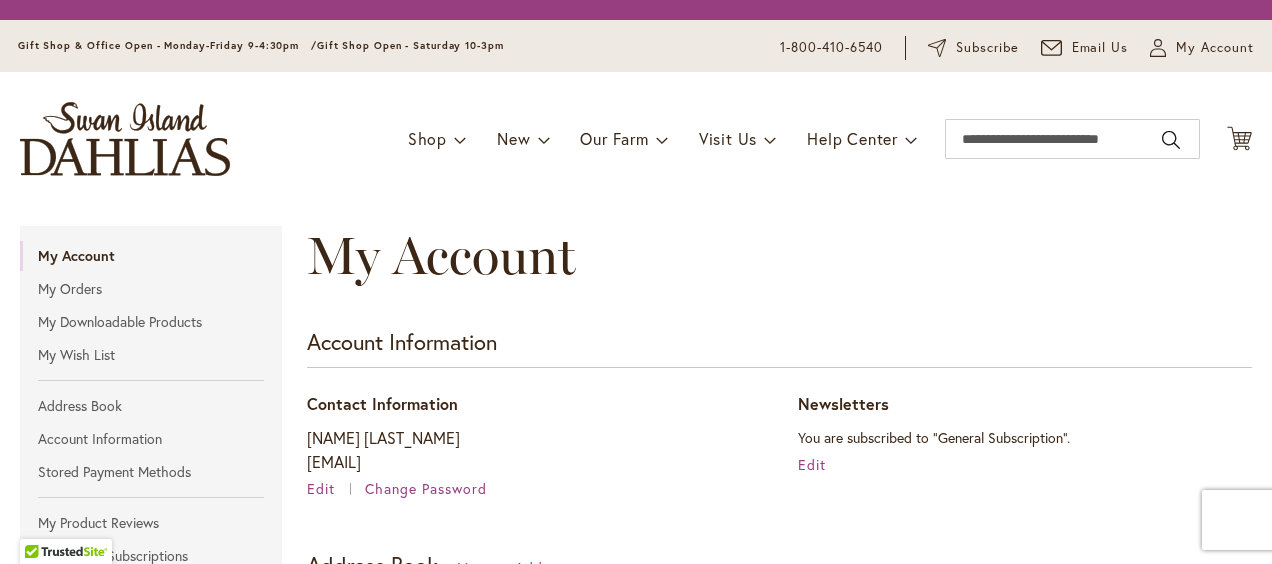 scroll, scrollTop: 0, scrollLeft: 0, axis: both 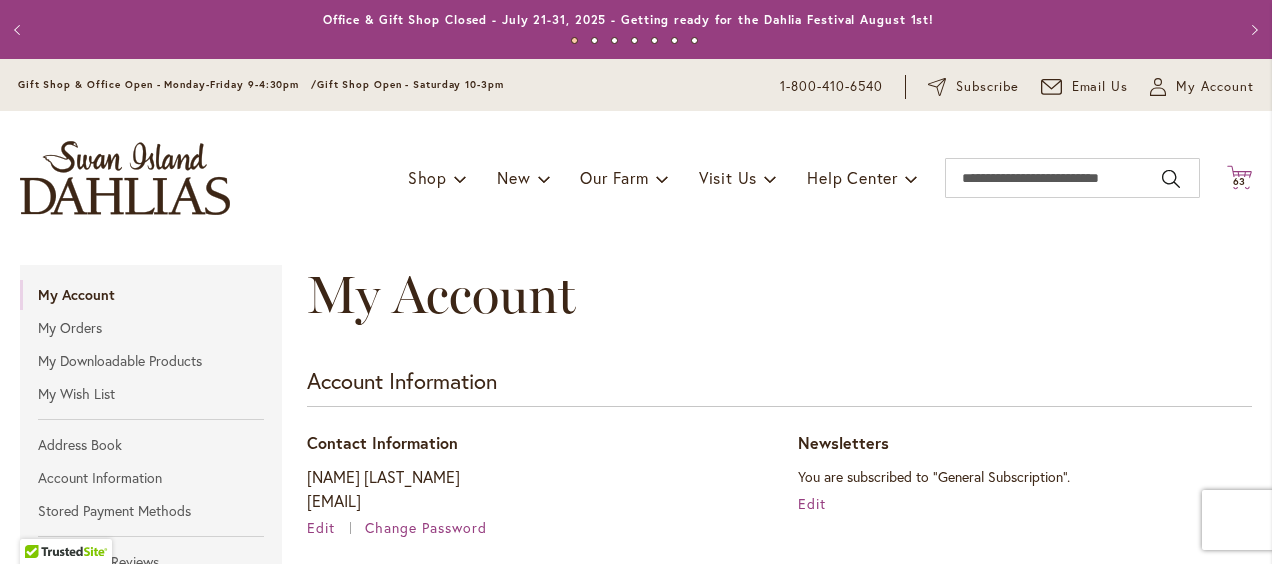 type on "**********" 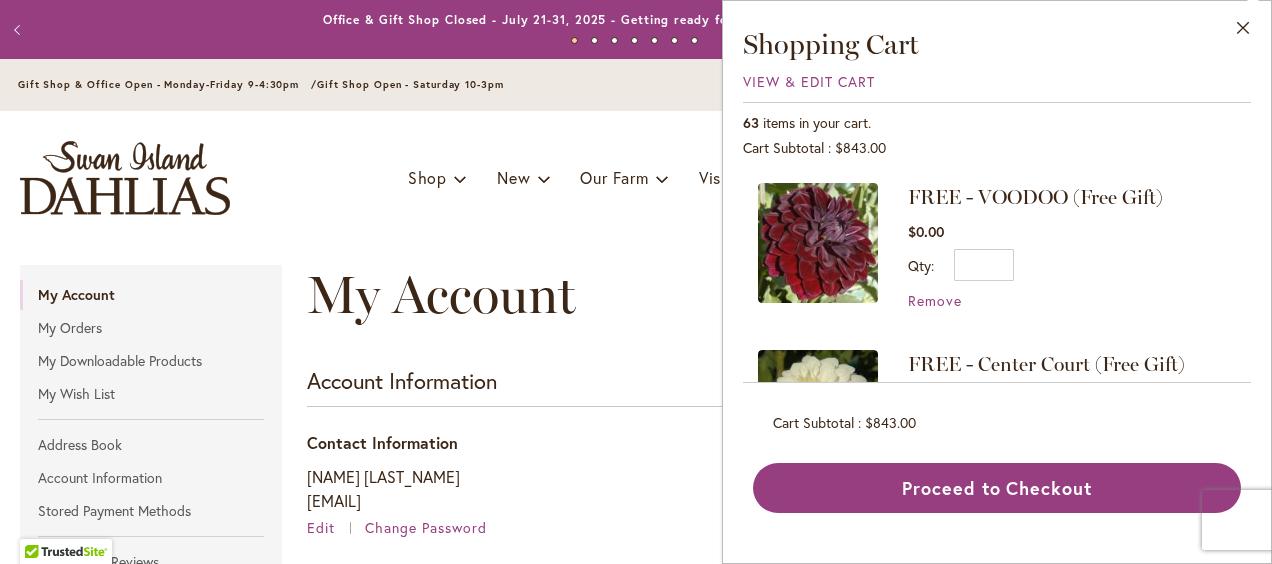 scroll, scrollTop: 3929, scrollLeft: 0, axis: vertical 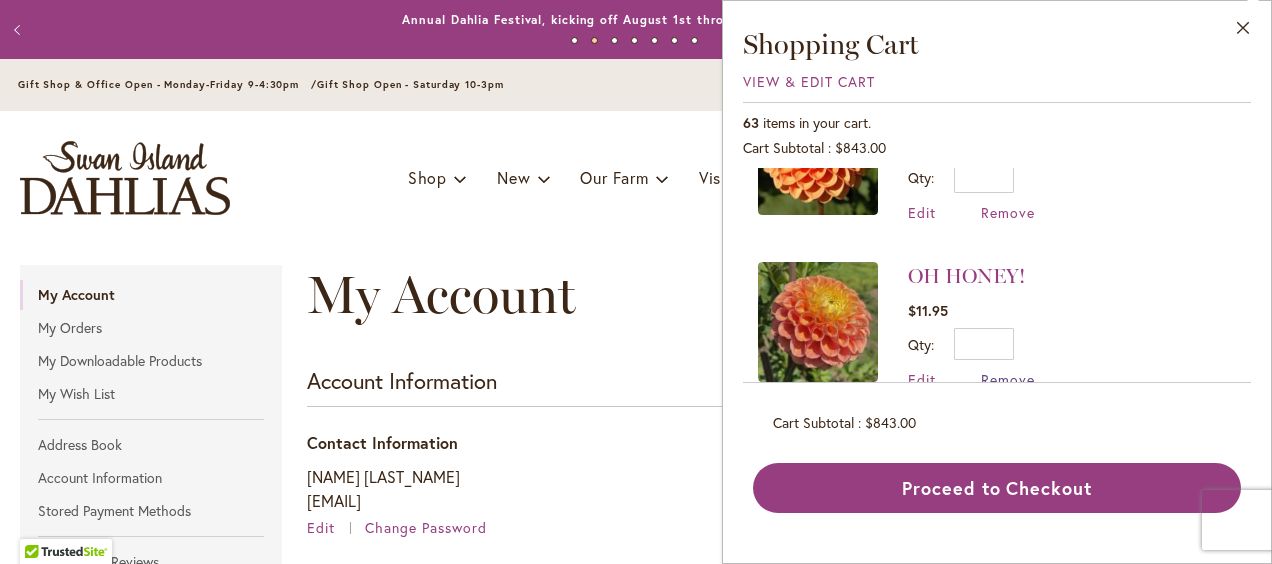 click on "Remove" at bounding box center [1008, 379] 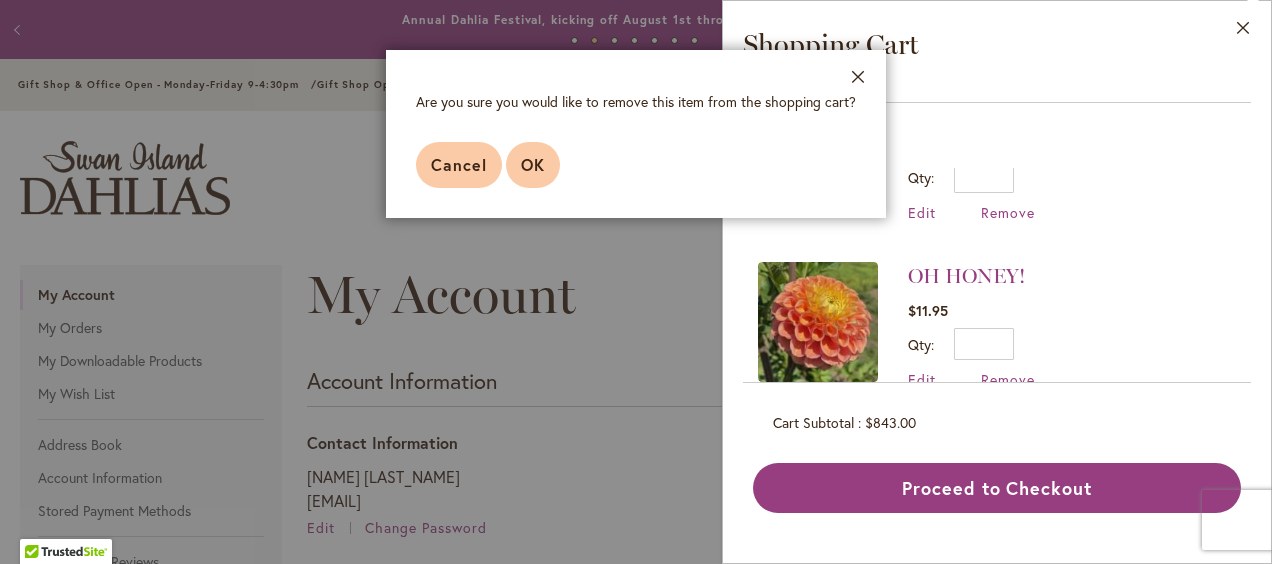 click on "OK" at bounding box center (533, 165) 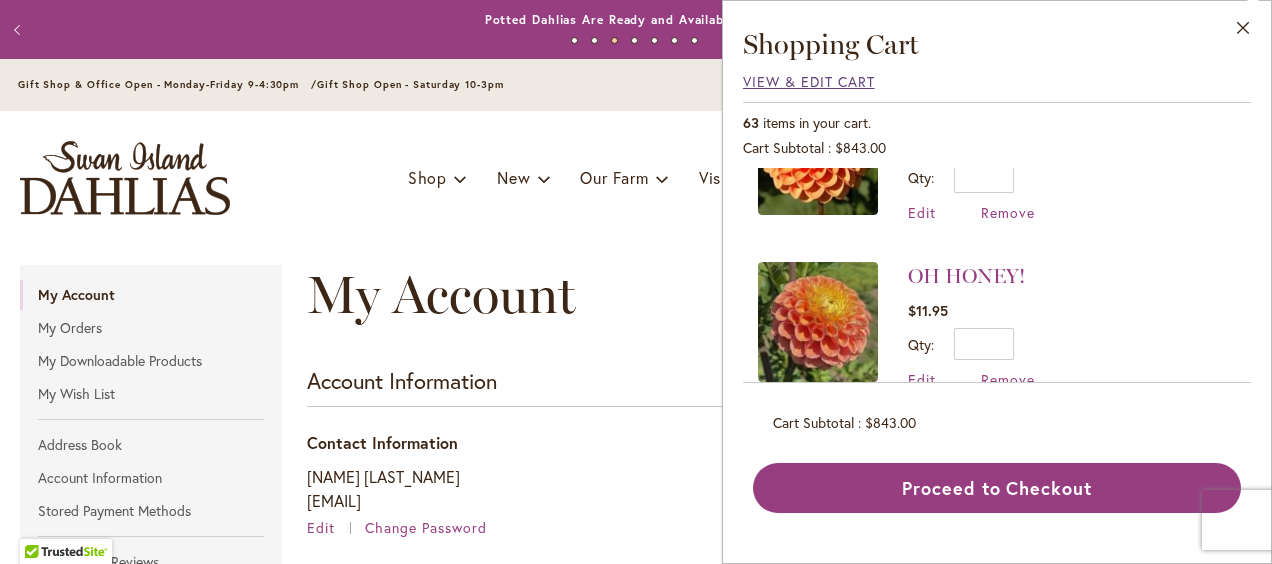click on "View & Edit Cart" at bounding box center [809, 81] 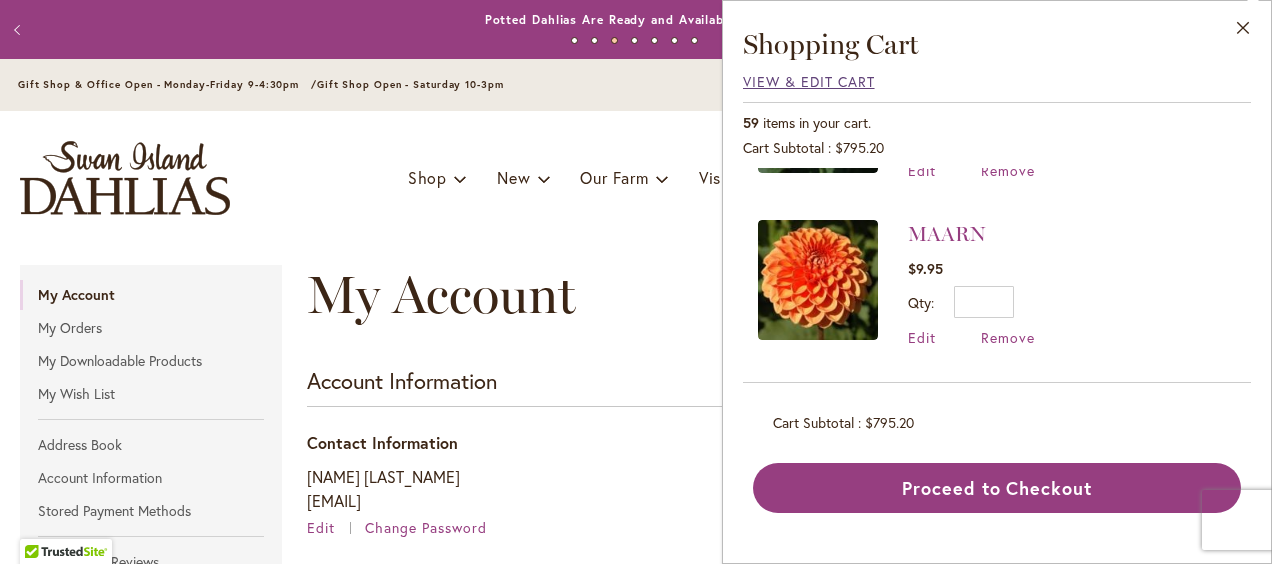 scroll, scrollTop: 0, scrollLeft: 0, axis: both 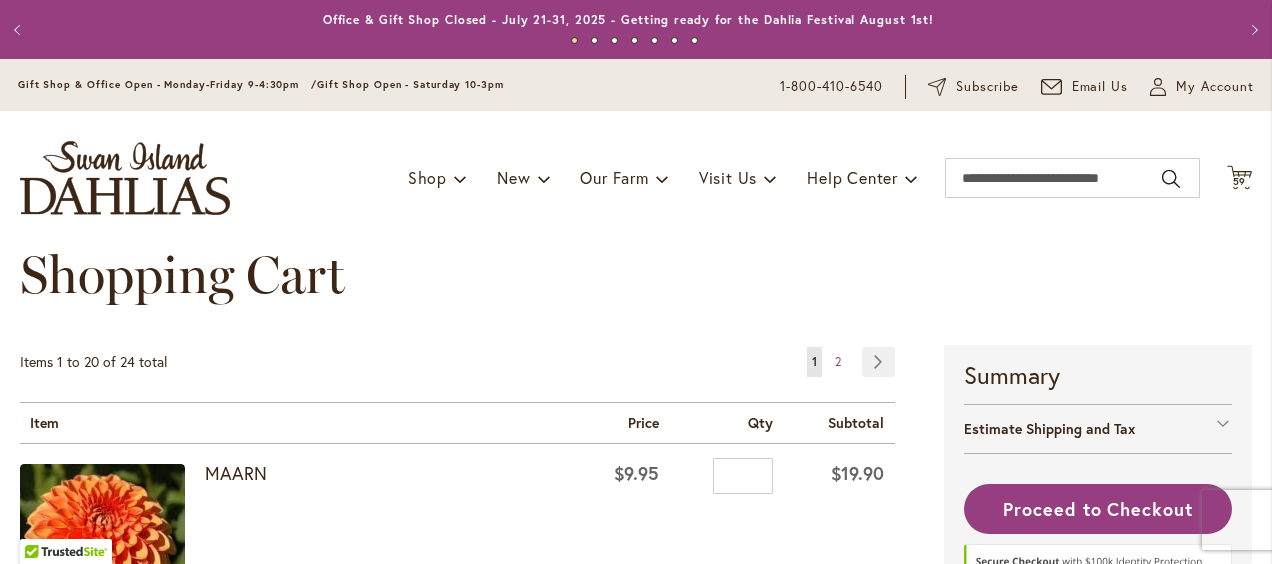 click on "Items 1 to 20 of 24 total
Page
You're currently reading page
1
Page
2
Page
Next
Item" at bounding box center (482, 2927) 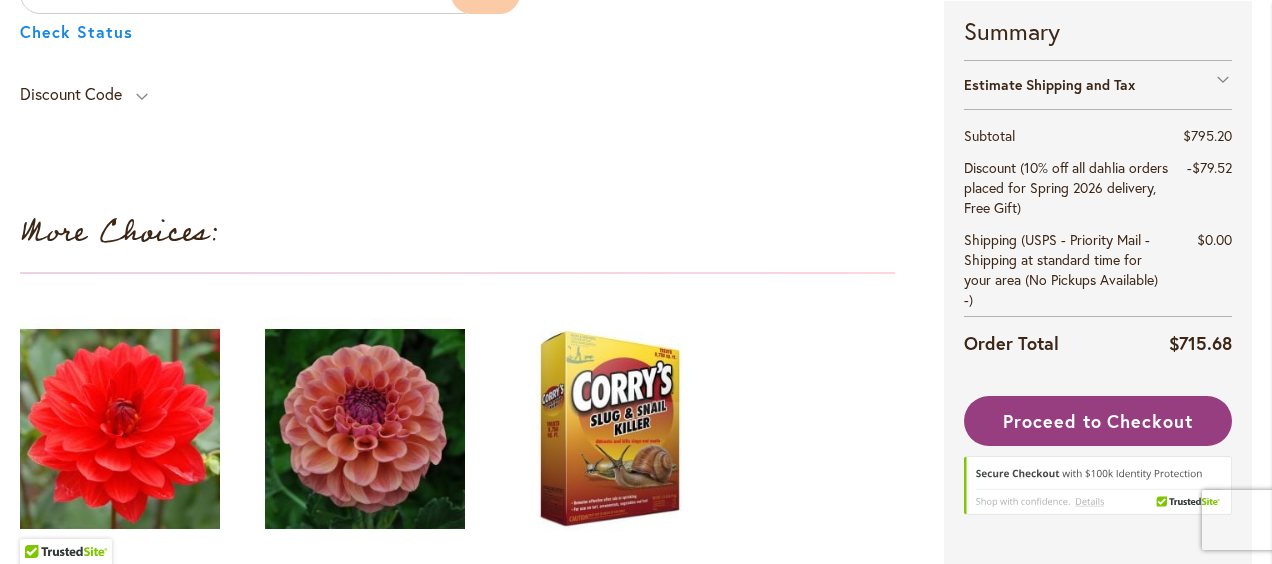scroll, scrollTop: 5093, scrollLeft: 0, axis: vertical 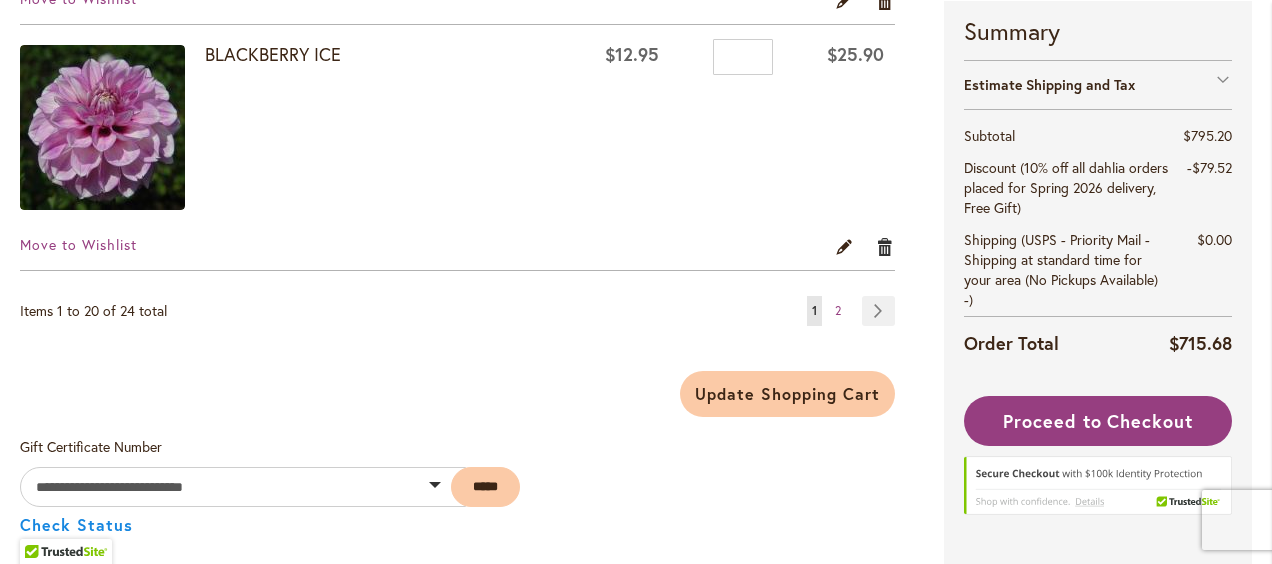 click on "Remove item" at bounding box center (885, 246) 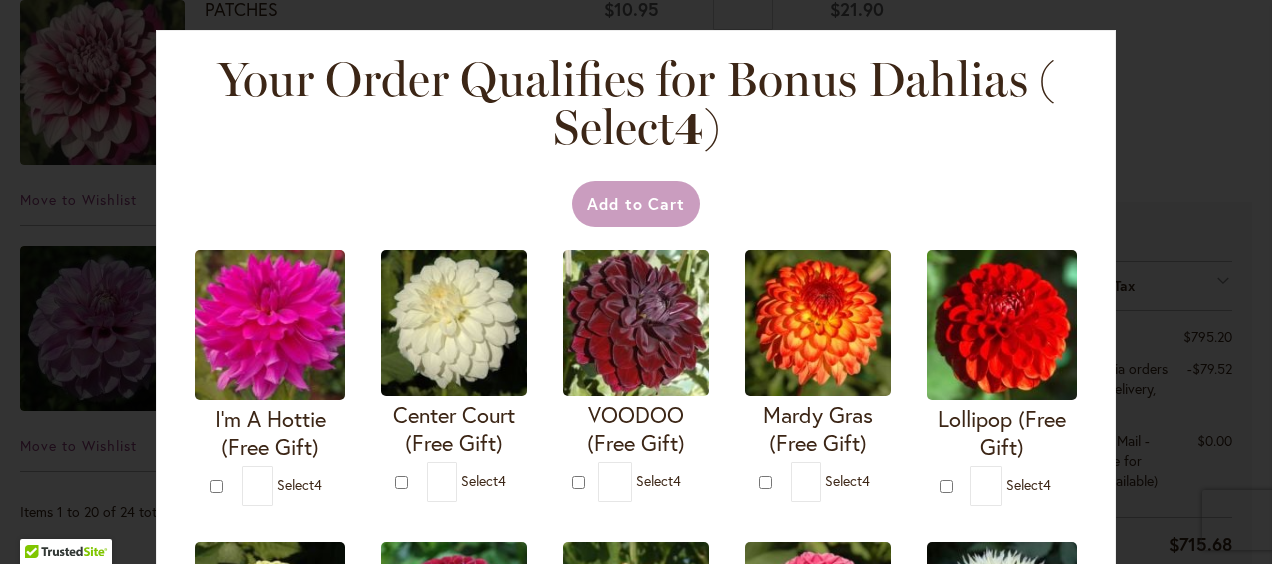 scroll, scrollTop: 4900, scrollLeft: 0, axis: vertical 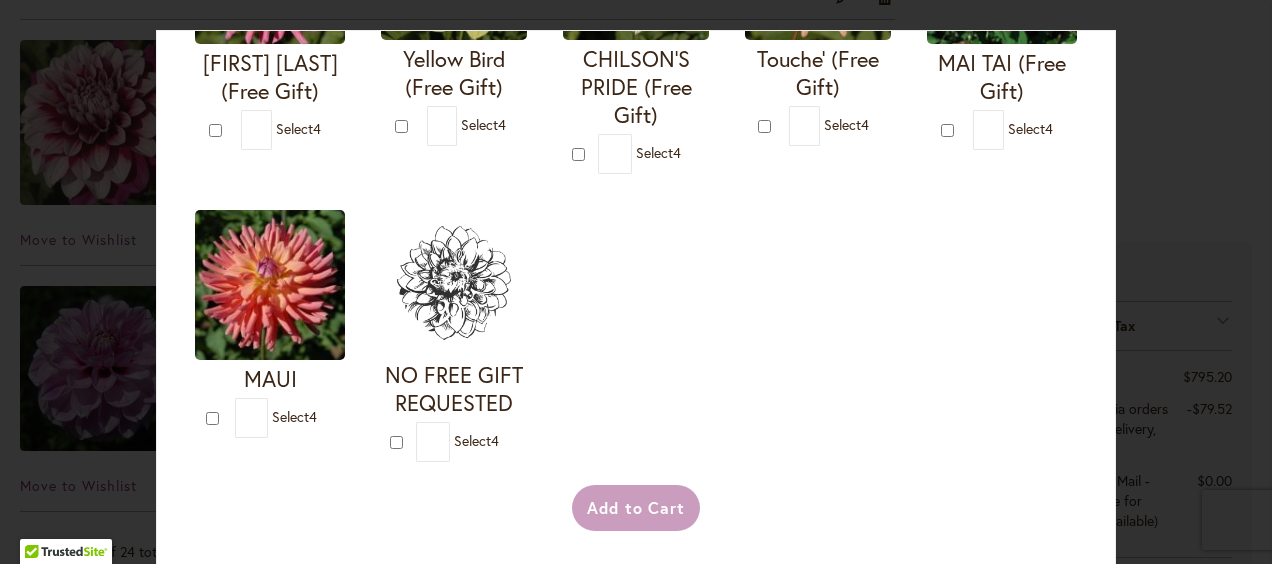 click at bounding box center (399, 442) 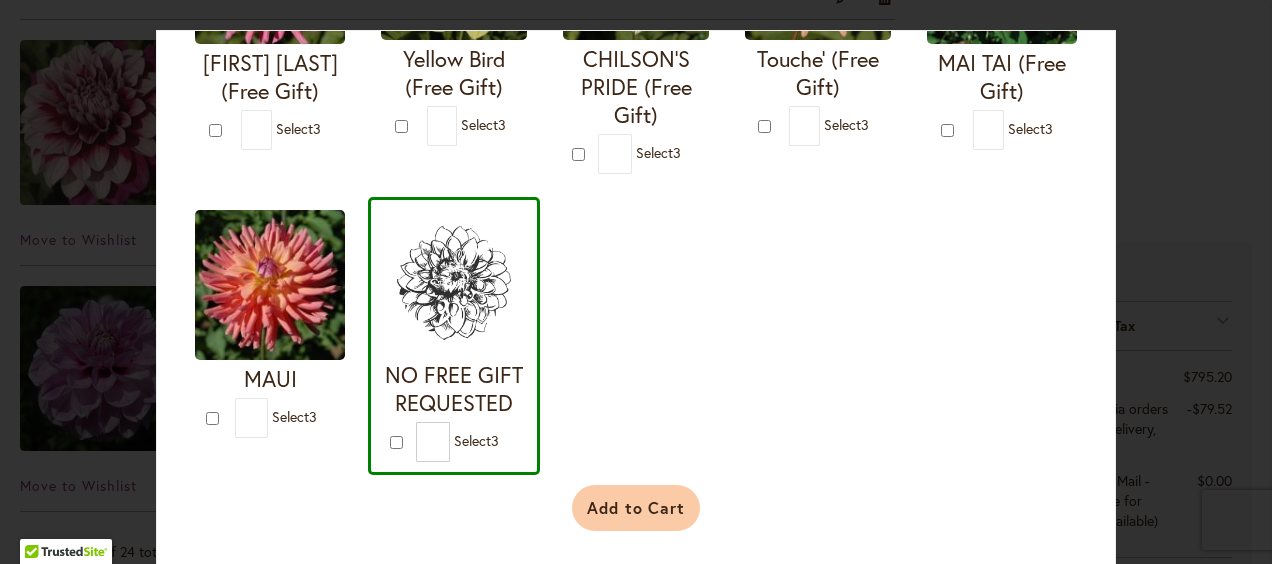click on "Add to Cart" at bounding box center (636, 508) 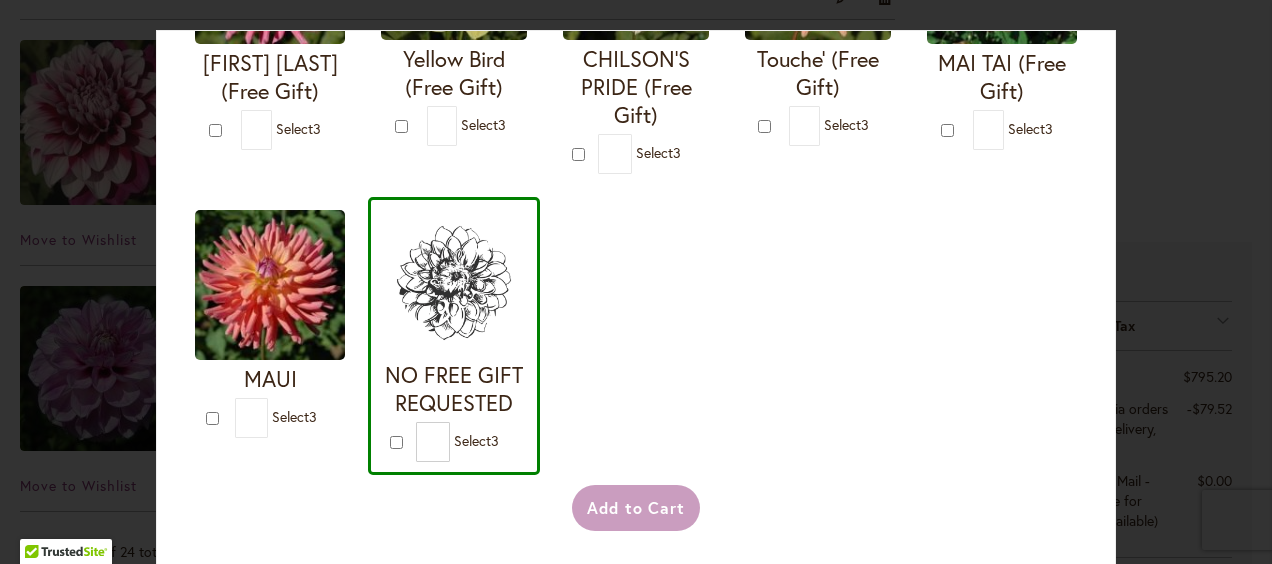 click on "Your Order Qualifies for Bonus Dahlias ( Select                     3
)
Add to Cart
I'm A Hottie (Free Gift)" at bounding box center (636, 282) 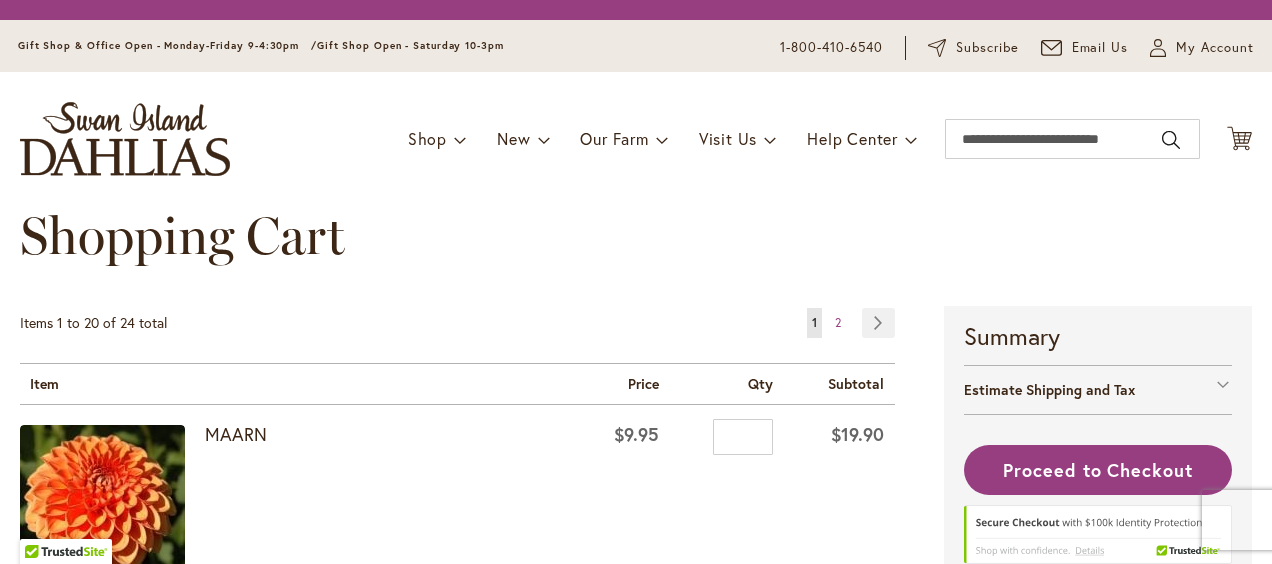scroll, scrollTop: 0, scrollLeft: 0, axis: both 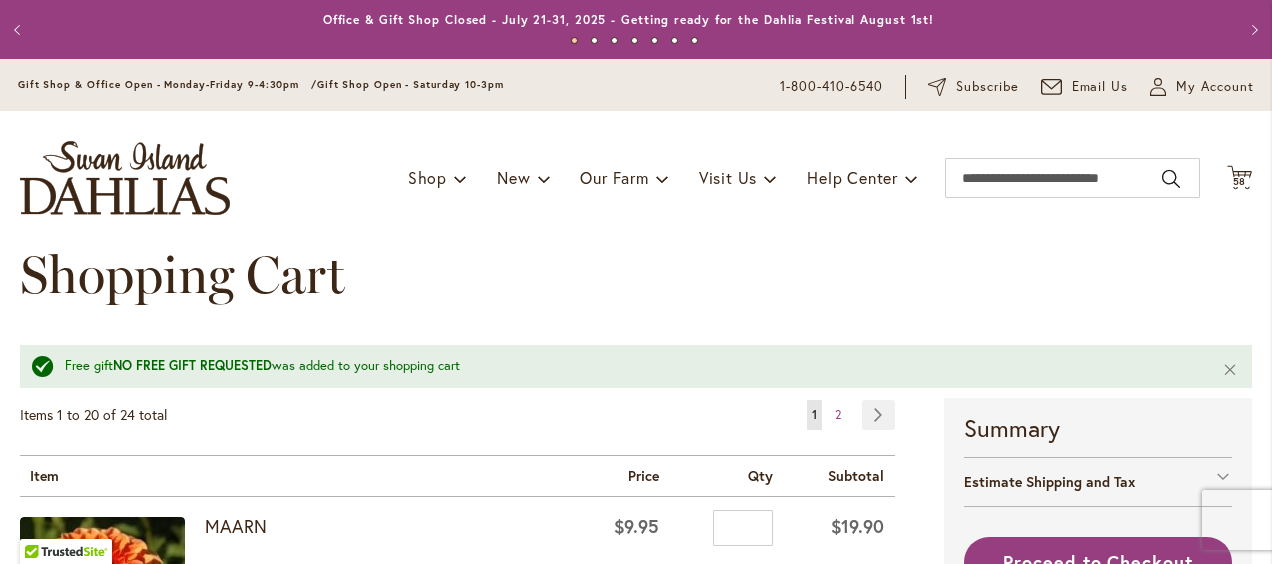 type on "**********" 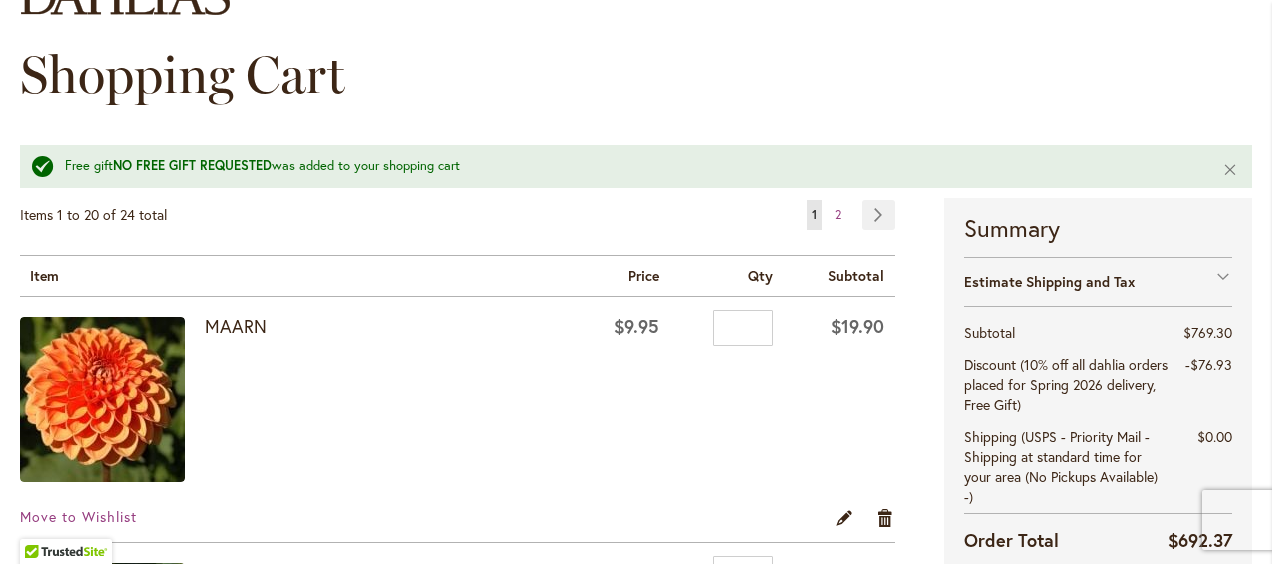 scroll, scrollTop: 240, scrollLeft: 0, axis: vertical 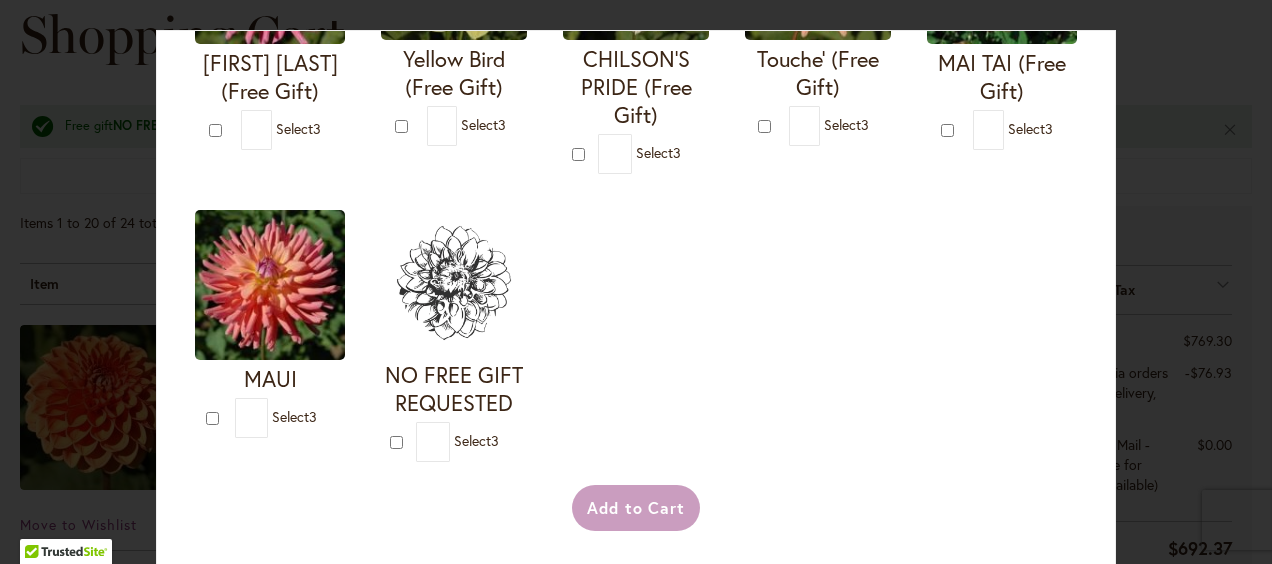 click on "I'm A Hottie (Free Gift)
* 3 * 3 * 3 *" at bounding box center (636, -114) 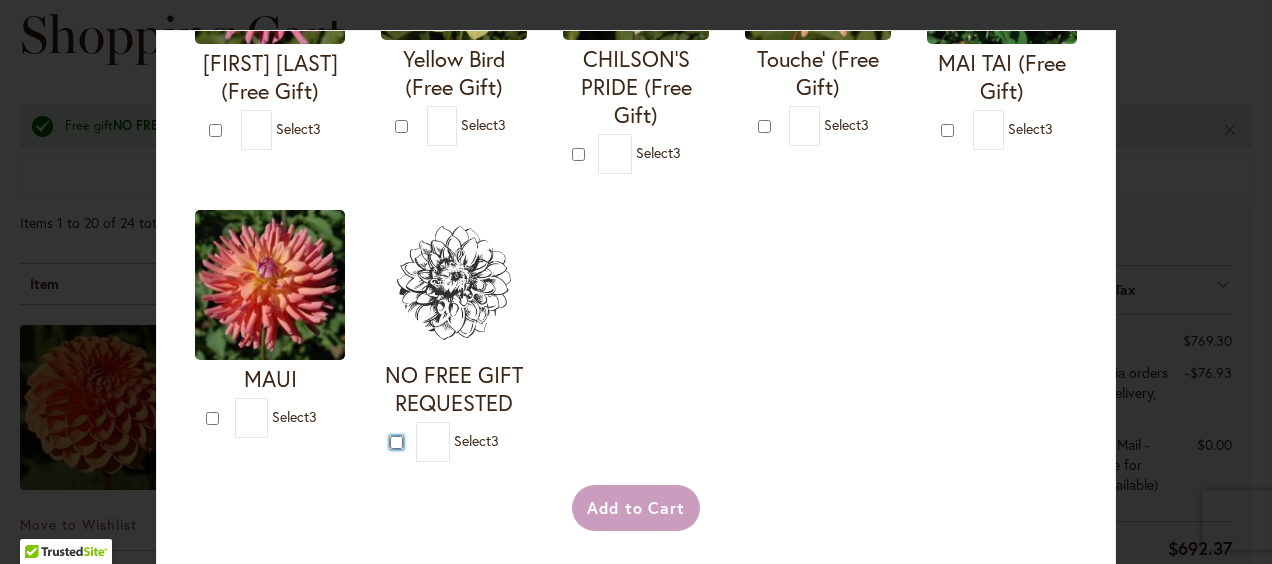 type on "*" 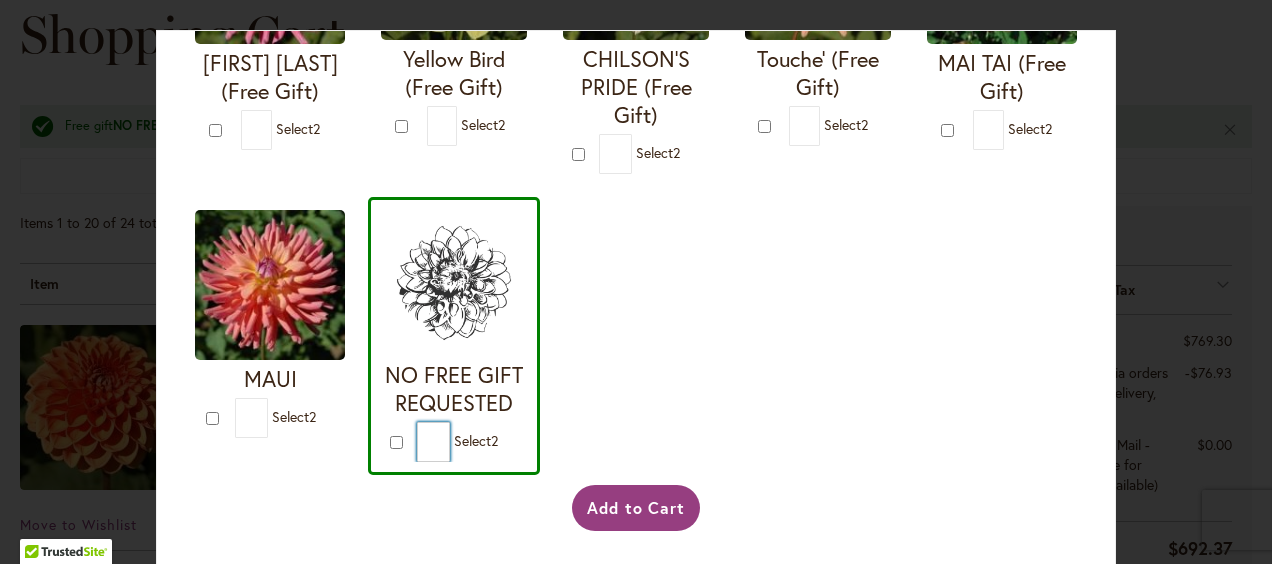 click on "*" at bounding box center [433, 442] 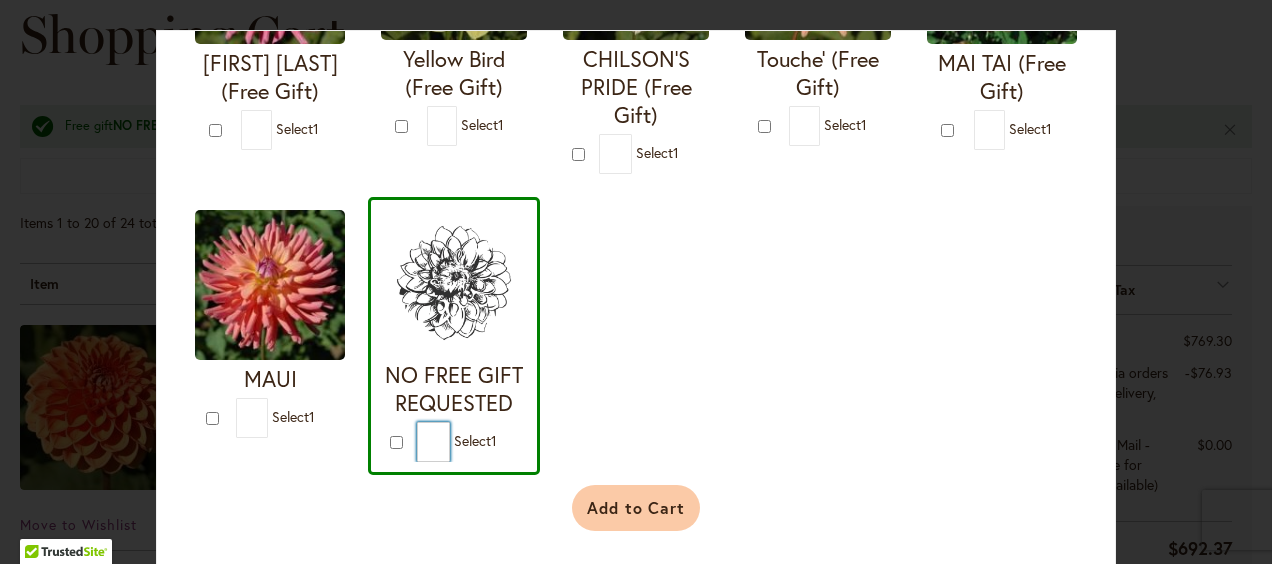 type on "*" 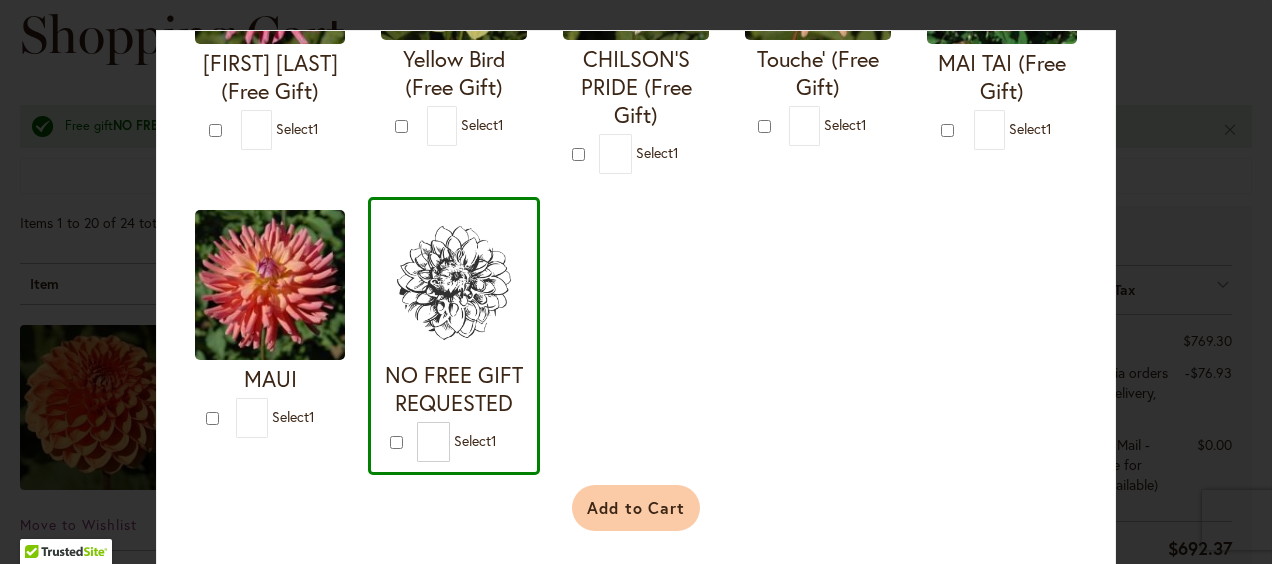 click on "Add to Cart" at bounding box center [636, 508] 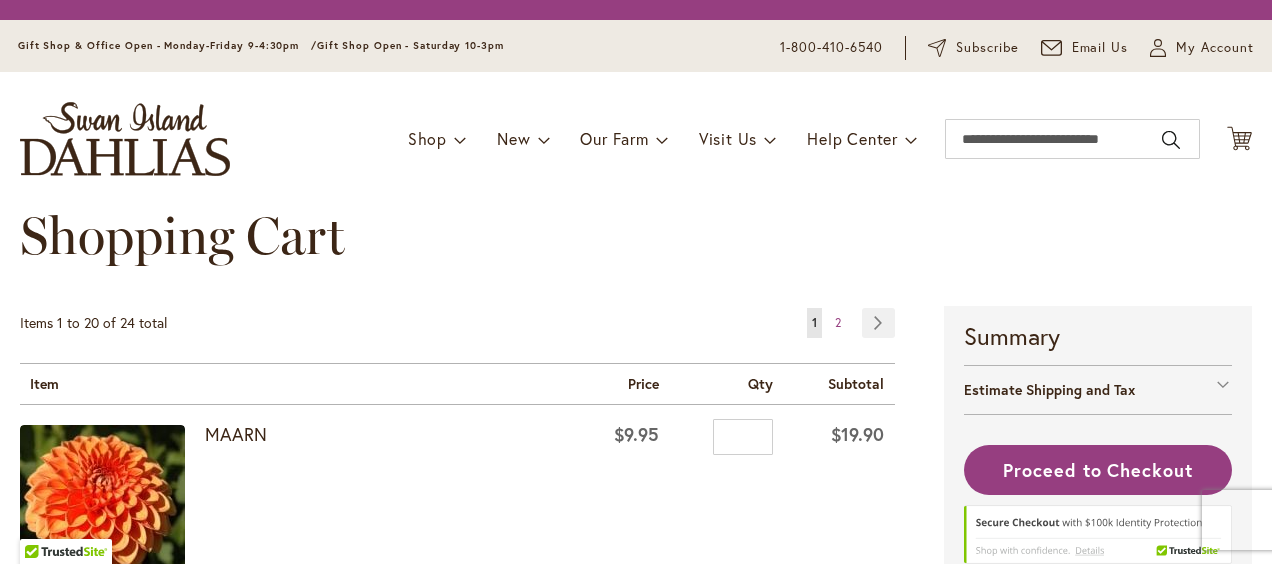 scroll, scrollTop: 0, scrollLeft: 0, axis: both 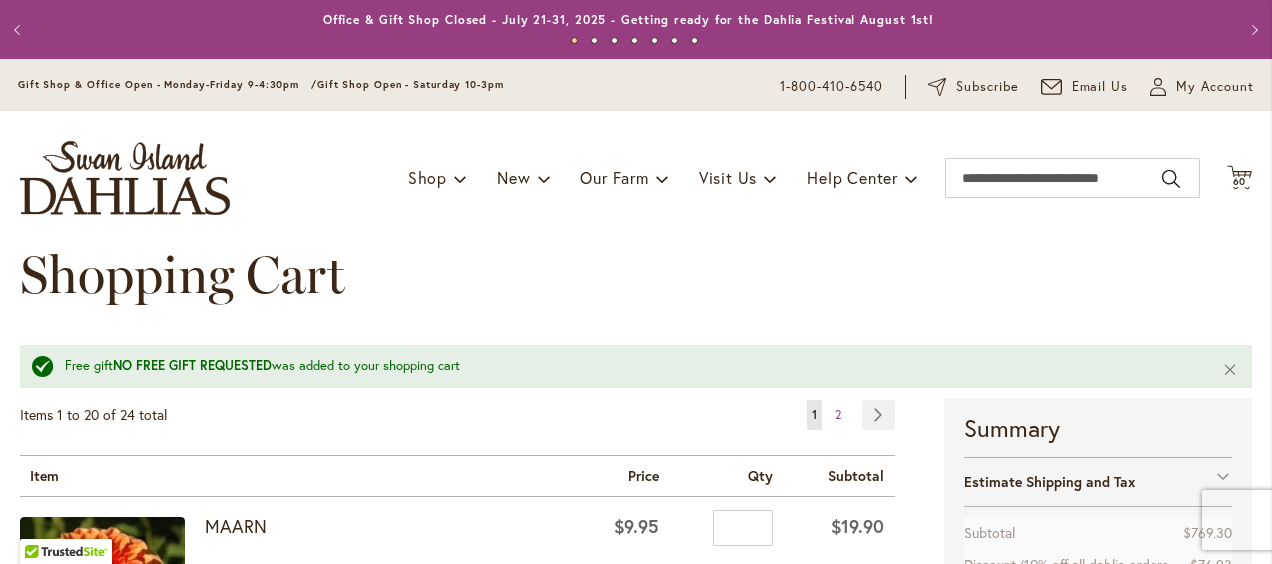 type on "**********" 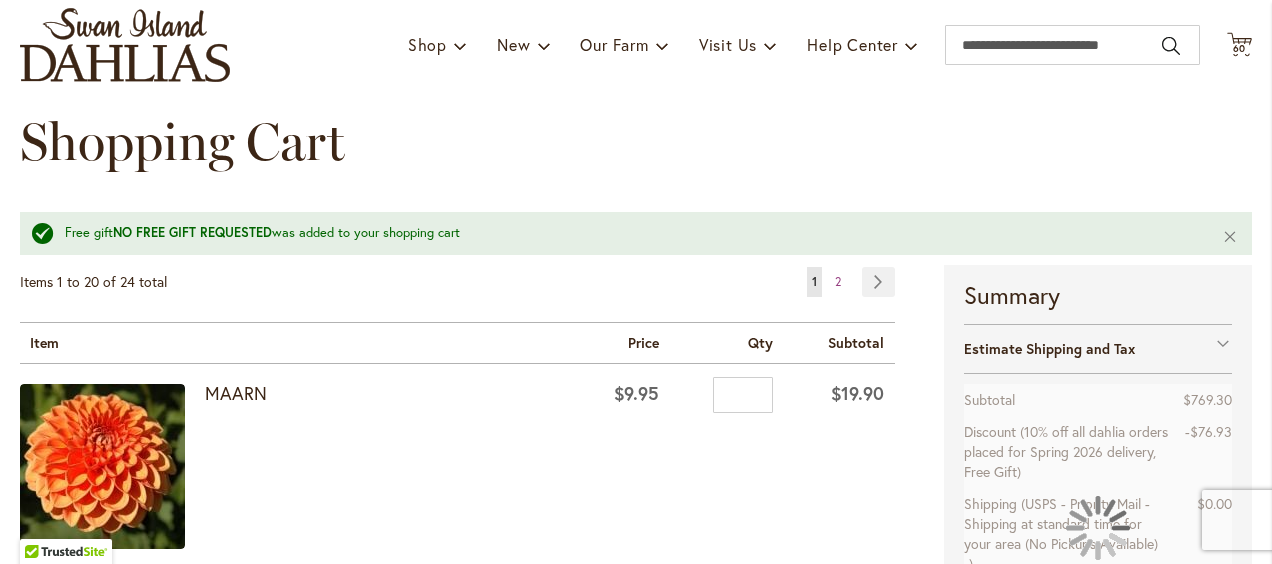 scroll, scrollTop: 160, scrollLeft: 0, axis: vertical 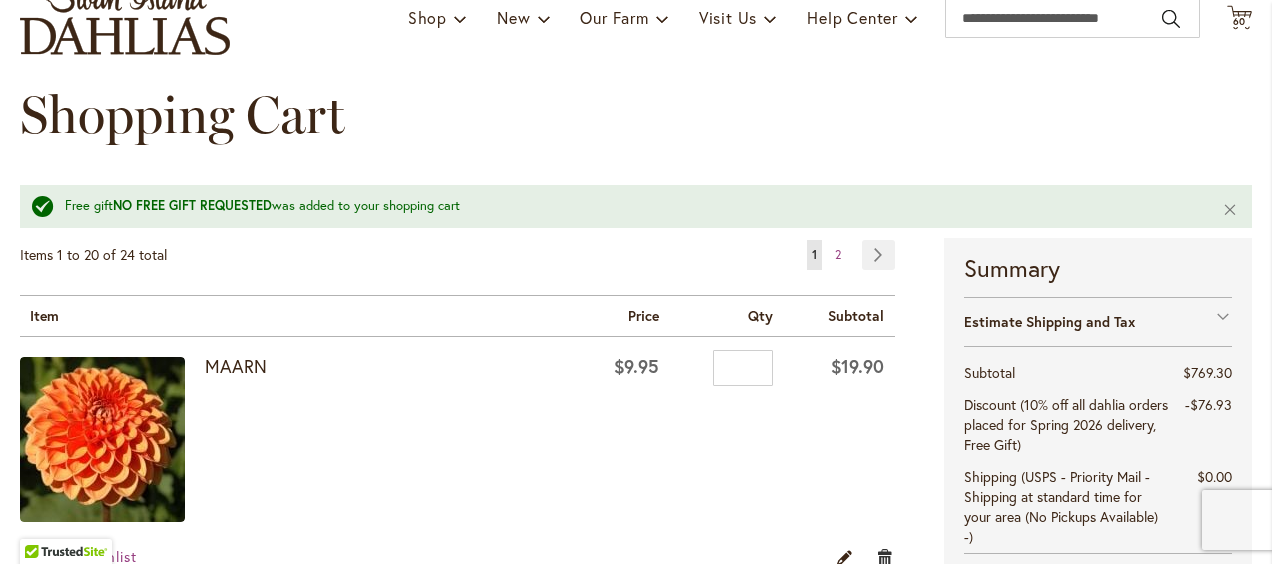 click on "Remove item" at bounding box center (885, 558) 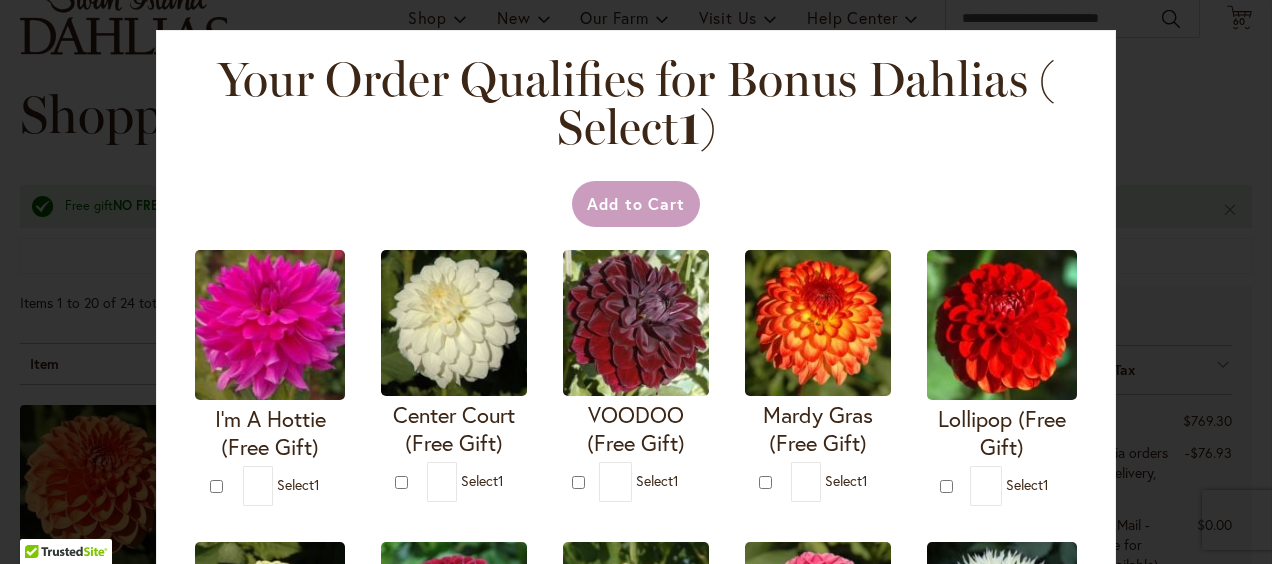 scroll, scrollTop: 1252, scrollLeft: 0, axis: vertical 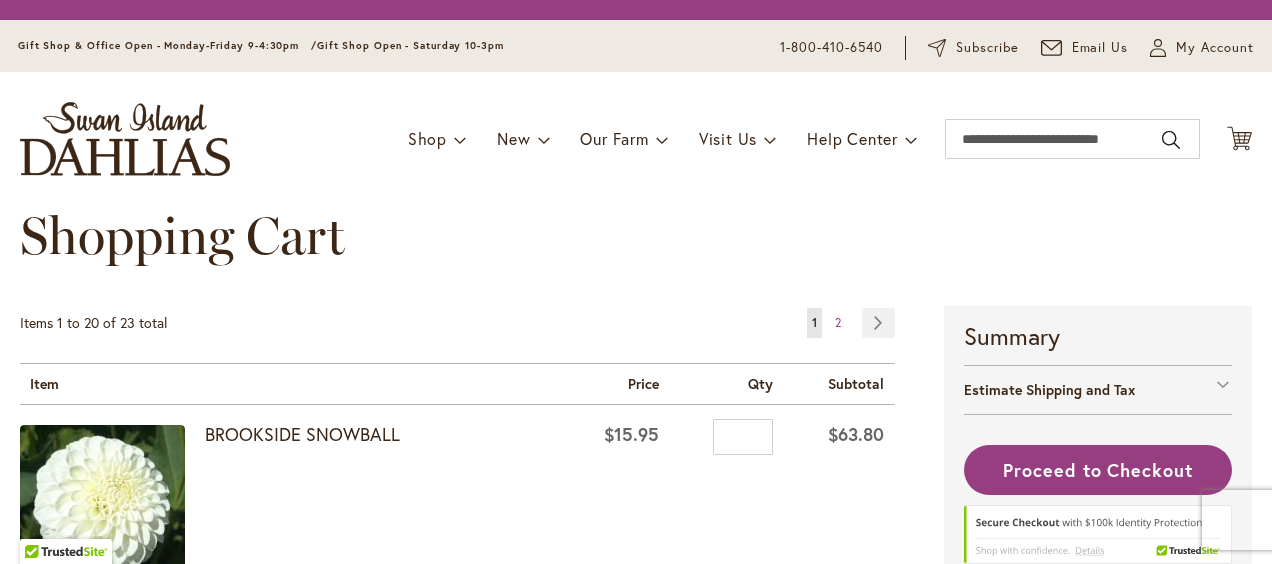 click on "Items 1 to 20 of 23 total
Page
You're currently reading page
1
Page
2
Page
Next
Item" at bounding box center (482, 2061) 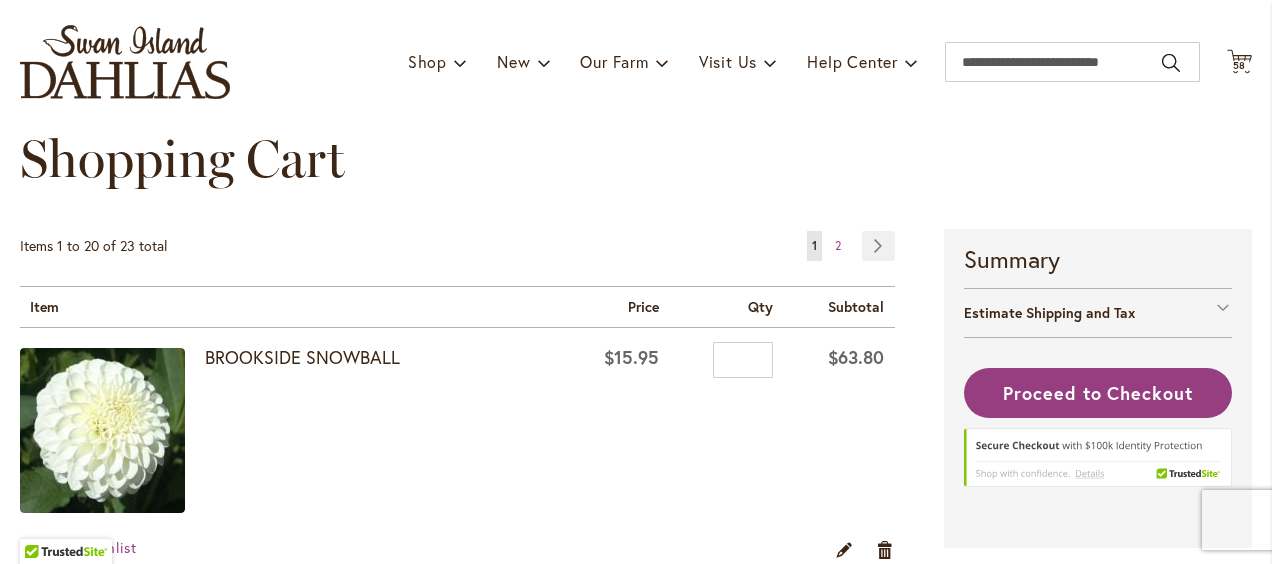 scroll, scrollTop: 200, scrollLeft: 0, axis: vertical 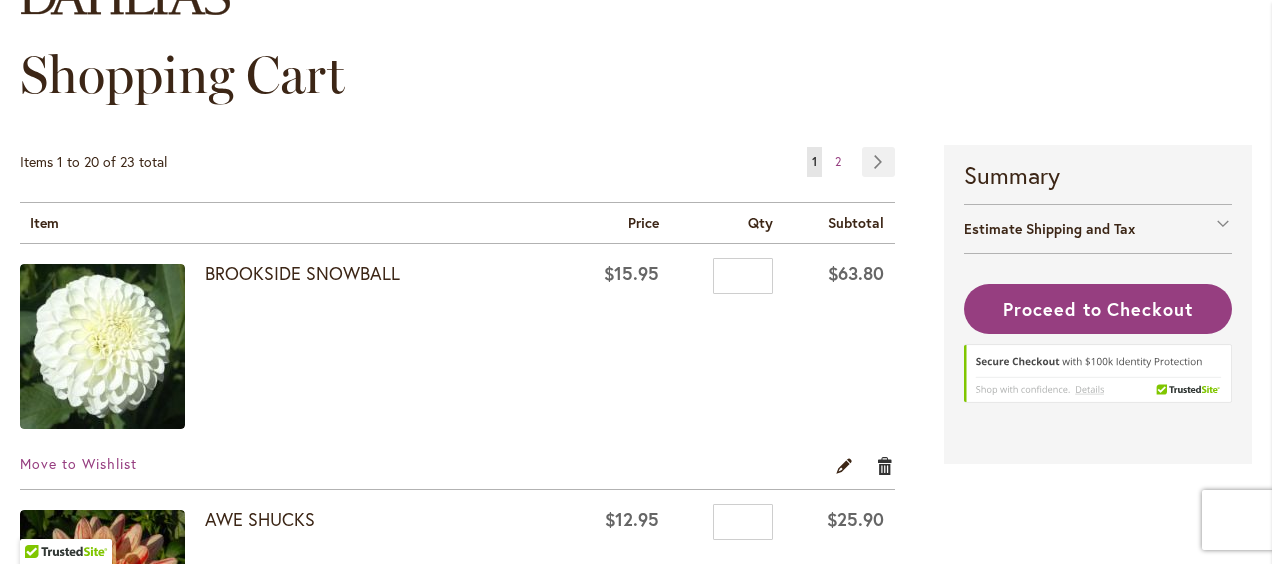 click on "Remove item" at bounding box center [885, 465] 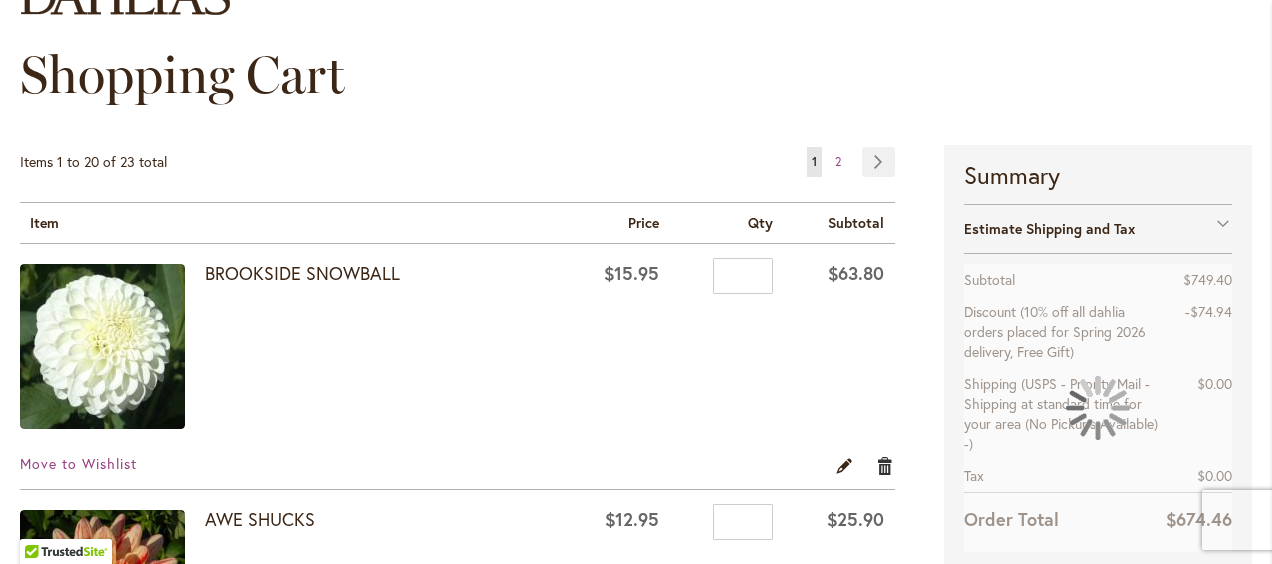 click on "Remove item" at bounding box center (885, 465) 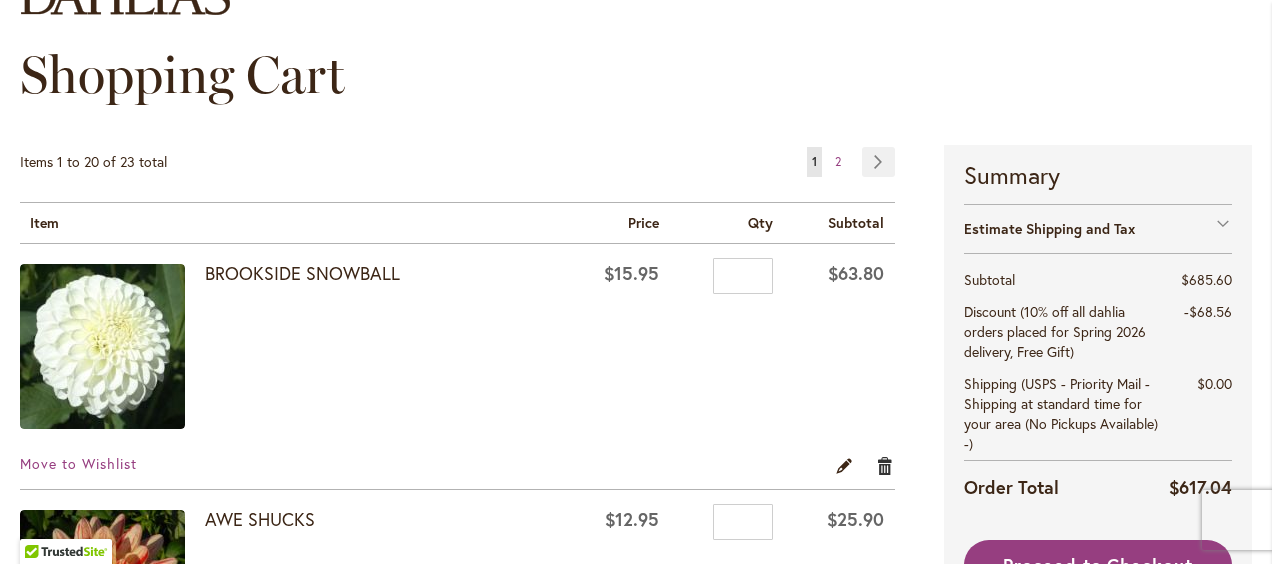 click on "Remove item" at bounding box center [885, 465] 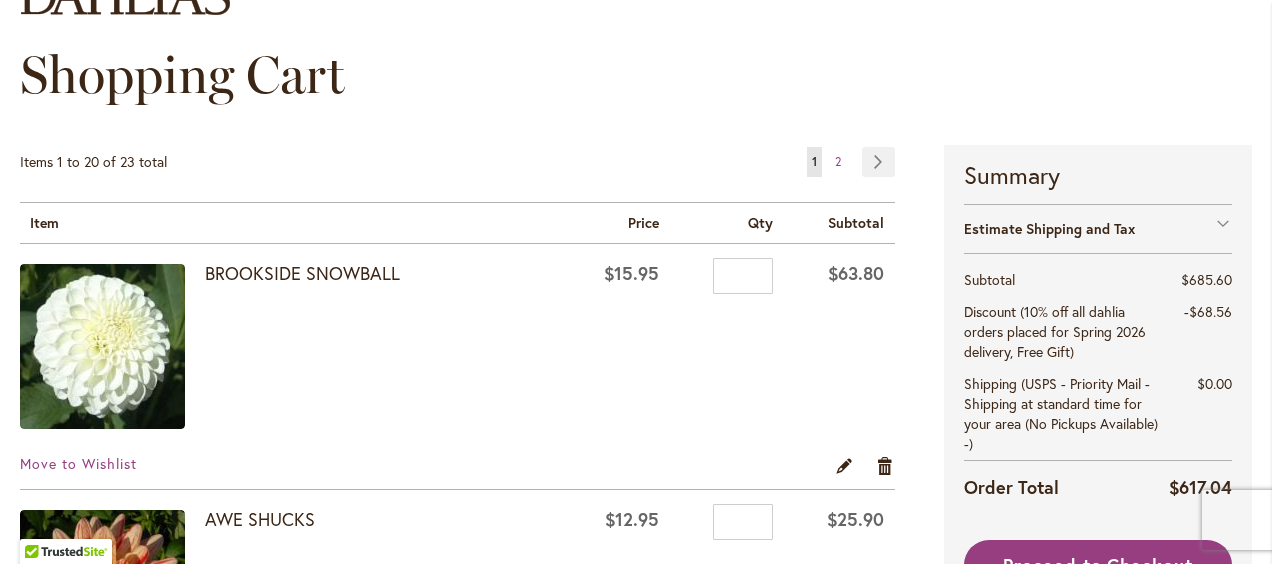 click on "Items 1 to 20 of 23 total
Page
You're currently reading page
1
Page
2
Page
Next
Item" at bounding box center [482, 1900] 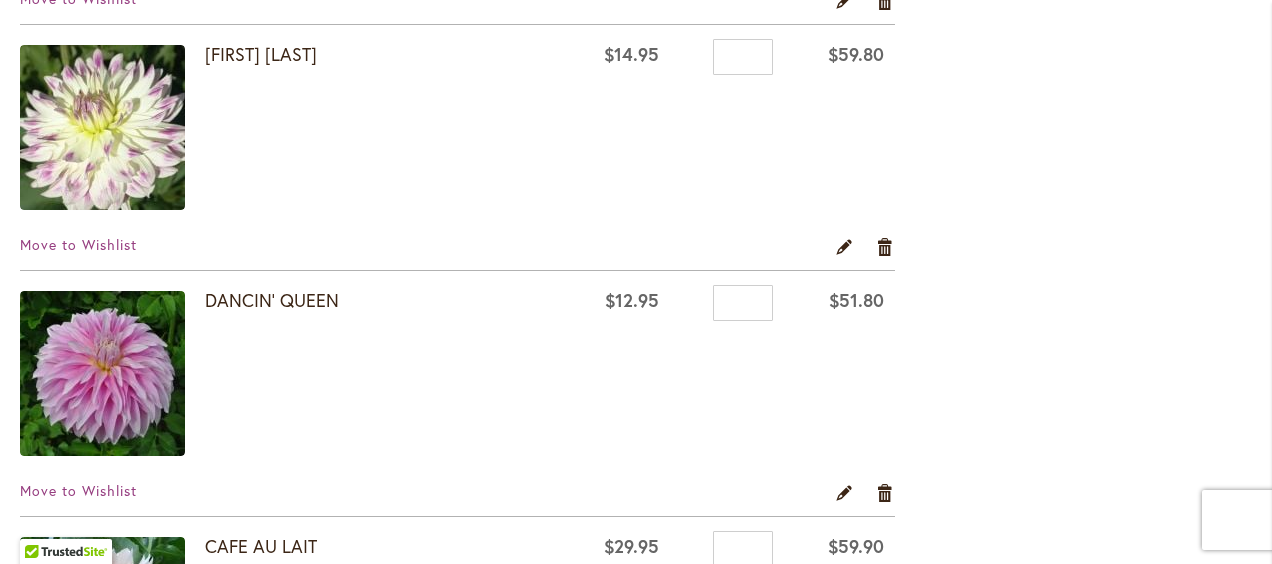 scroll, scrollTop: 1680, scrollLeft: 0, axis: vertical 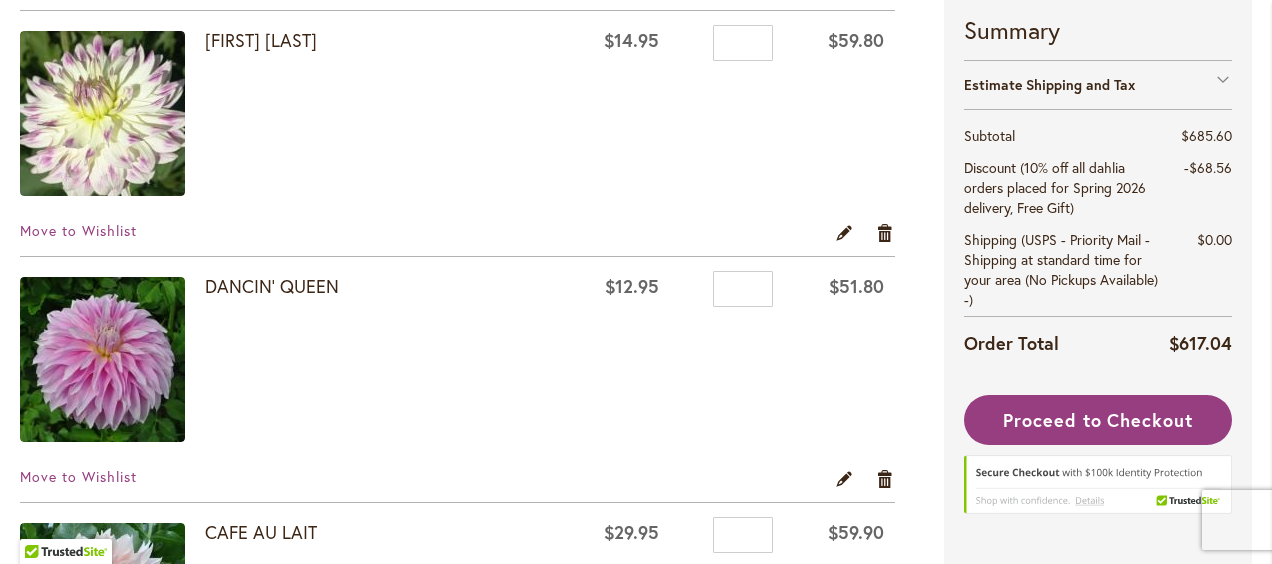 click on "Remove item" at bounding box center (885, -14) 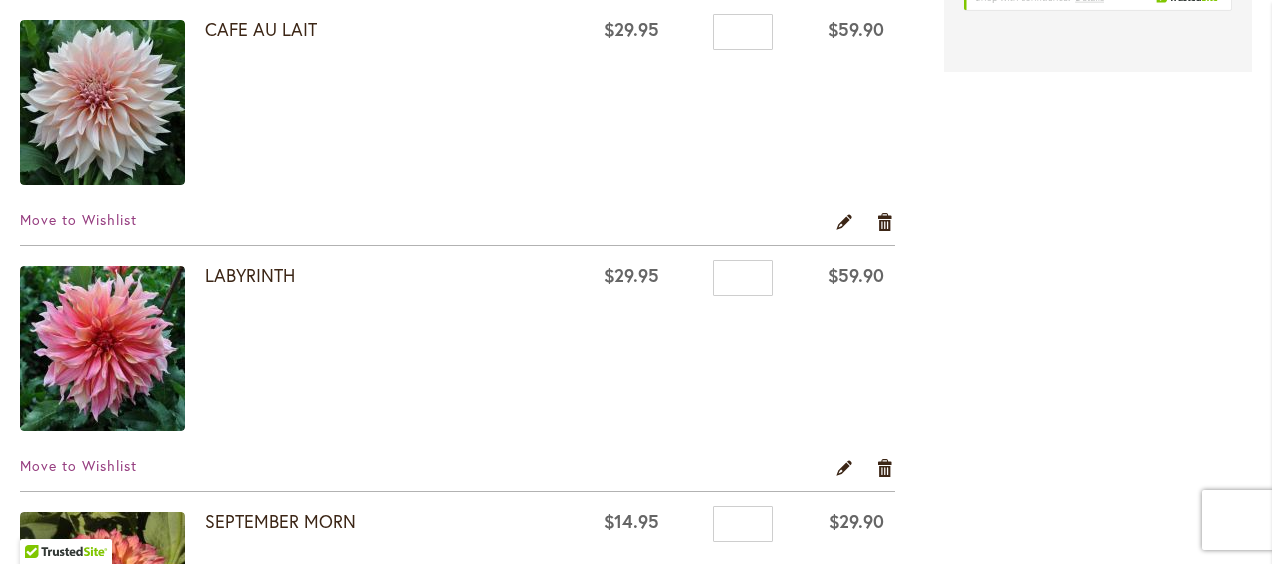 scroll, scrollTop: 2213, scrollLeft: 0, axis: vertical 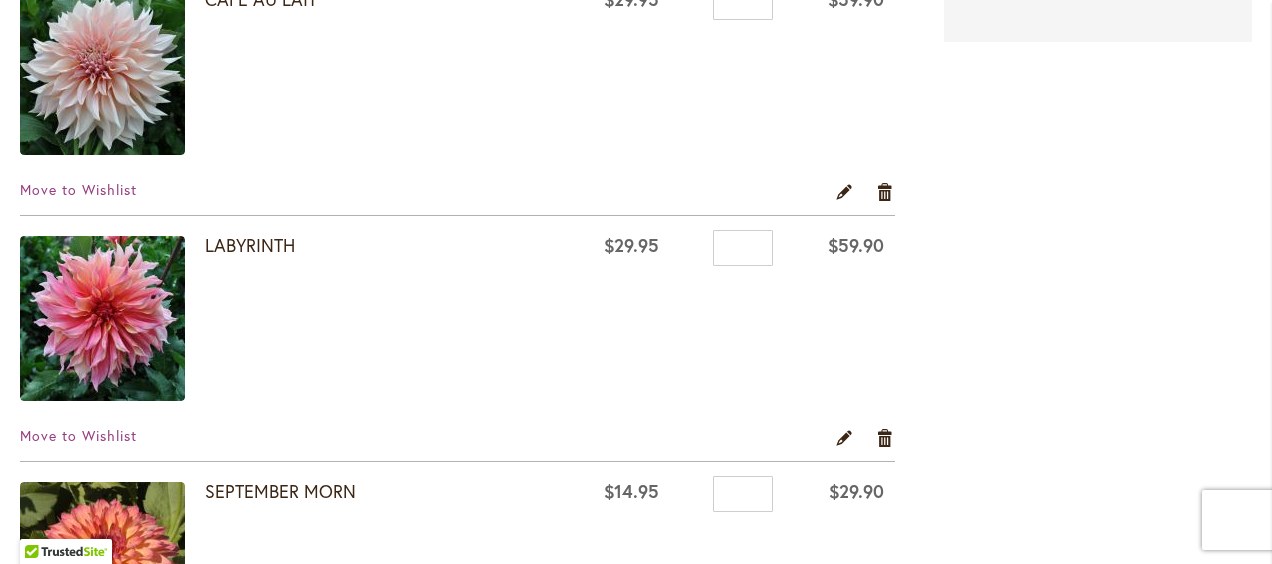 click on "Remove item" at bounding box center [885, -301] 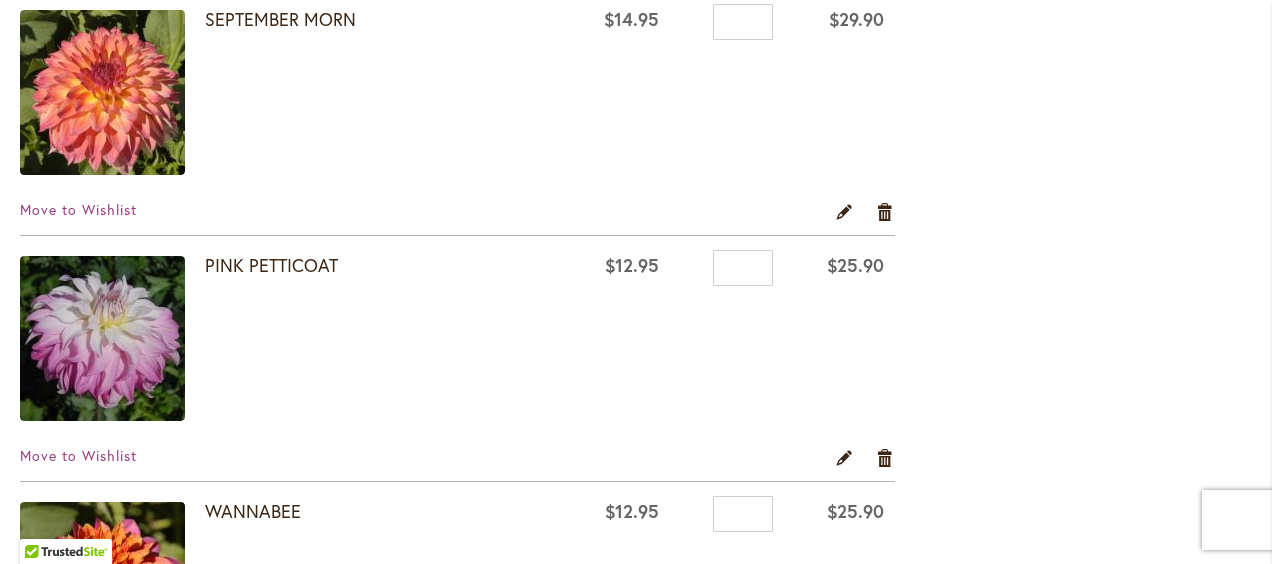 scroll, scrollTop: 2706, scrollLeft: 0, axis: vertical 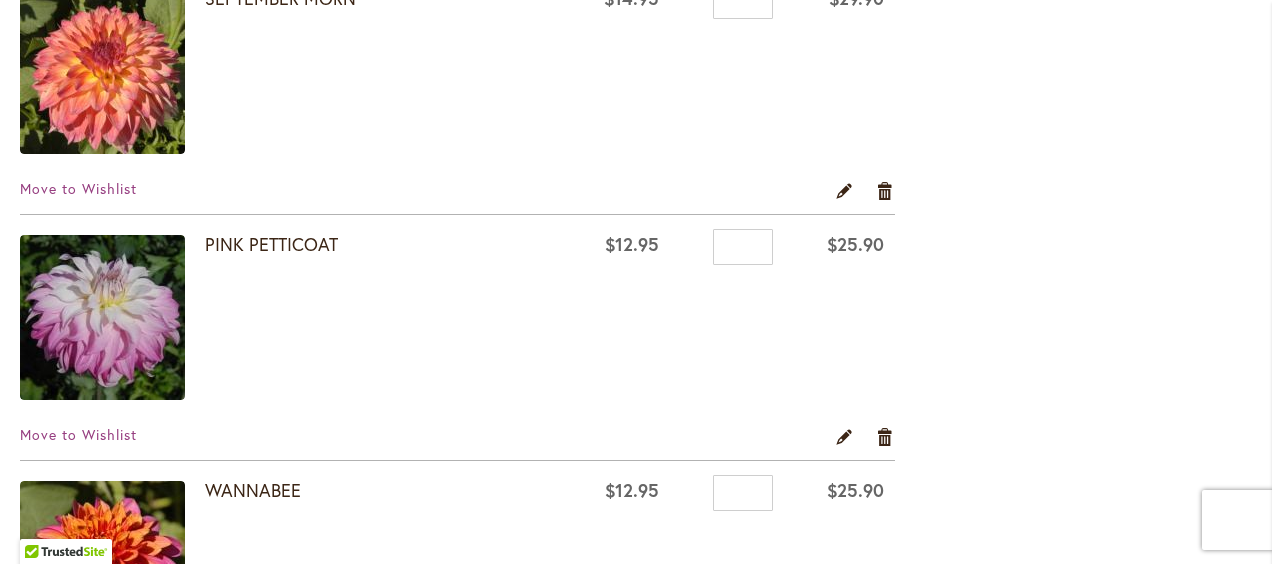 click on "Remove item" at bounding box center [885, -56] 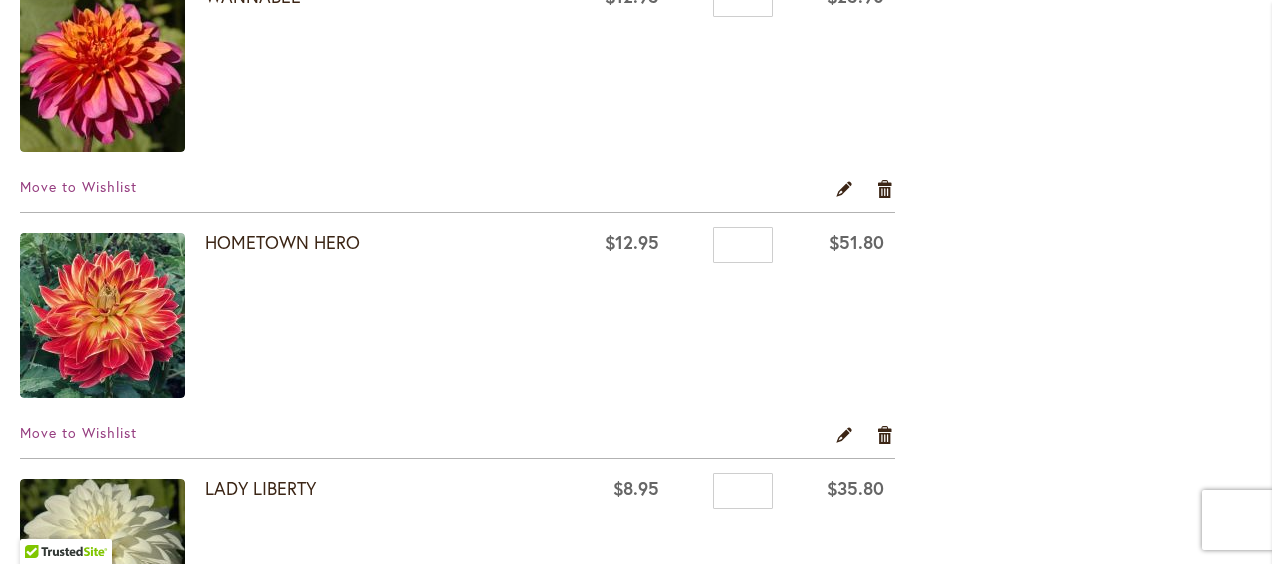click on "Remove item" at bounding box center (885, -304) 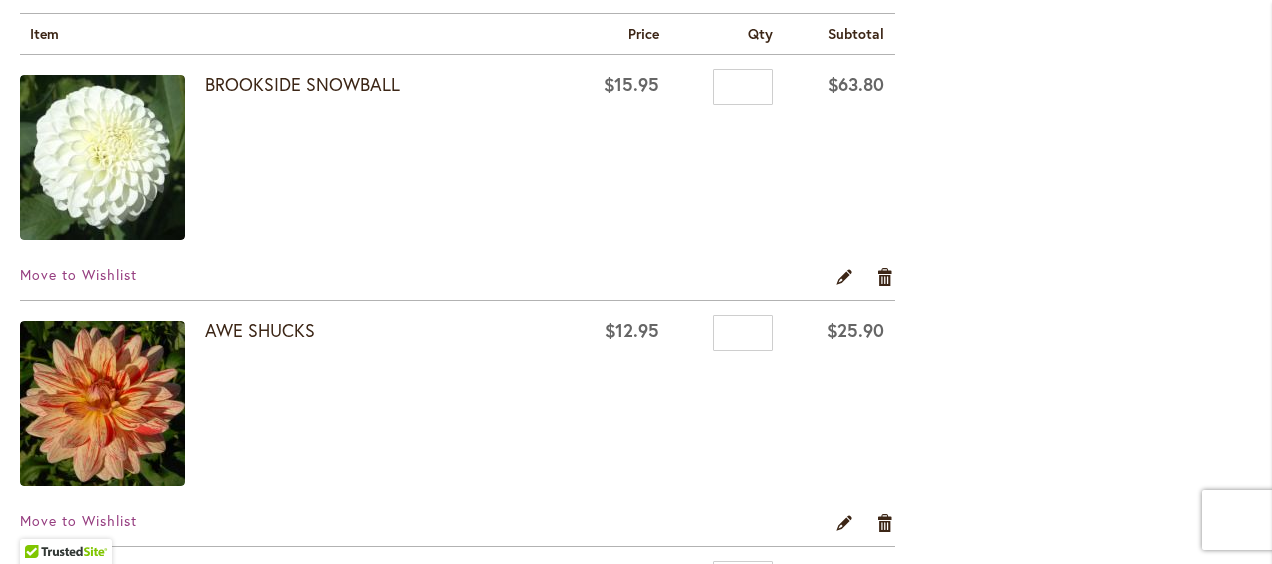 scroll, scrollTop: 0, scrollLeft: 0, axis: both 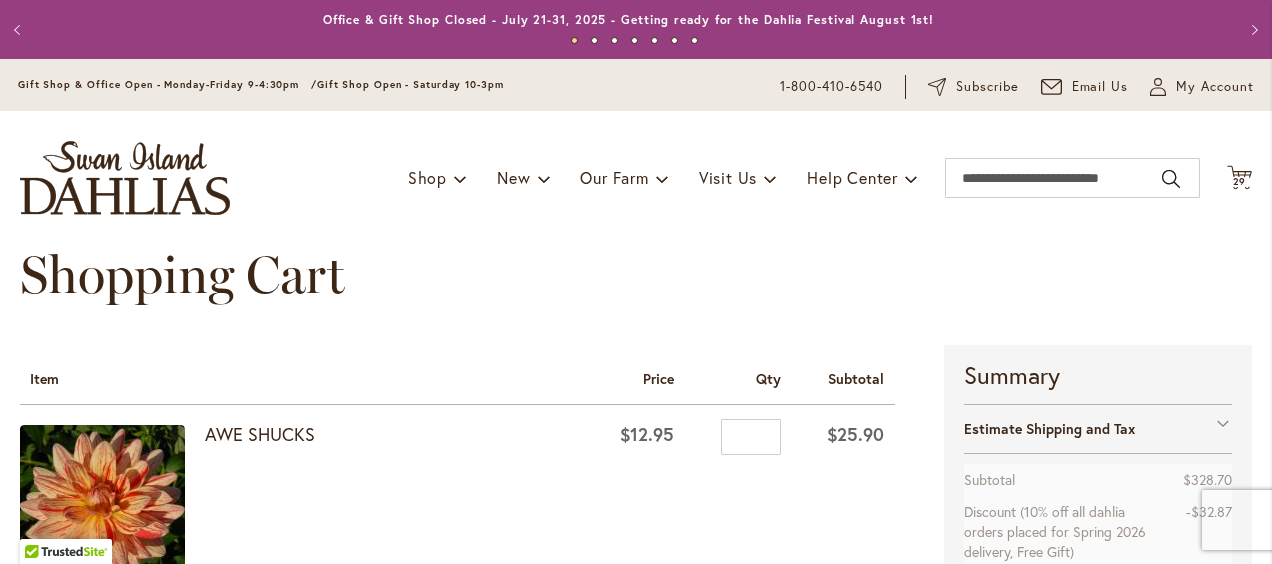 type on "**********" 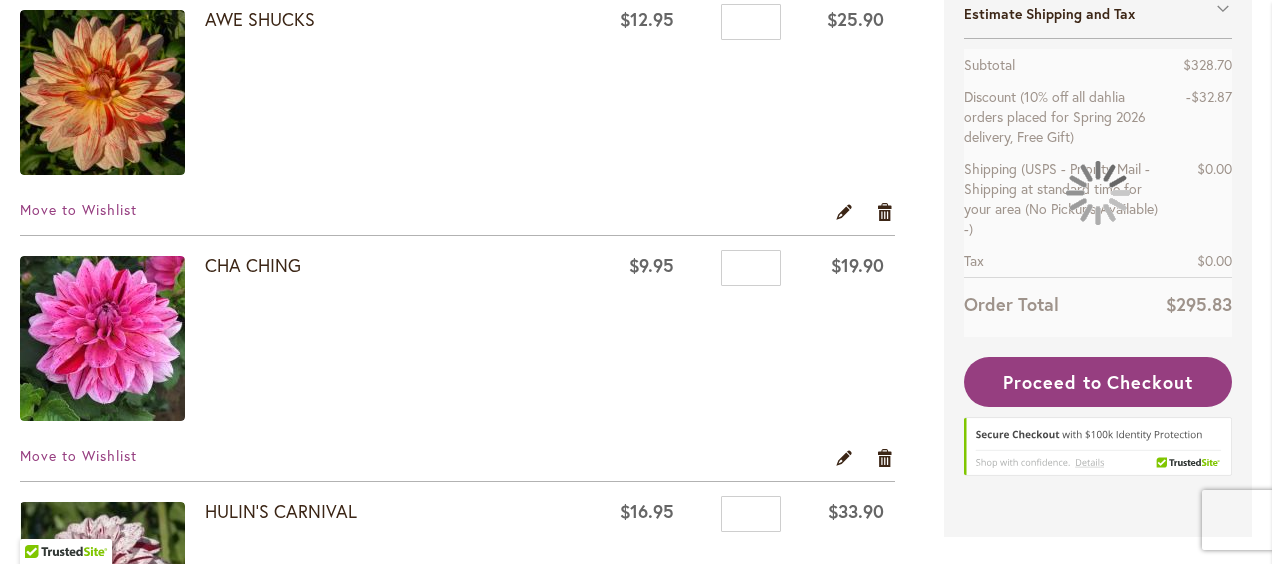 scroll, scrollTop: 493, scrollLeft: 0, axis: vertical 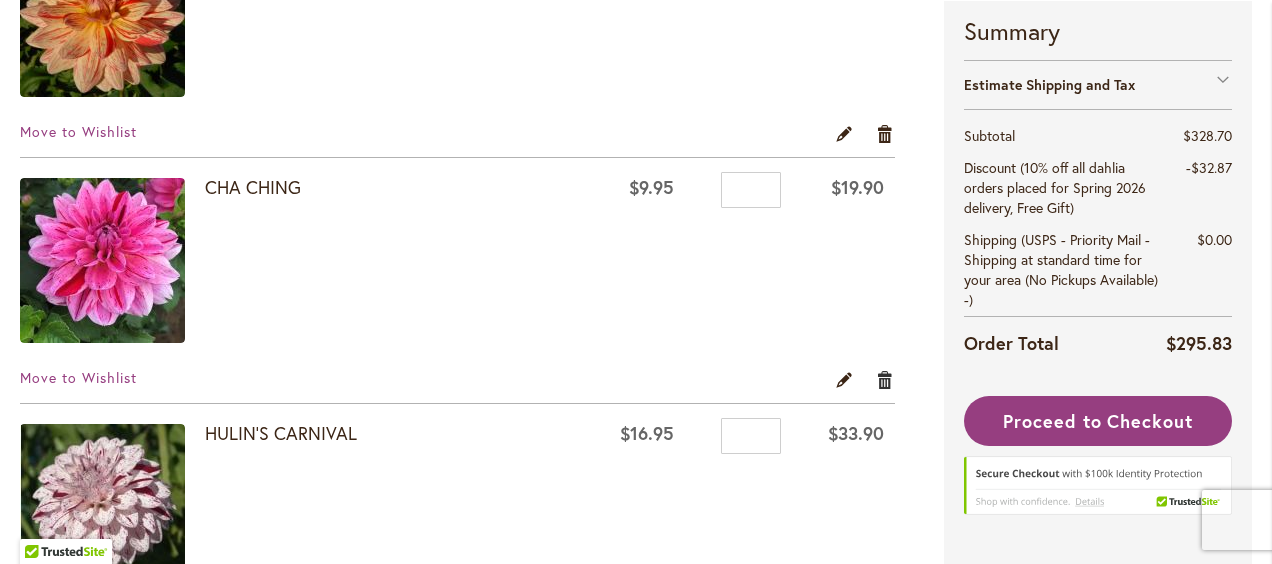 click on "Remove item" at bounding box center (885, 379) 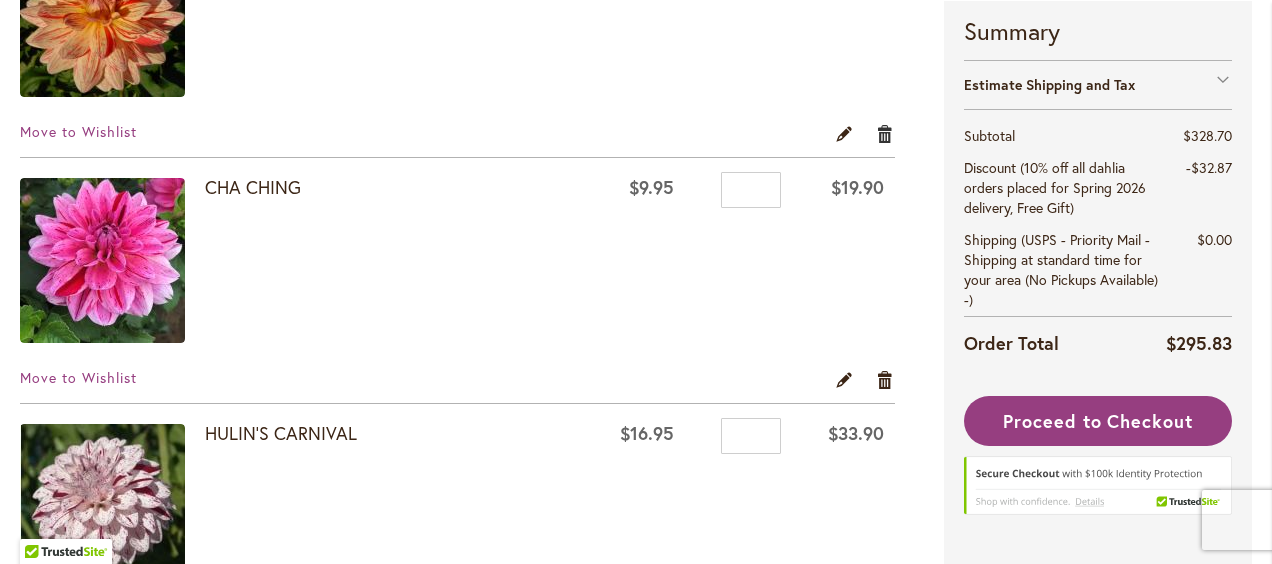 click on "Remove item" at bounding box center (885, 133) 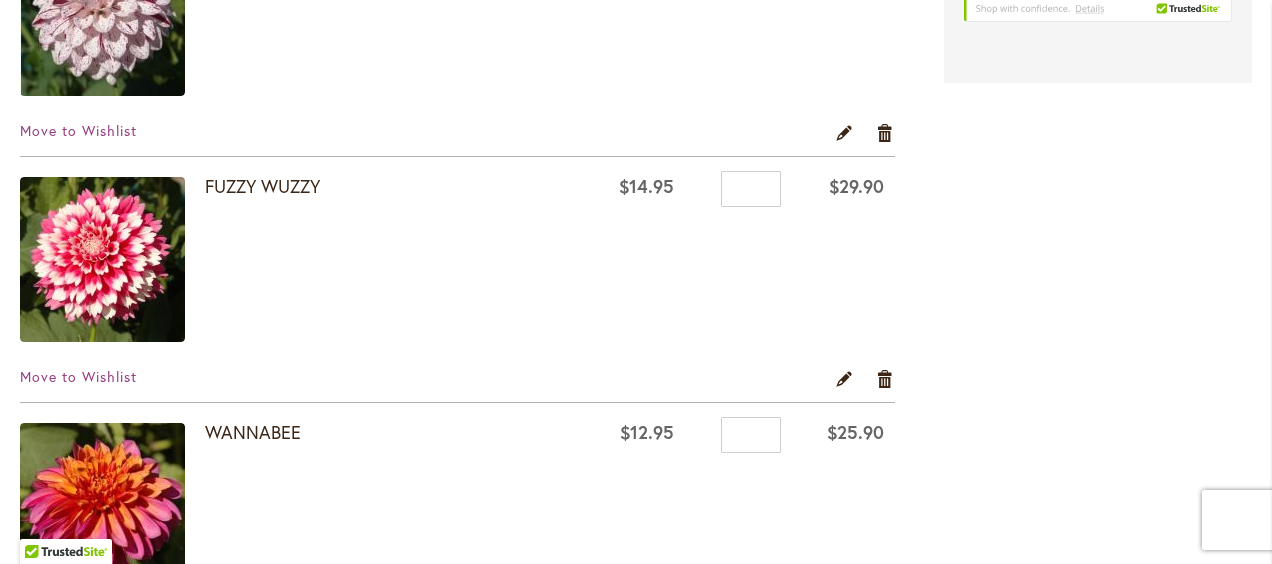 click on "Remove item" at bounding box center (885, 132) 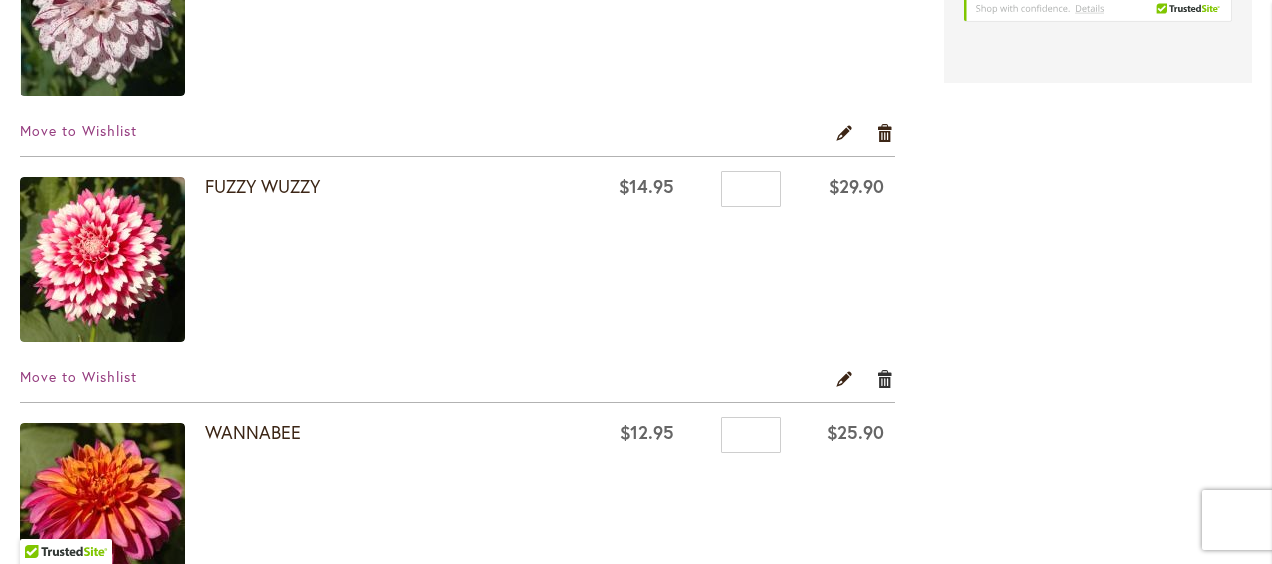 click on "Remove item" at bounding box center [885, 378] 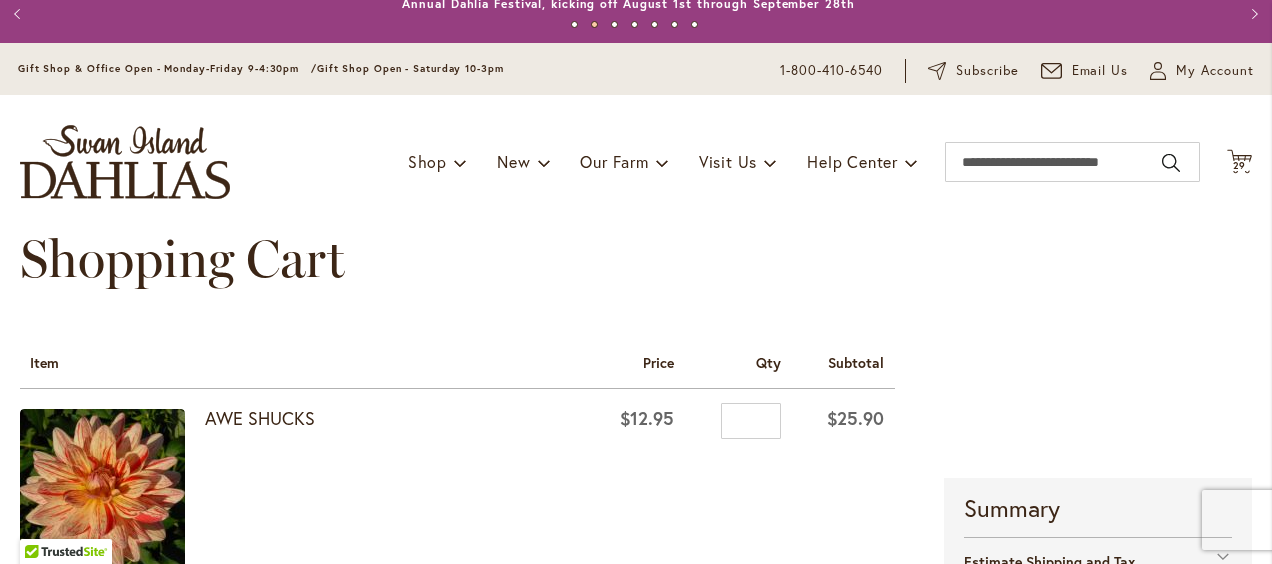 scroll, scrollTop: 0, scrollLeft: 0, axis: both 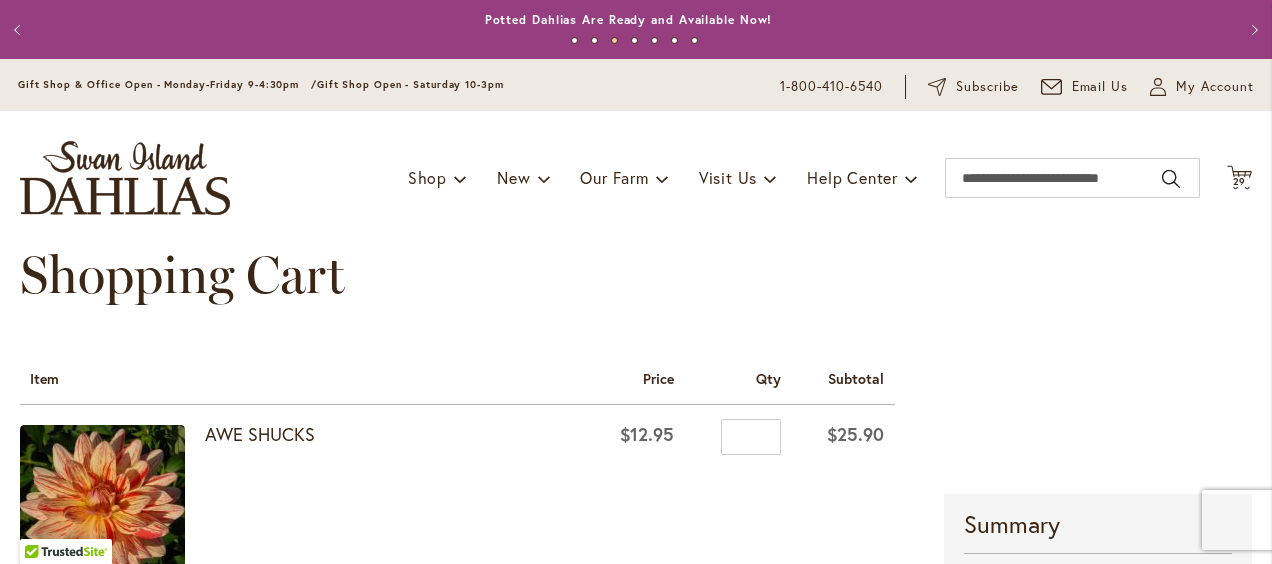 click on "Subtotal" at bounding box center (856, 378) 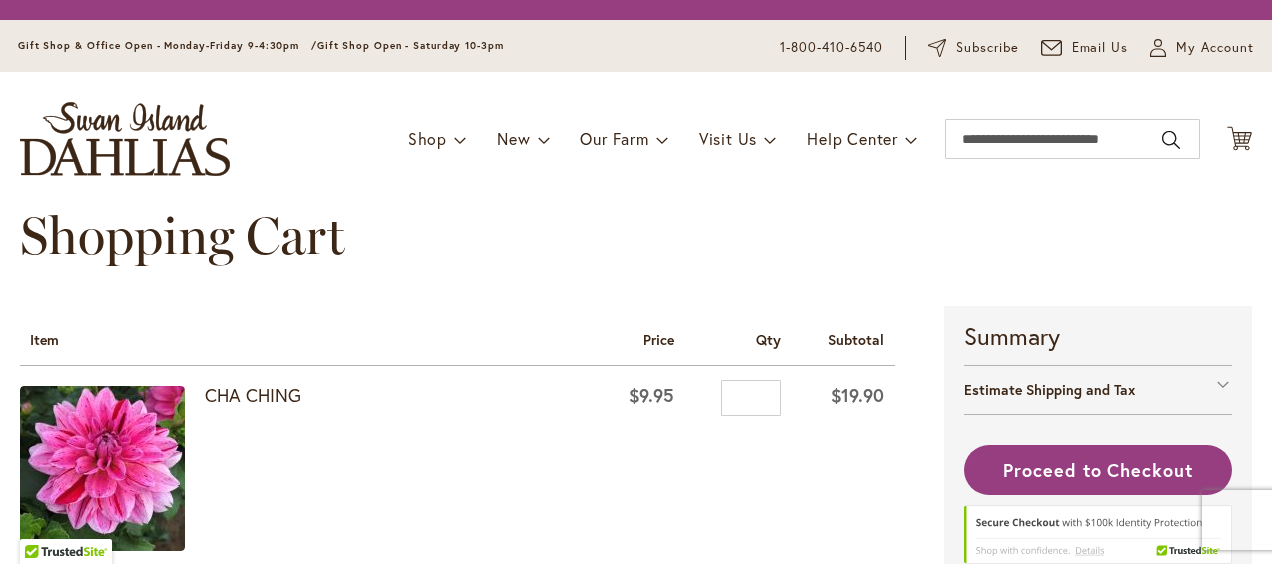 scroll, scrollTop: 0, scrollLeft: 0, axis: both 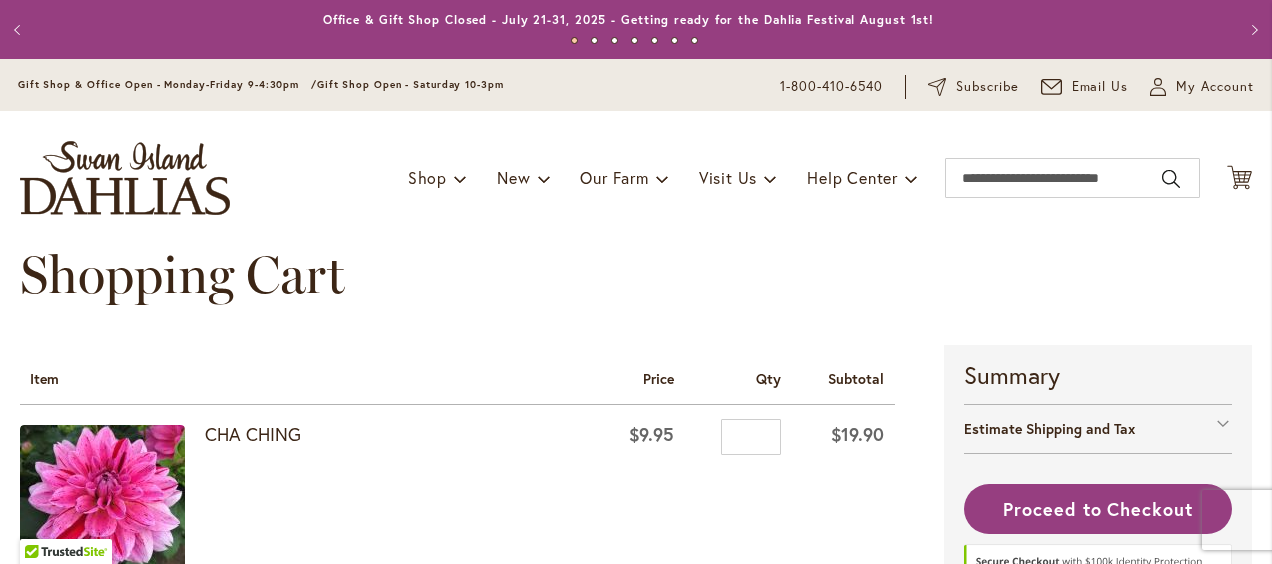 type on "**********" 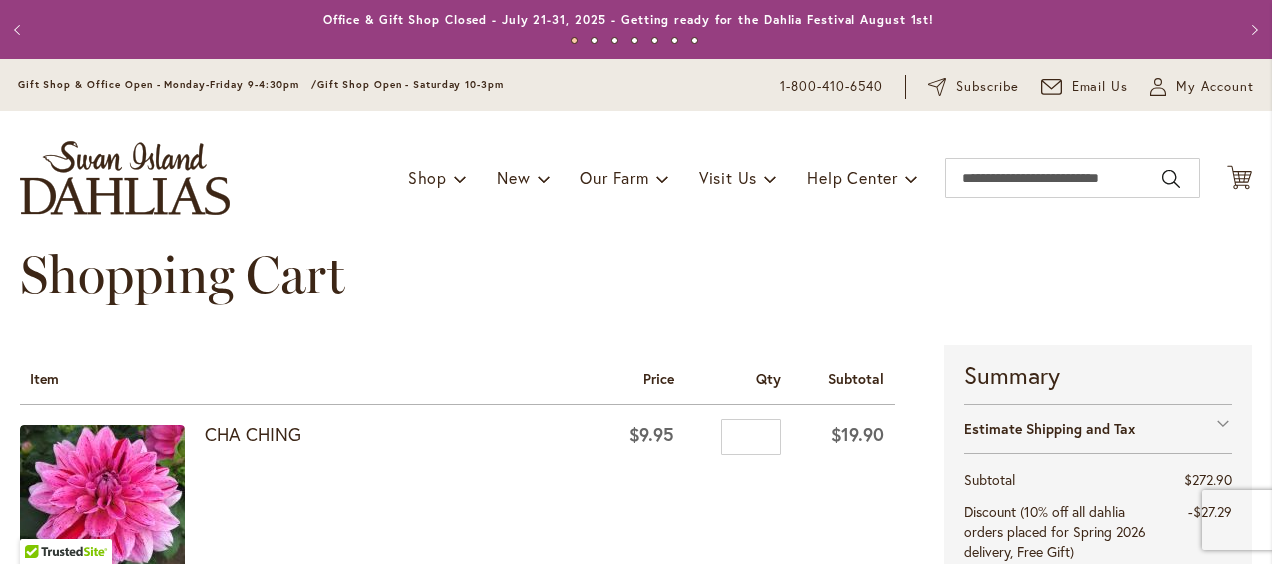 click on "Shopping Cart Items
Item
Price
Qty
Subtotal
CHA CHING
$9.95
Qty
*" at bounding box center (482, 1638) 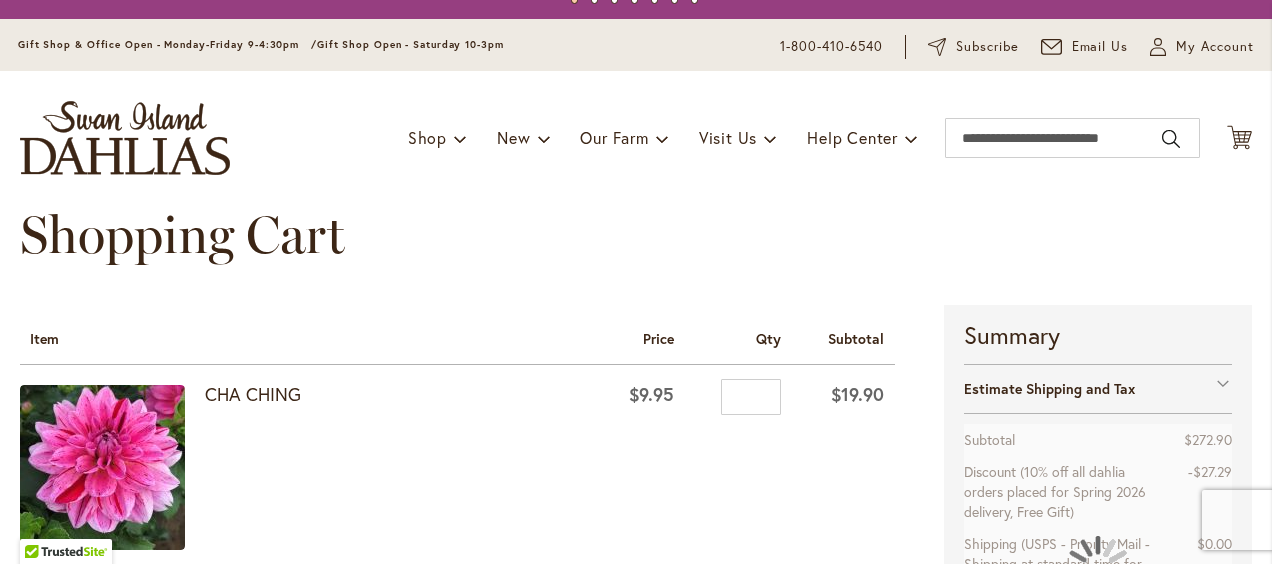 scroll, scrollTop: 533, scrollLeft: 0, axis: vertical 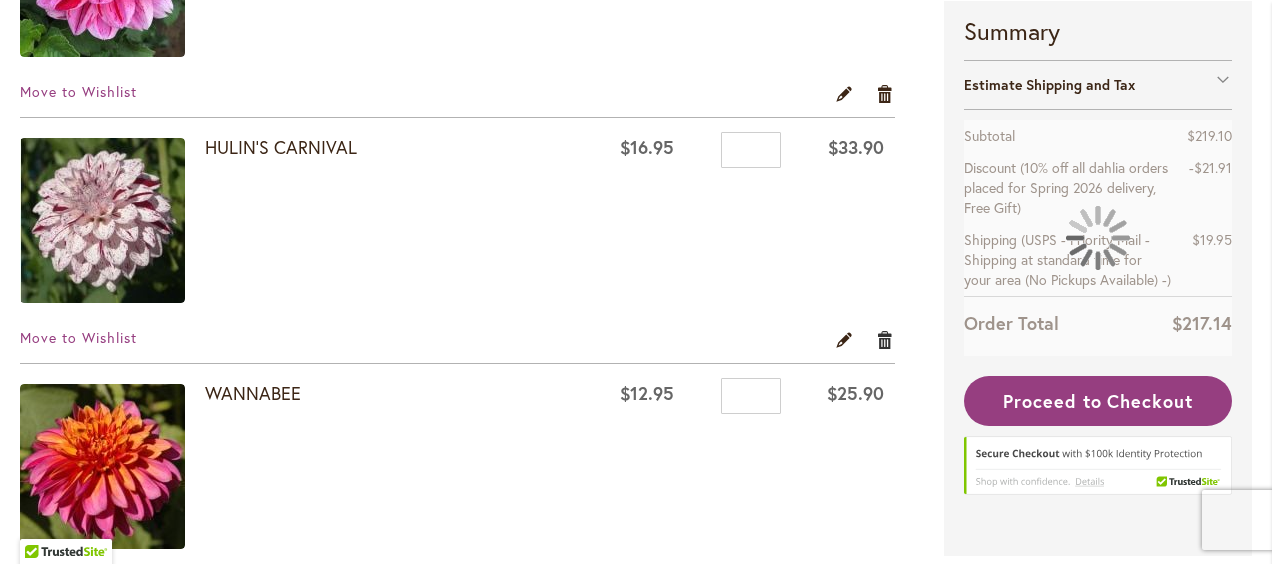 click on "Remove item" at bounding box center [885, 339] 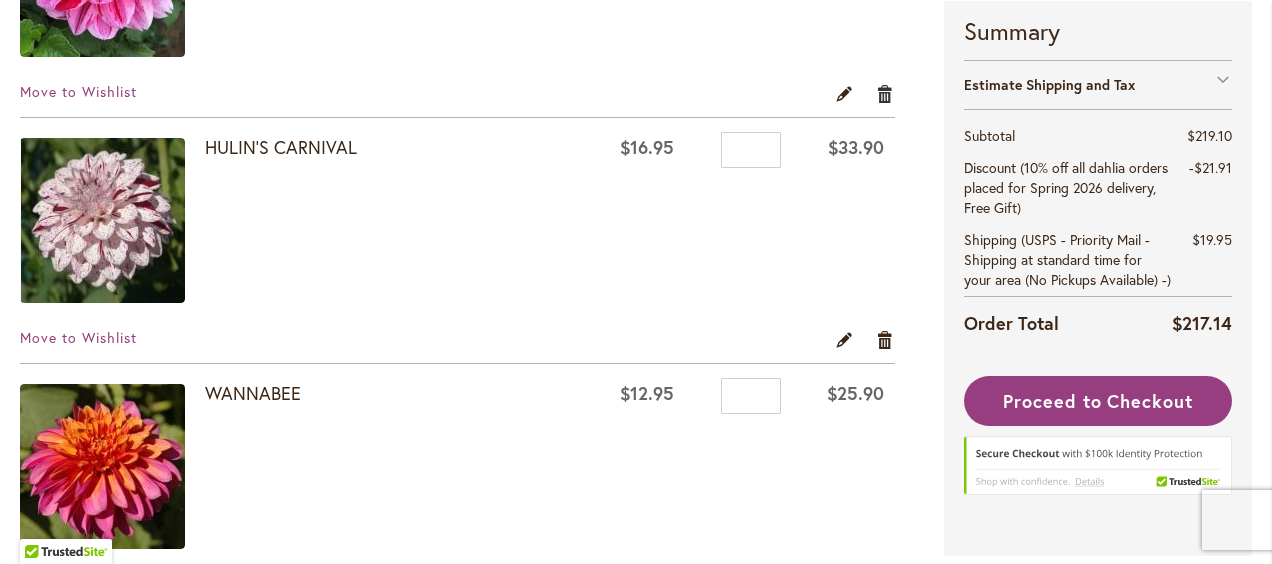 click on "Remove item" at bounding box center [885, 93] 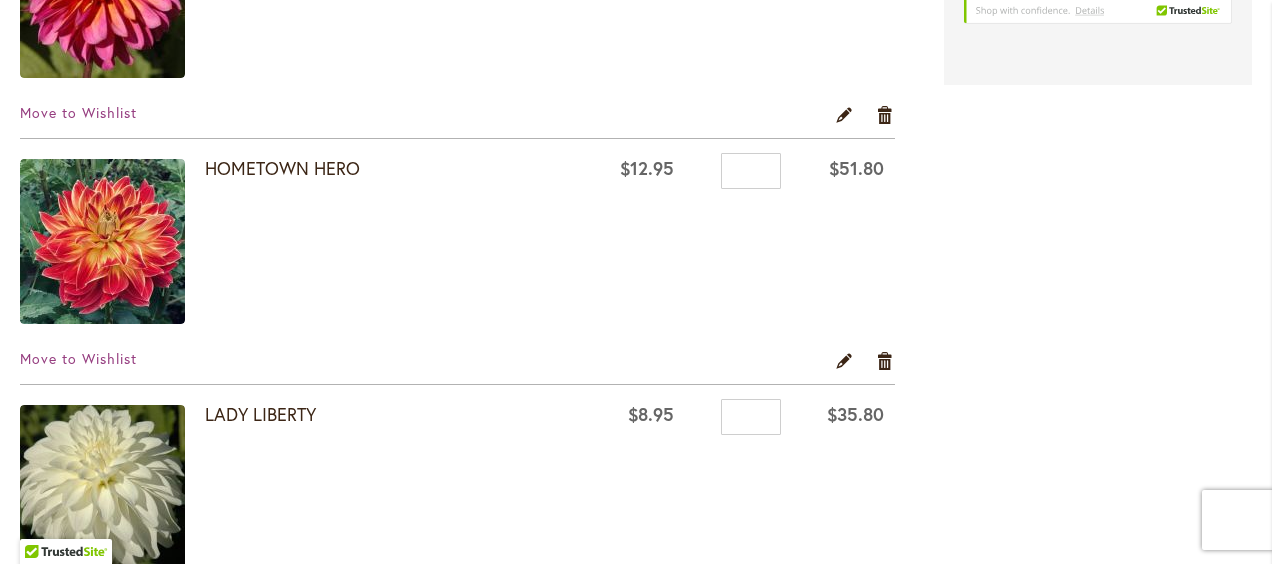 scroll, scrollTop: 1026, scrollLeft: 0, axis: vertical 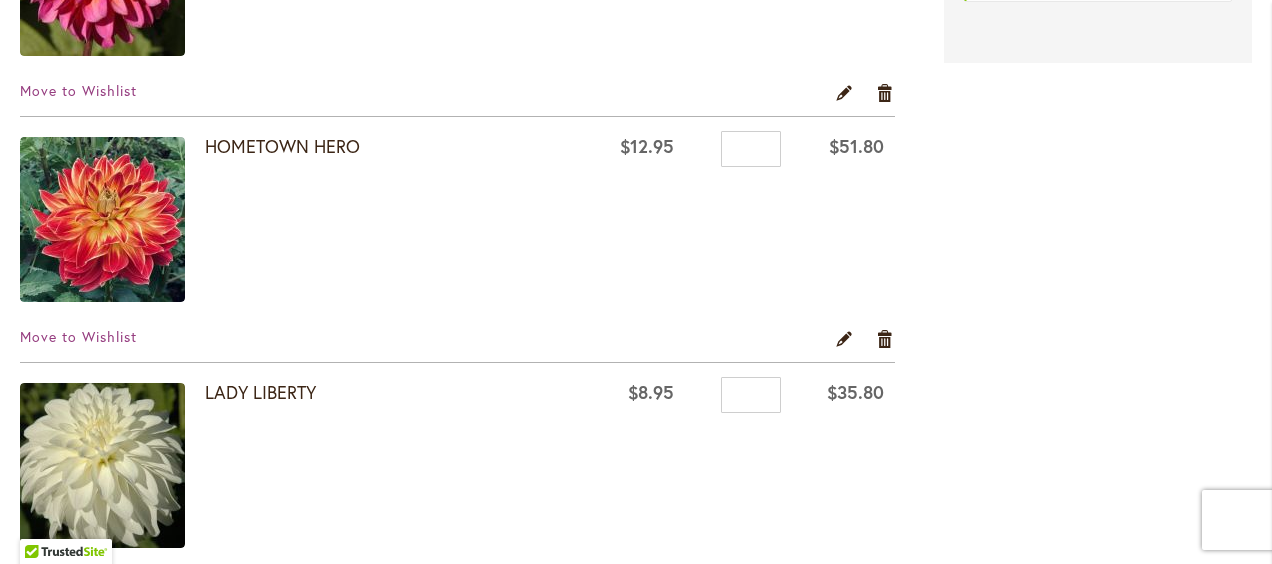 click on "Remove item" at bounding box center (885, 92) 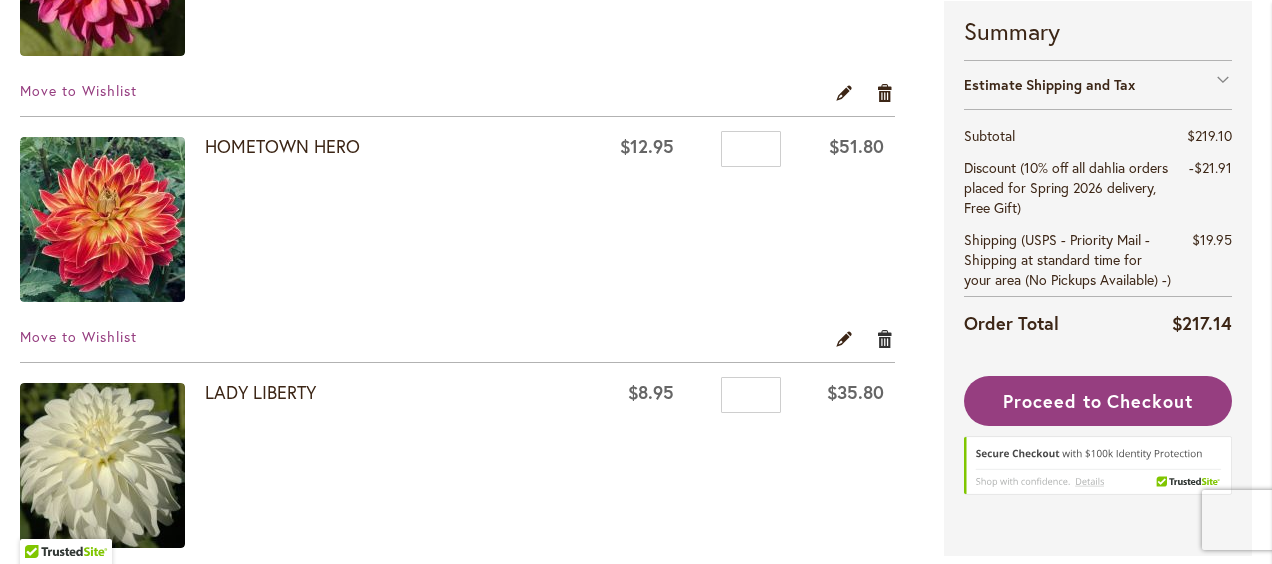 click on "Remove item" at bounding box center [885, 338] 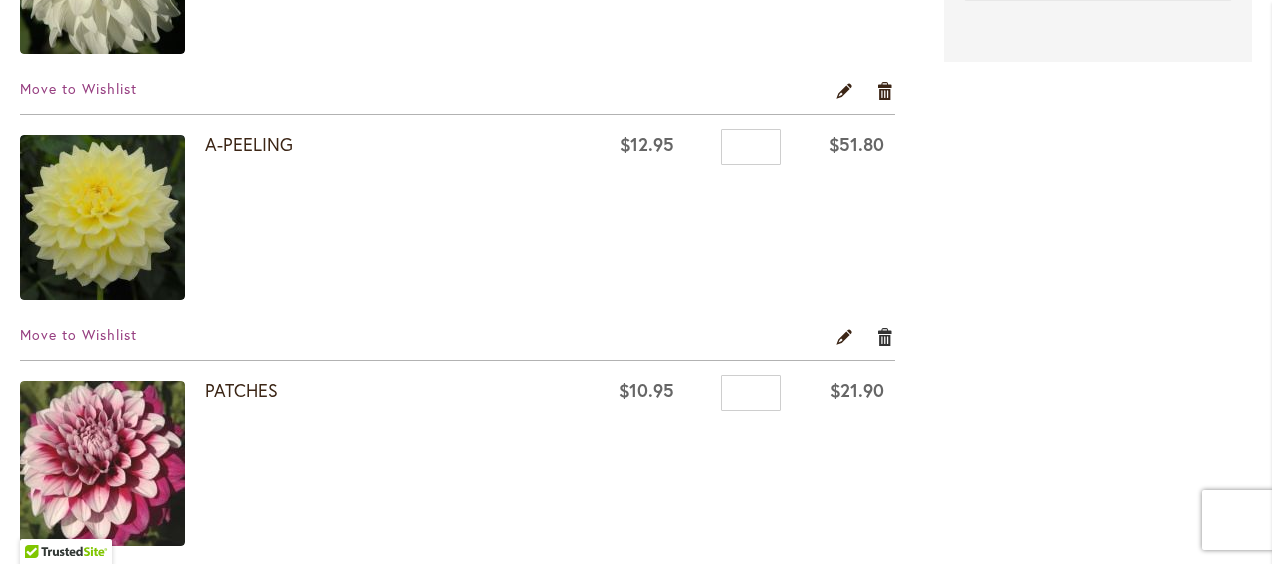 click on "Remove item" at bounding box center [885, 336] 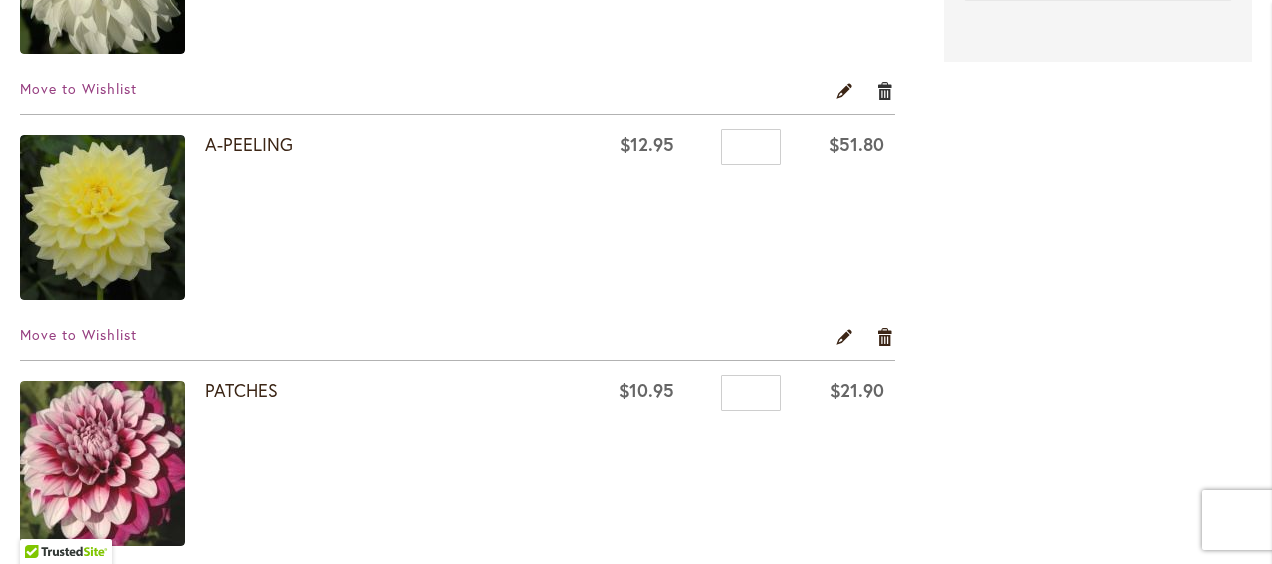 click on "Remove item" at bounding box center (885, 90) 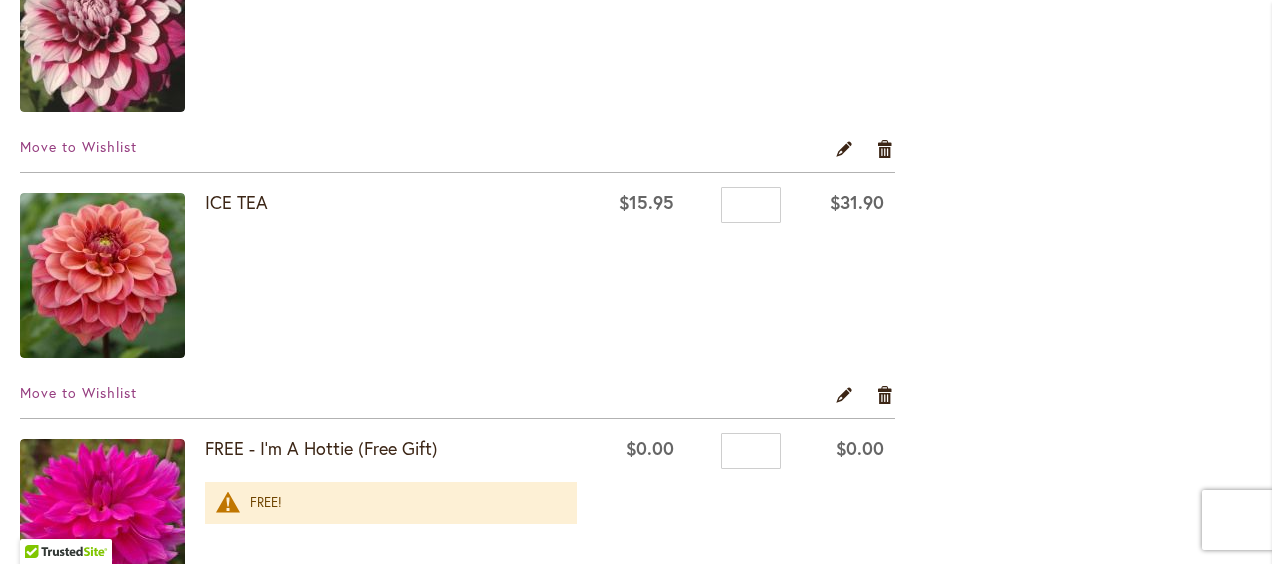 scroll, scrollTop: 2013, scrollLeft: 0, axis: vertical 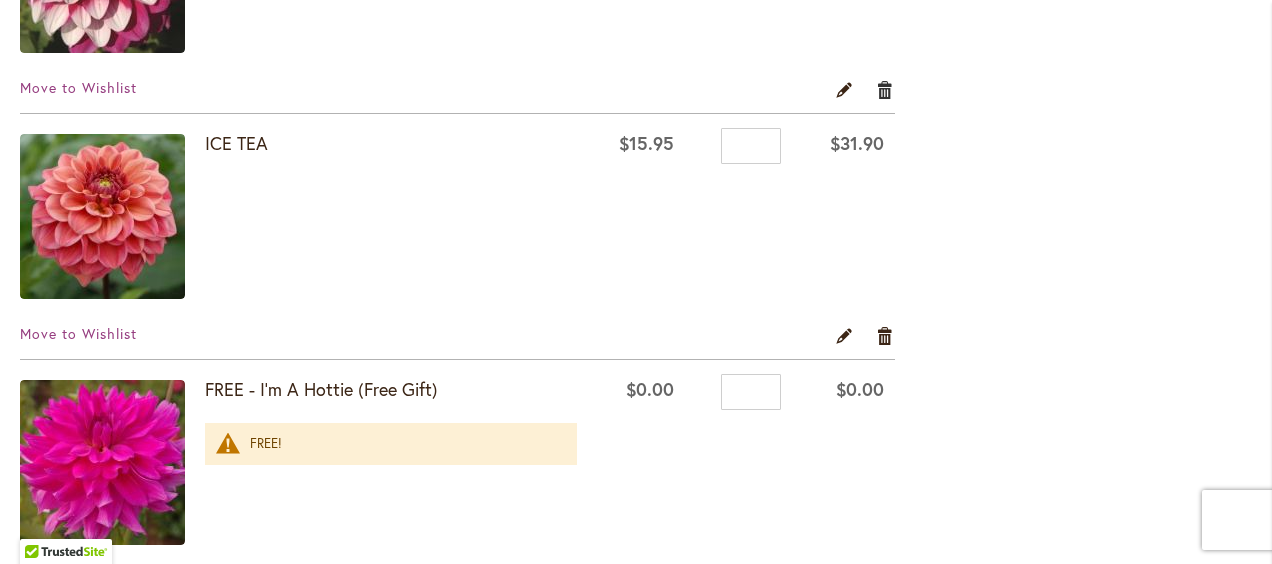 click on "Remove item" at bounding box center [885, 89] 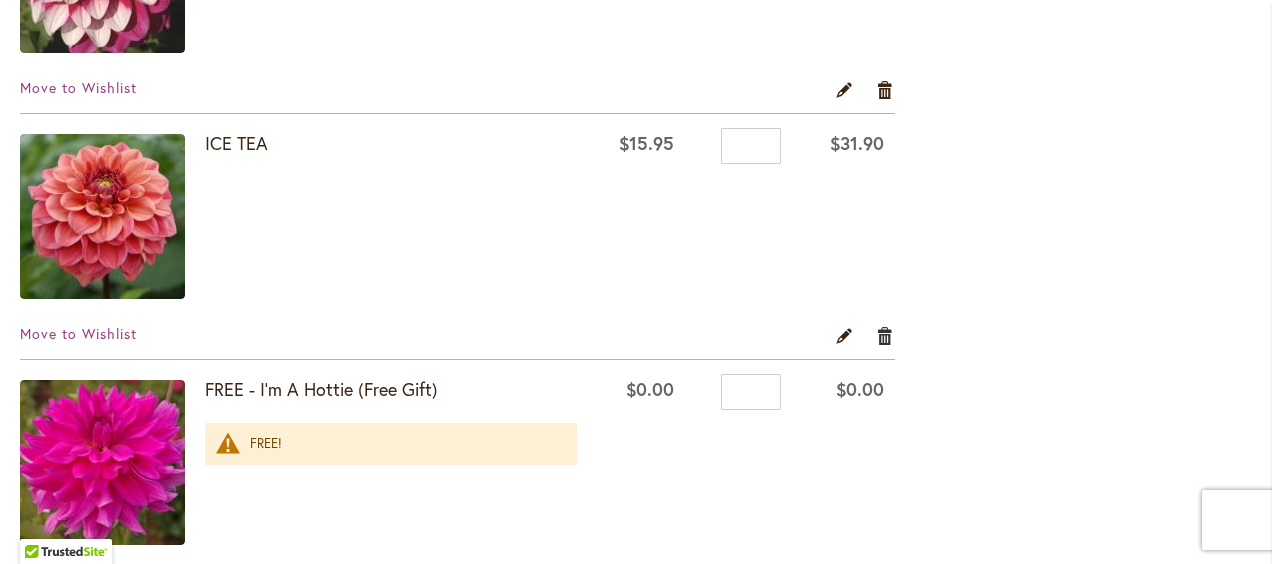 click on "Remove item" at bounding box center (885, 335) 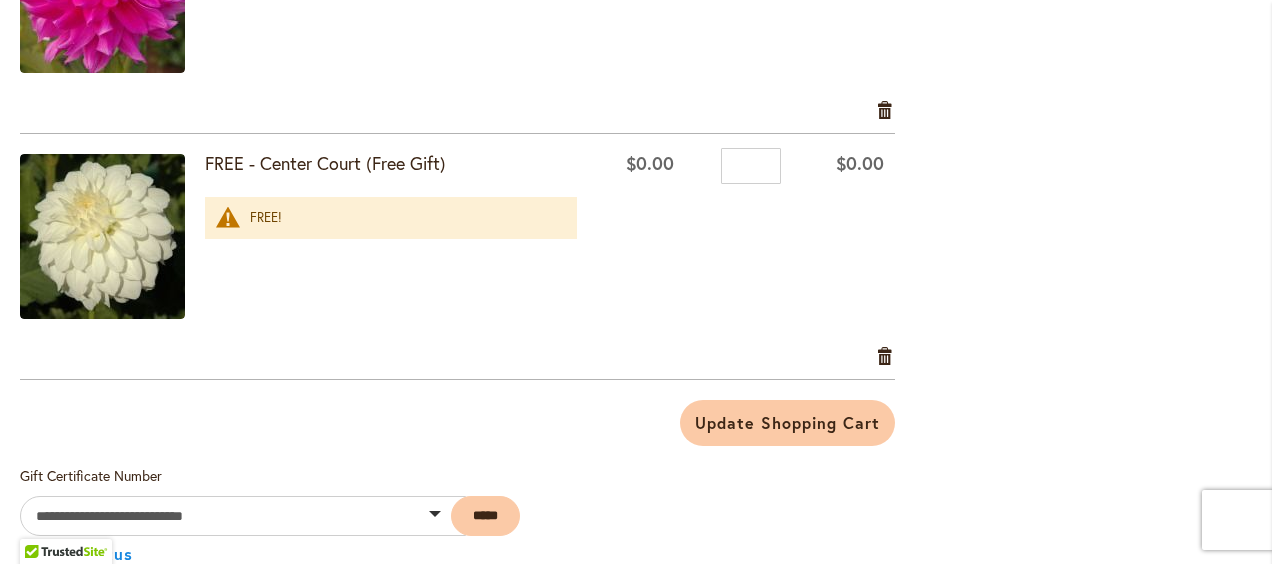 scroll, scrollTop: 2506, scrollLeft: 0, axis: vertical 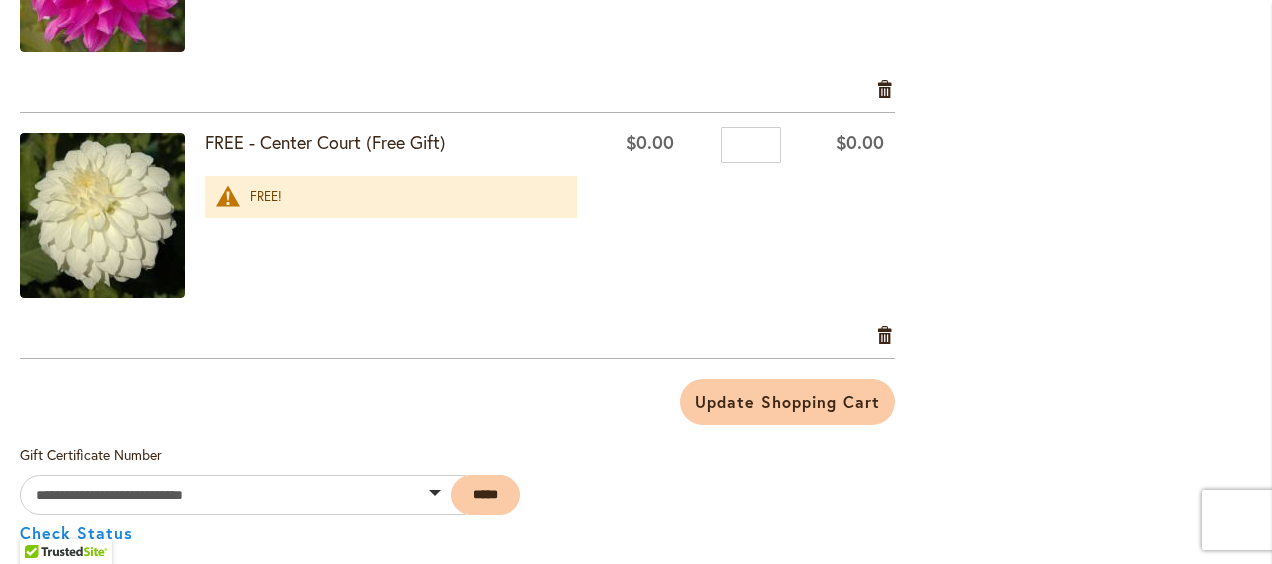 click on "Remove item" at bounding box center (885, 334) 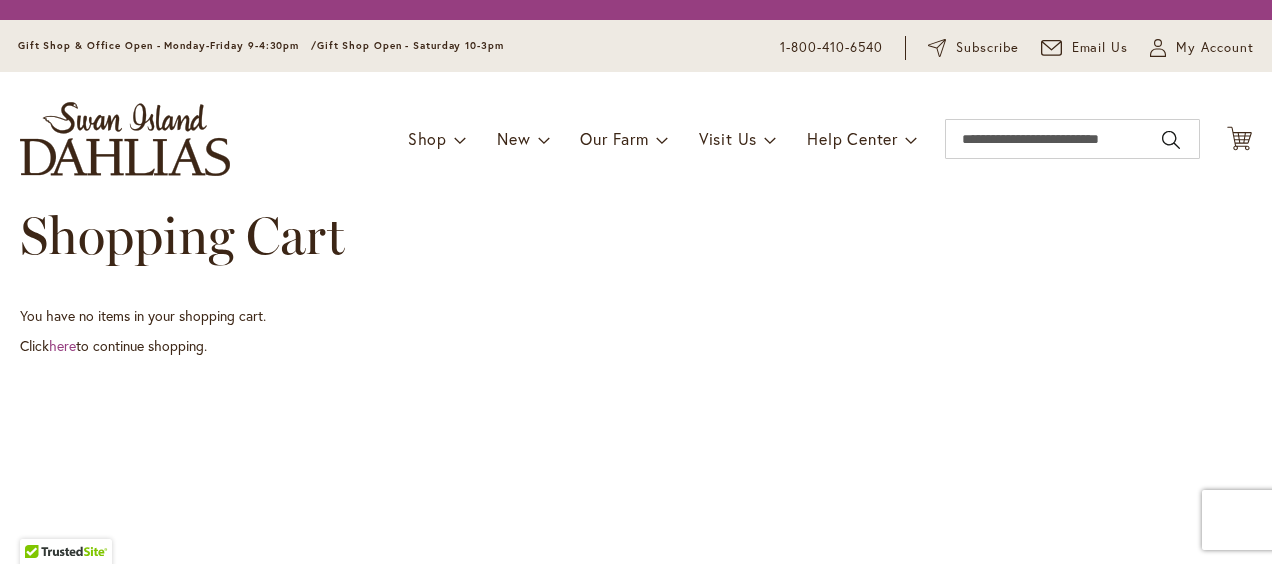 scroll, scrollTop: 0, scrollLeft: 0, axis: both 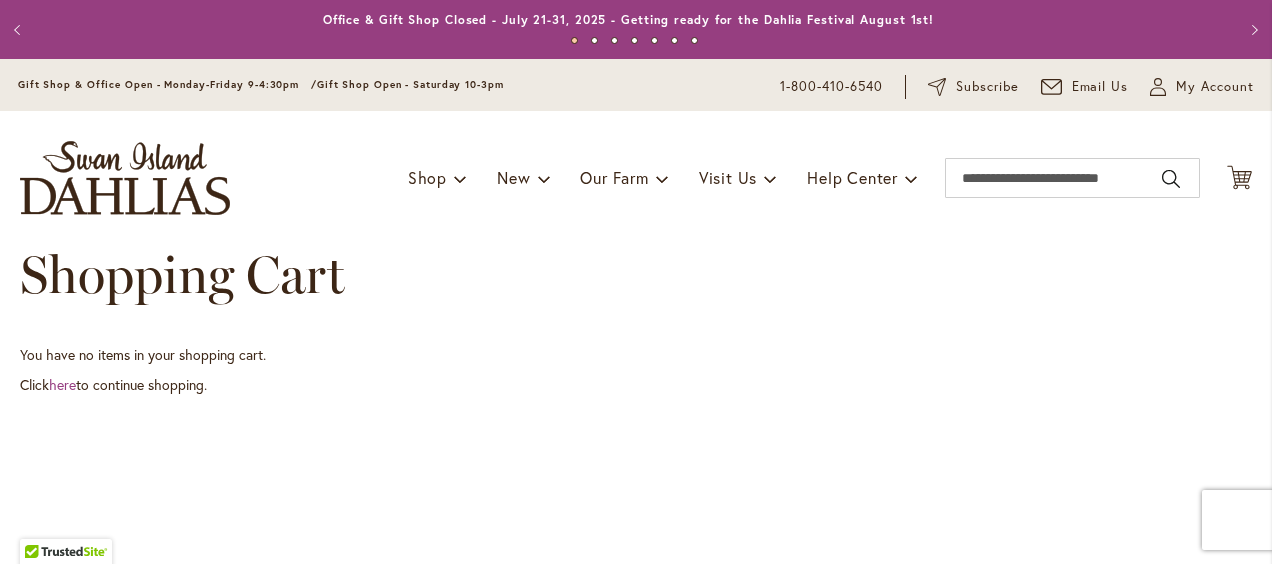 type on "**********" 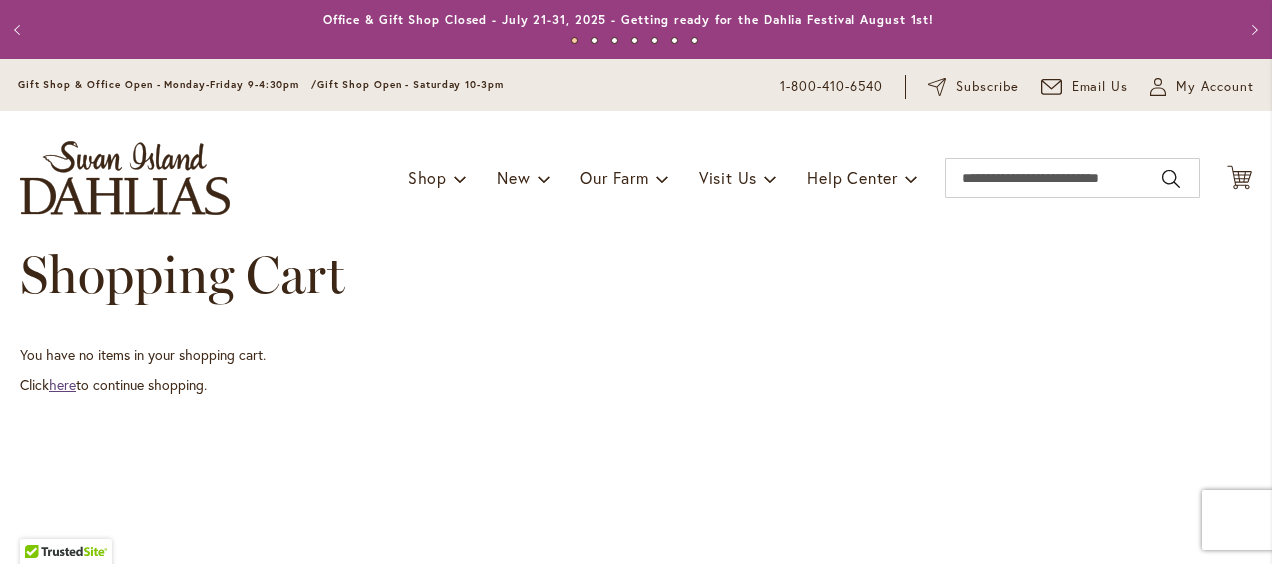 click on "here" at bounding box center (62, 384) 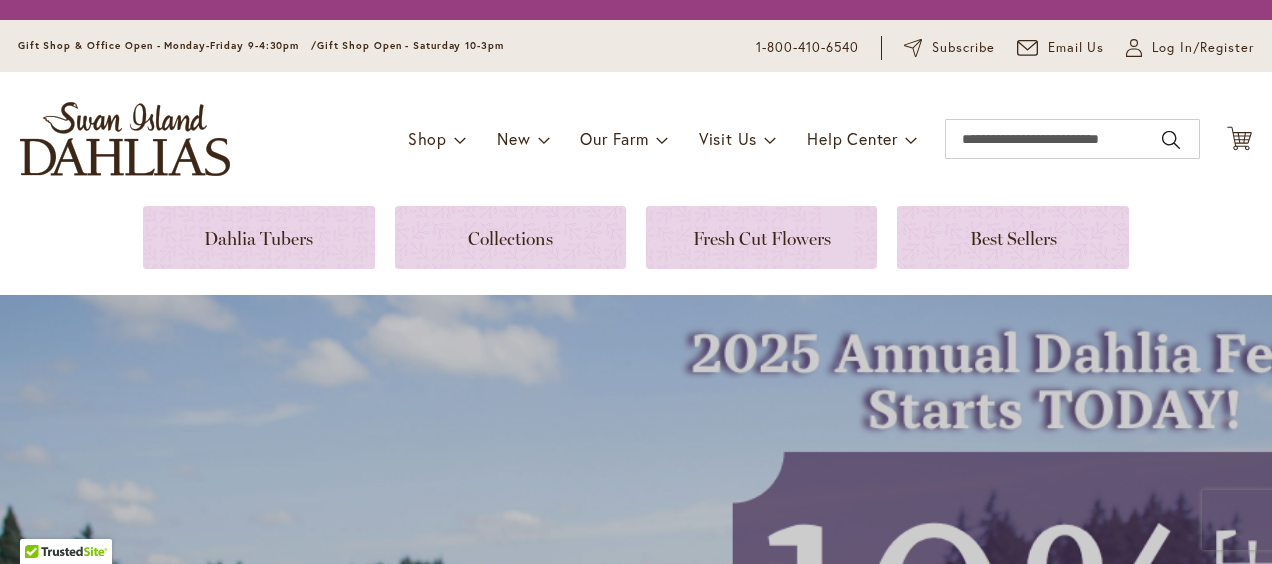 scroll, scrollTop: 0, scrollLeft: 0, axis: both 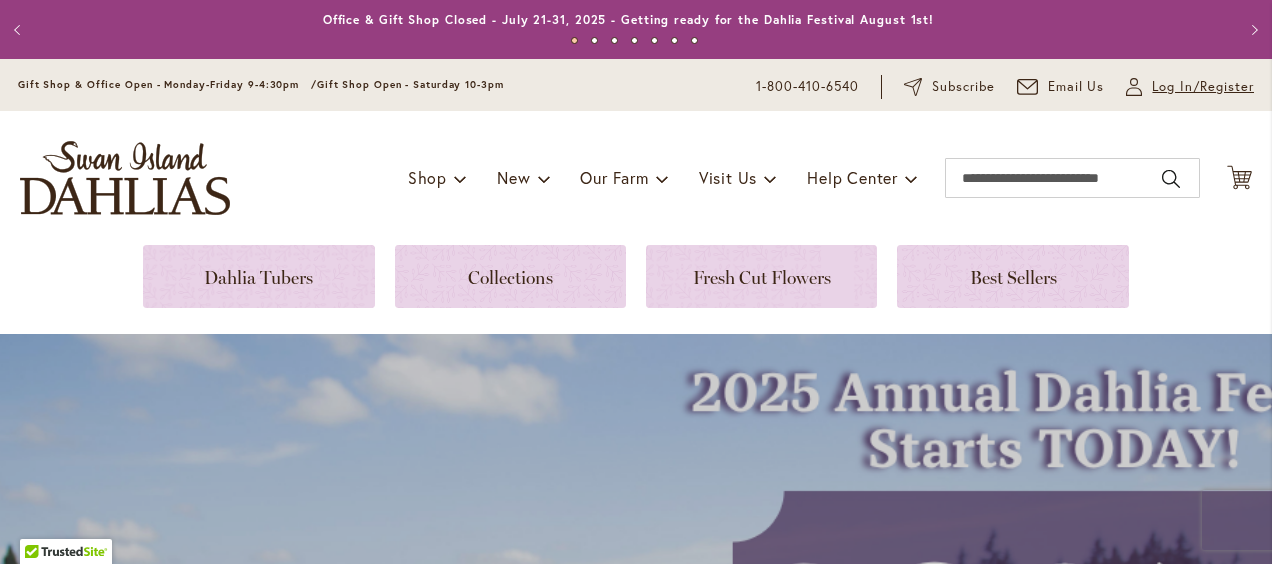 click on "1 2 3 4 5 6 7" at bounding box center [636, 44] 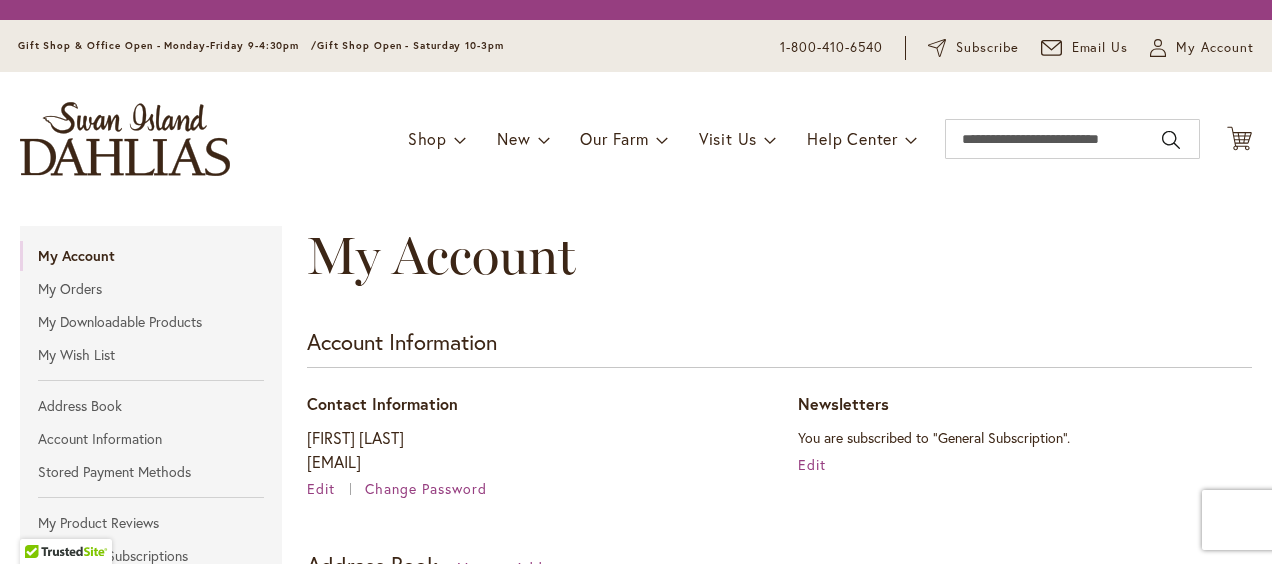 scroll, scrollTop: 0, scrollLeft: 0, axis: both 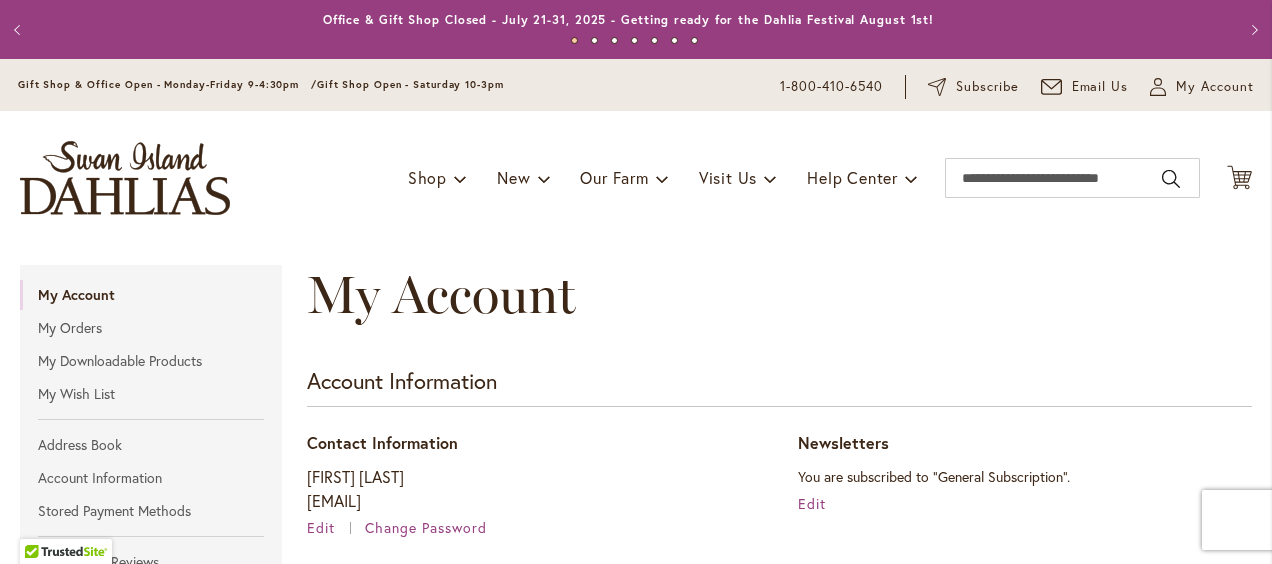 type on "**********" 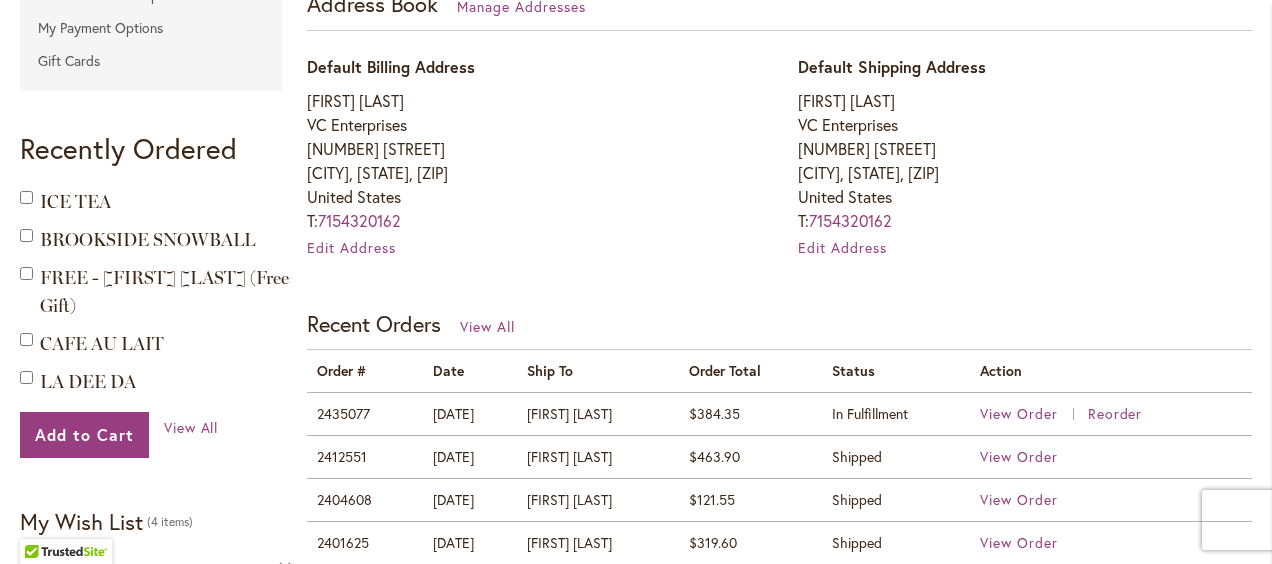 scroll, scrollTop: 640, scrollLeft: 0, axis: vertical 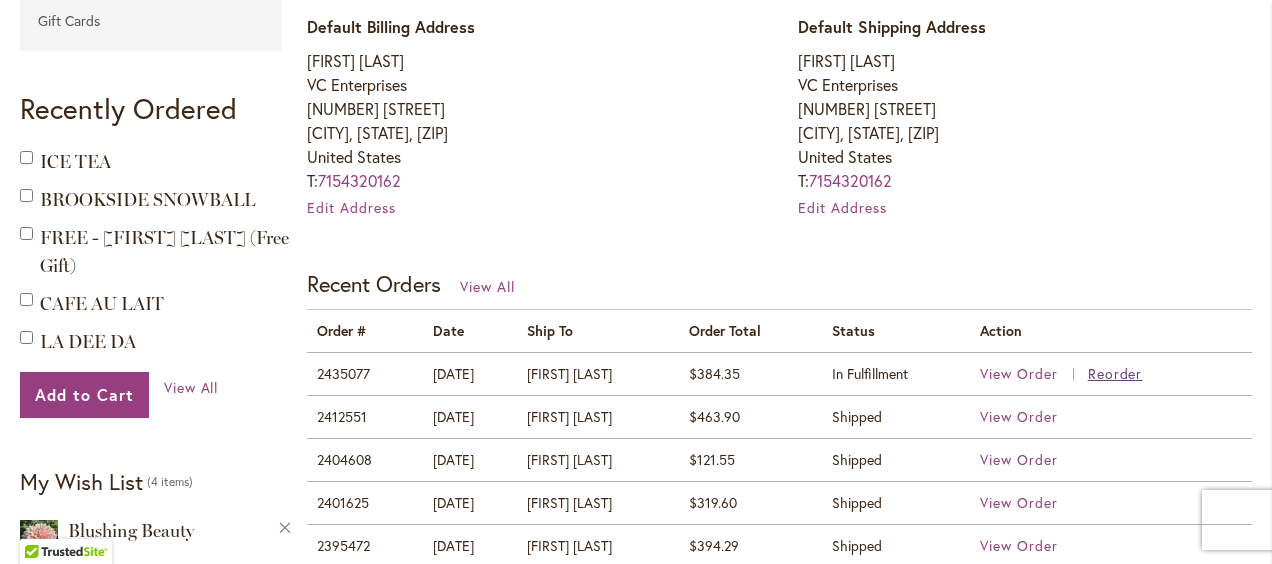 click on "Reorder" at bounding box center [1115, 373] 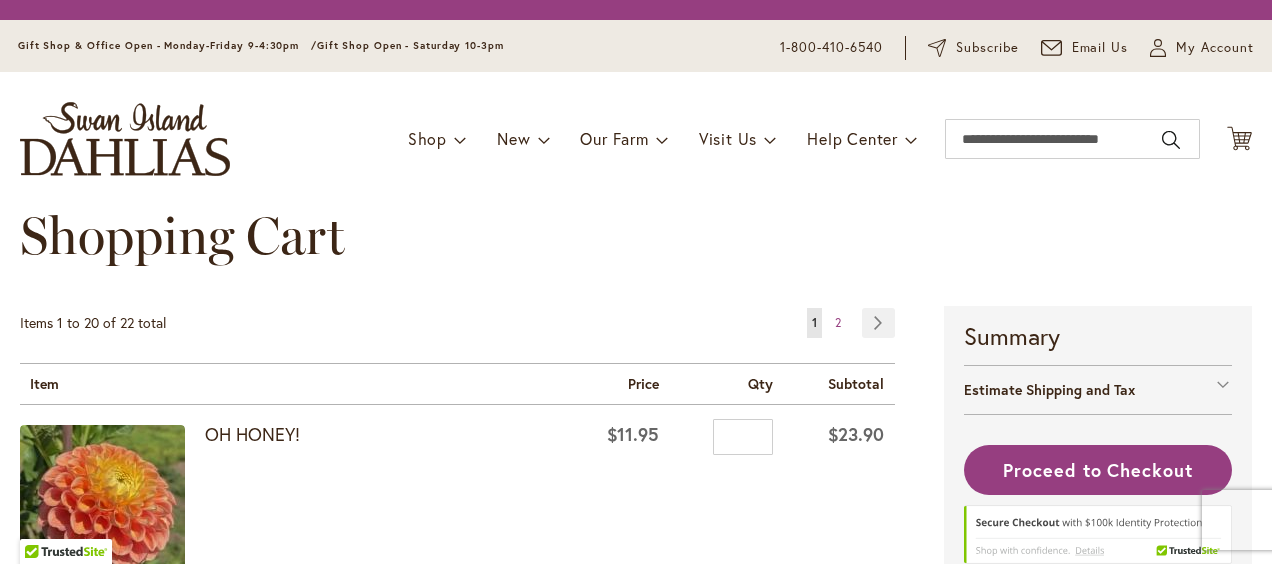 scroll, scrollTop: 0, scrollLeft: 0, axis: both 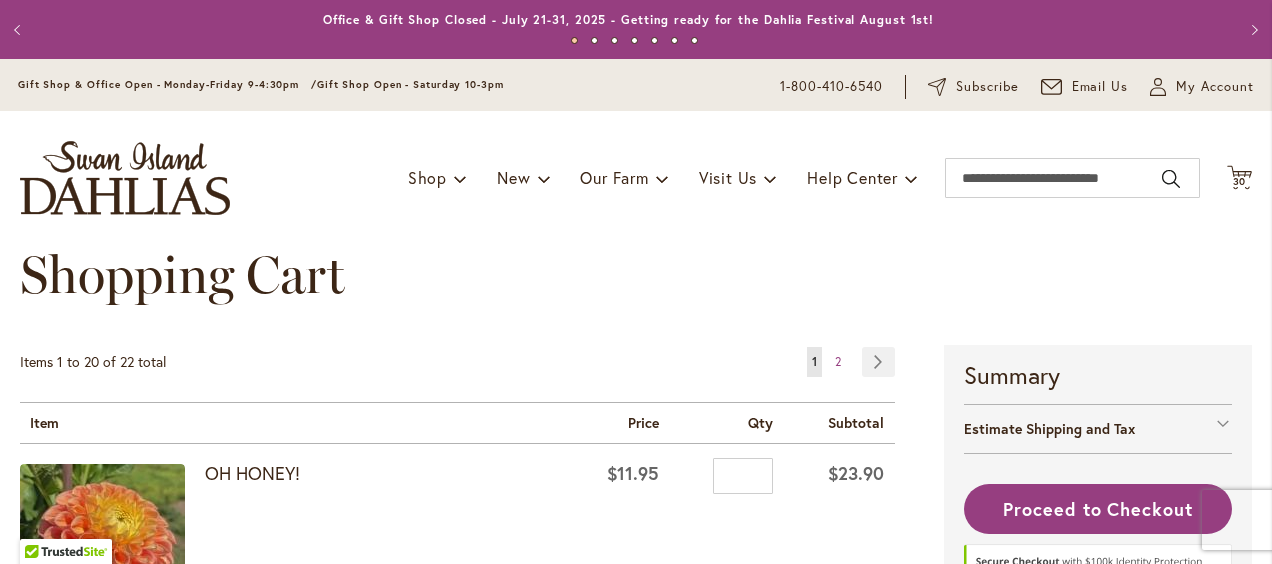 type on "**********" 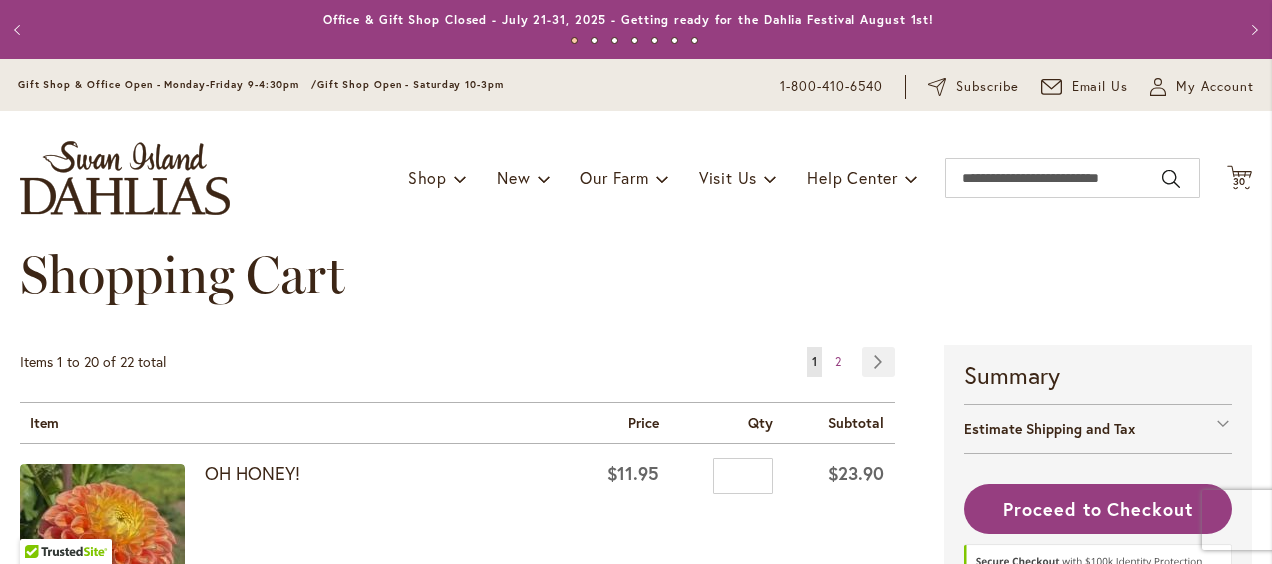 click on "Items 1 to 20 of 22 total
Page
You're currently reading page
1
Page
2
Page
Next" at bounding box center (457, 375) 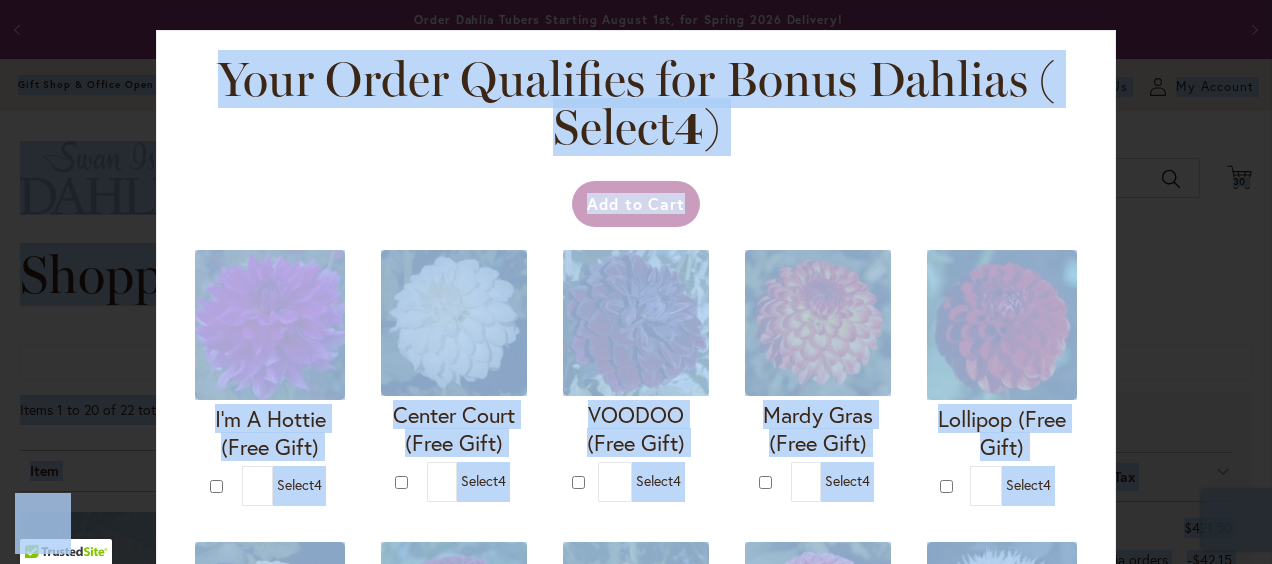 click on "Your Order Qualifies for Bonus Dahlias ( Select                     4
)
Add to Cart
I'm A Hottie (Free Gift)" at bounding box center [636, 282] 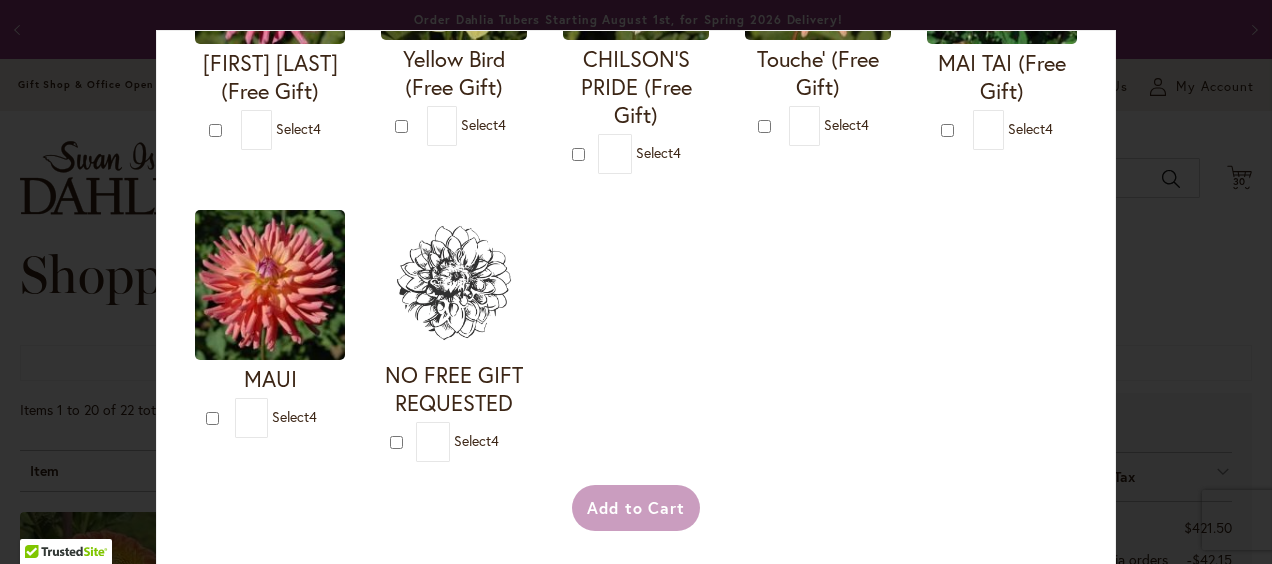 scroll, scrollTop: 1252, scrollLeft: 0, axis: vertical 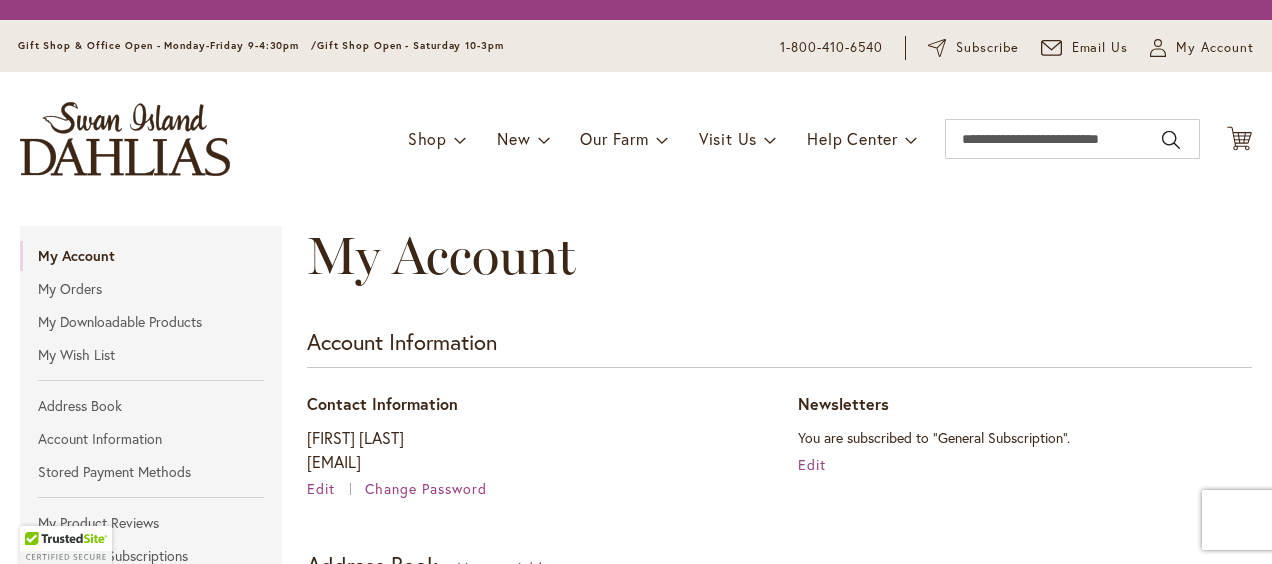 click on "Contact Information
[FIRST] [LAST]
[EMAIL]
Edit
Change Password" at bounding box center (534, 446) 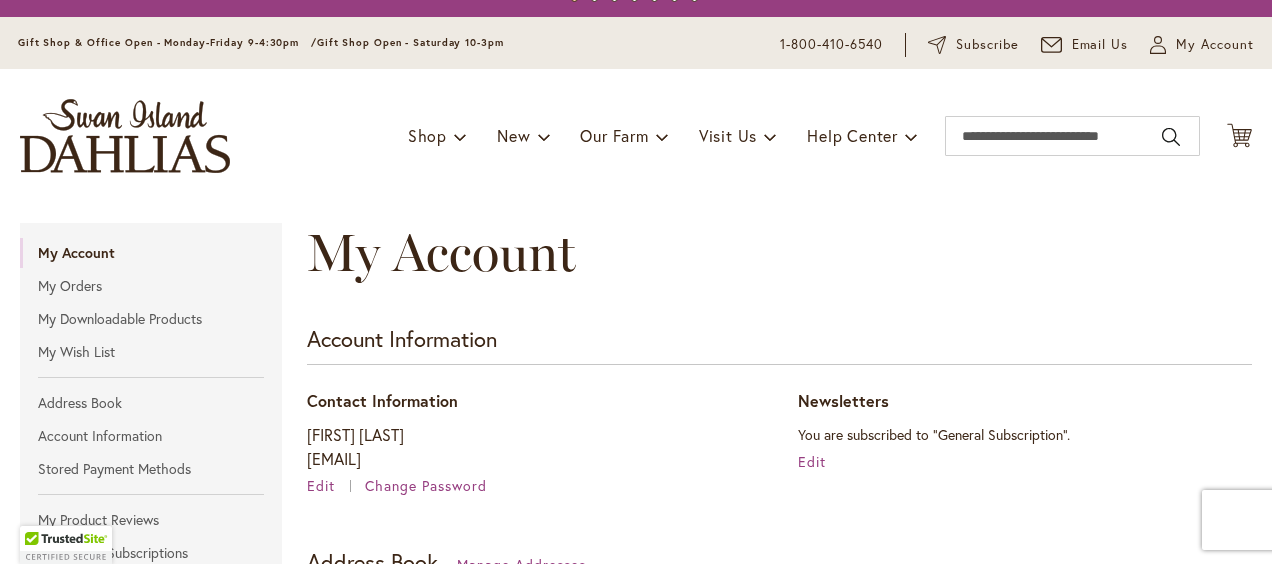 scroll, scrollTop: 118, scrollLeft: 0, axis: vertical 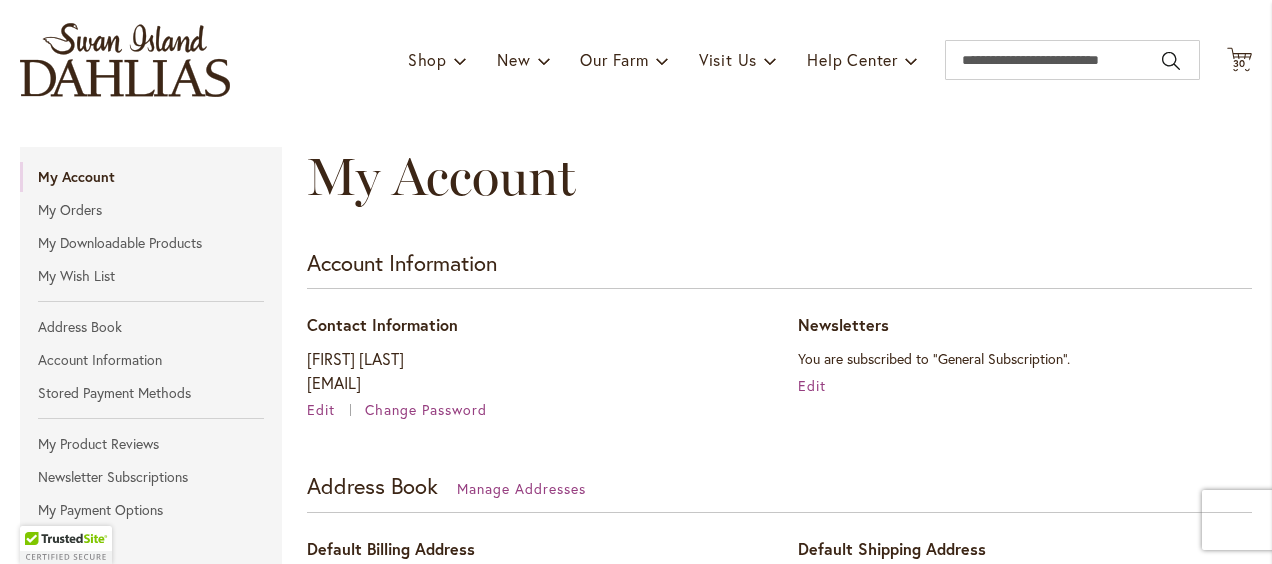type on "**********" 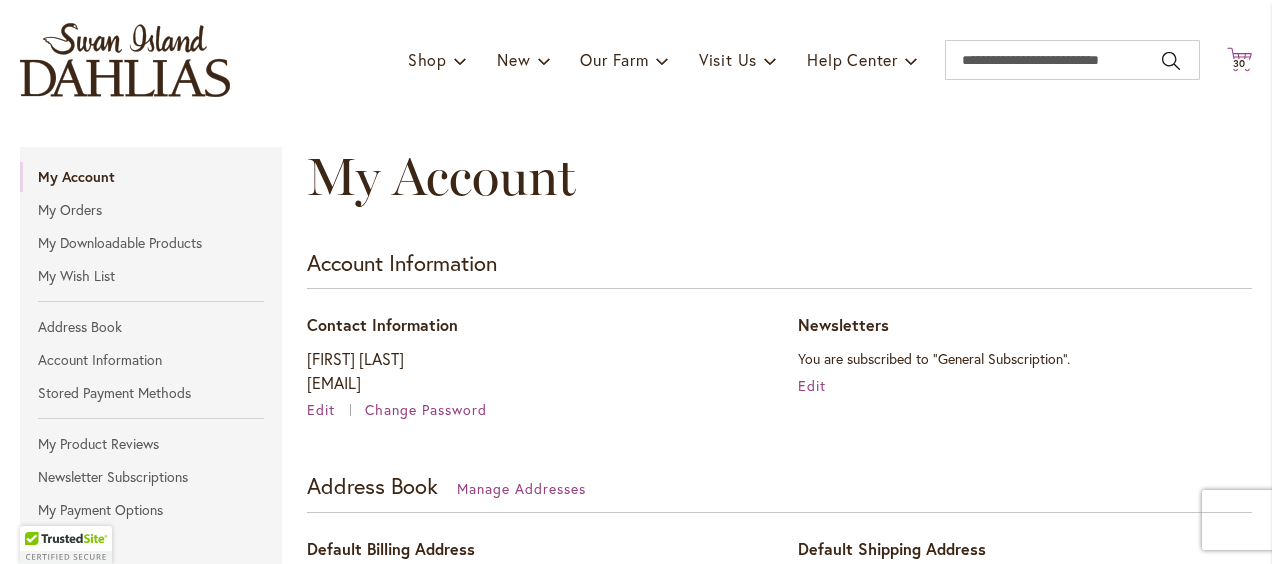 click on "30" at bounding box center (1240, 63) 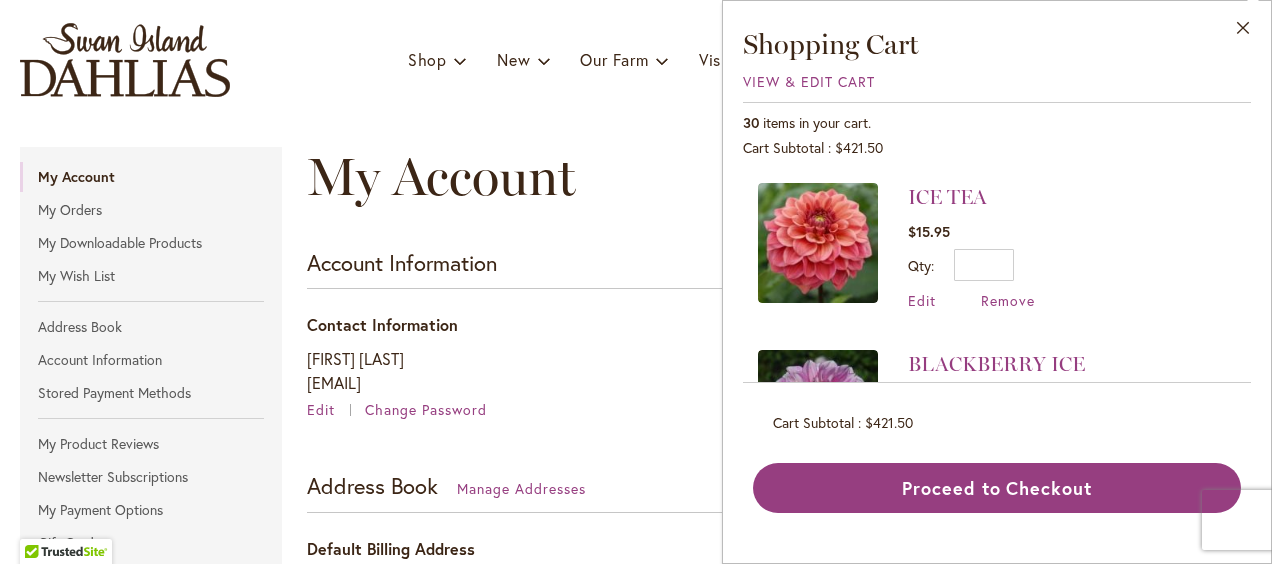 drag, startPoint x: 1152, startPoint y: 216, endPoint x: 1168, endPoint y: 222, distance: 17.088007 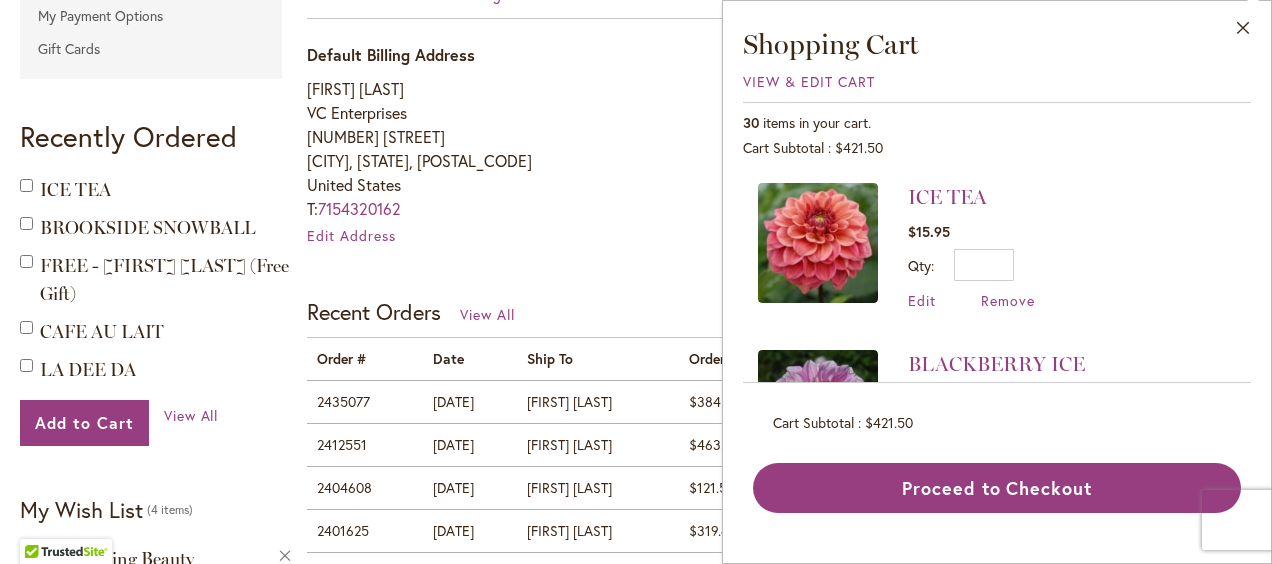 scroll, scrollTop: 1105, scrollLeft: 0, axis: vertical 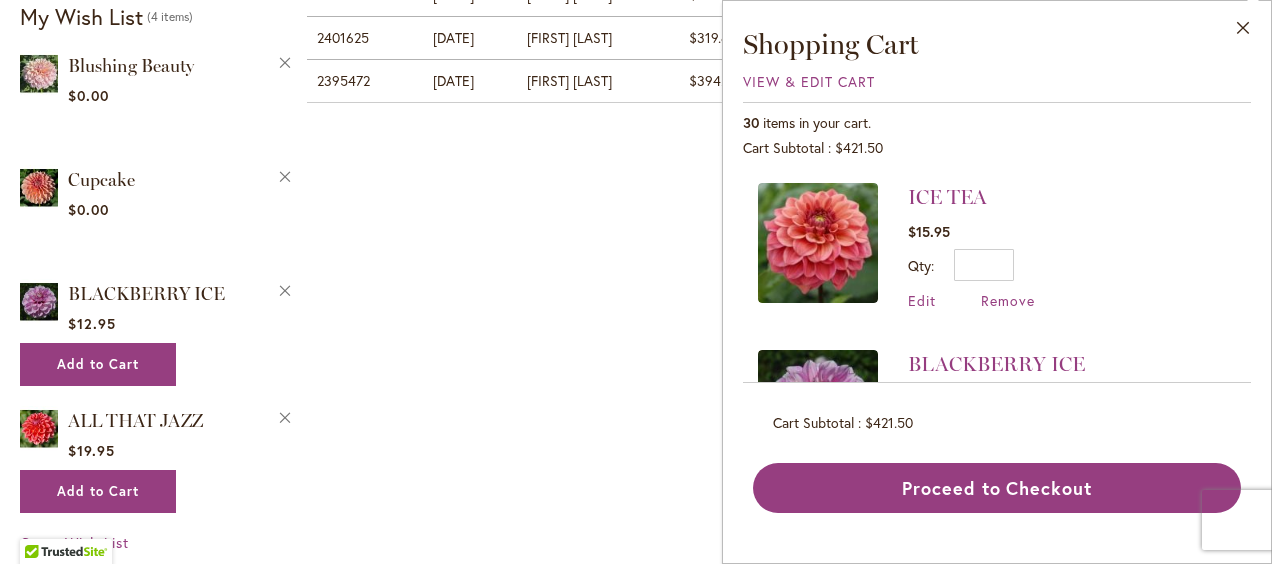 click on "ICE TEA
$15.95
Qty
*
Update
Edit
Remove" at bounding box center [997, 256] 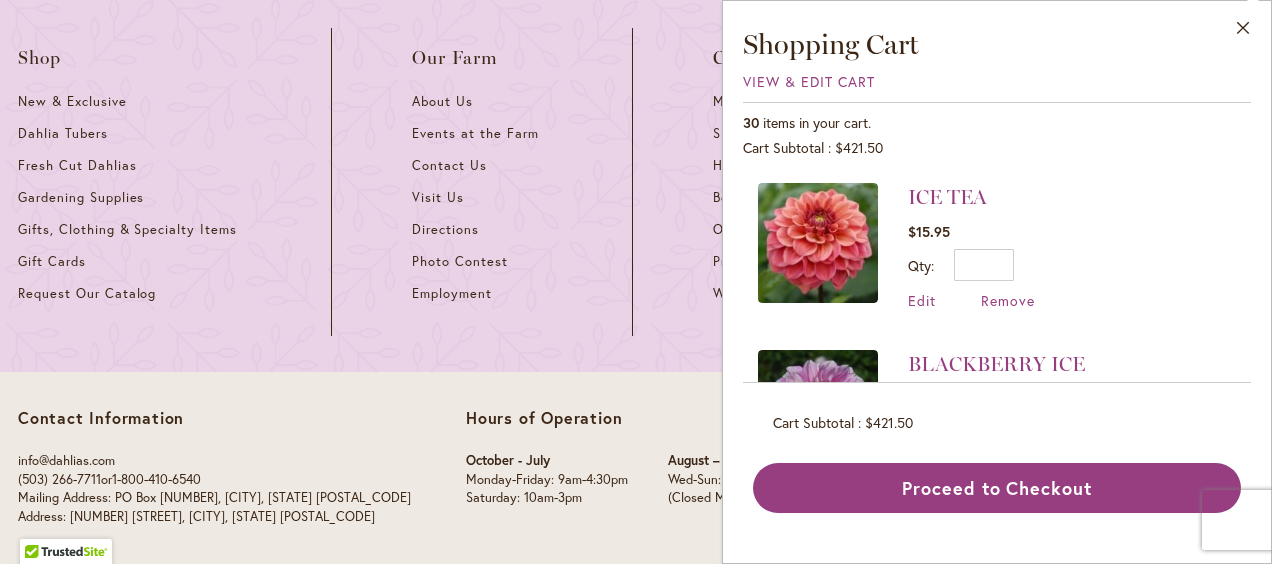 scroll, scrollTop: 1782, scrollLeft: 0, axis: vertical 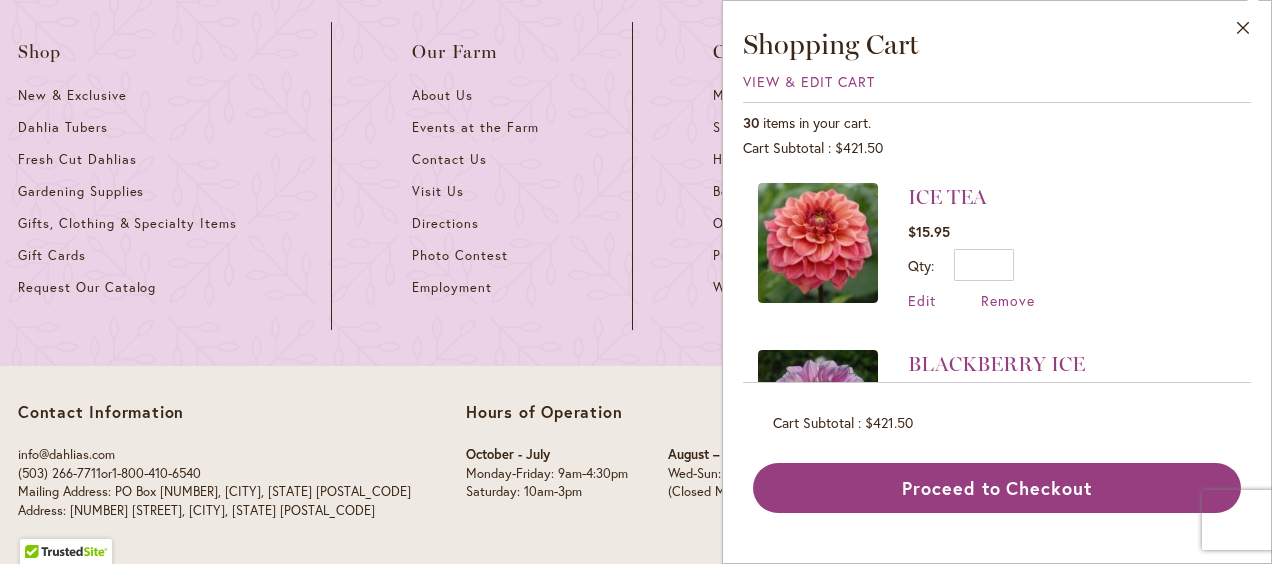 click on "ICE TEA $15.95 Qty * Update Edit Remove" at bounding box center (997, 256) 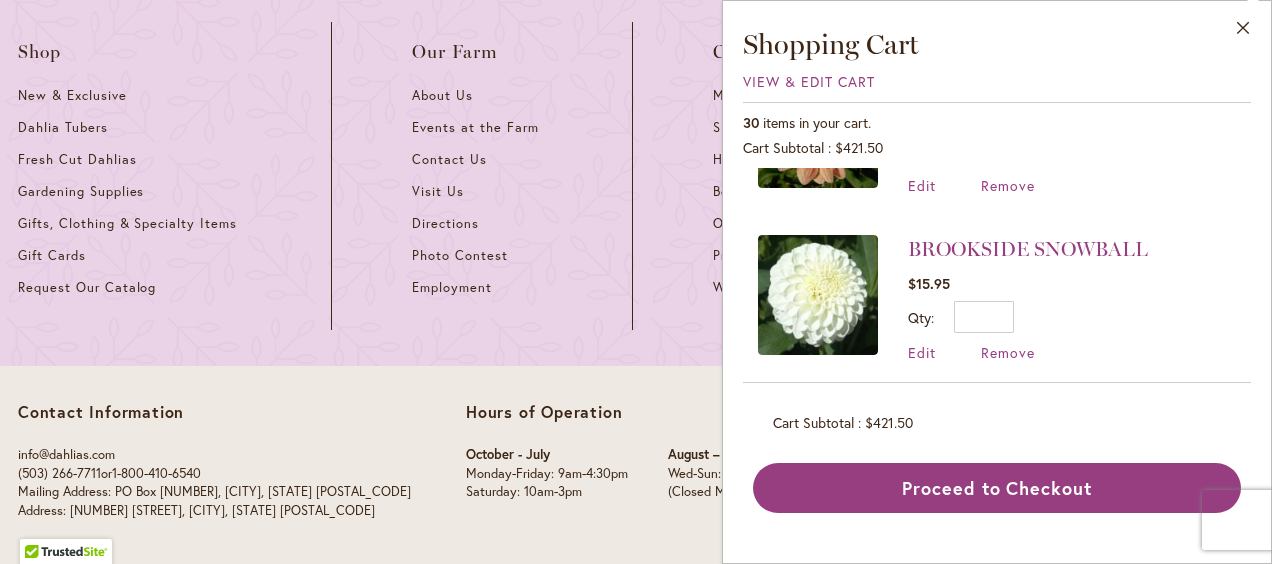 scroll, scrollTop: 3433, scrollLeft: 0, axis: vertical 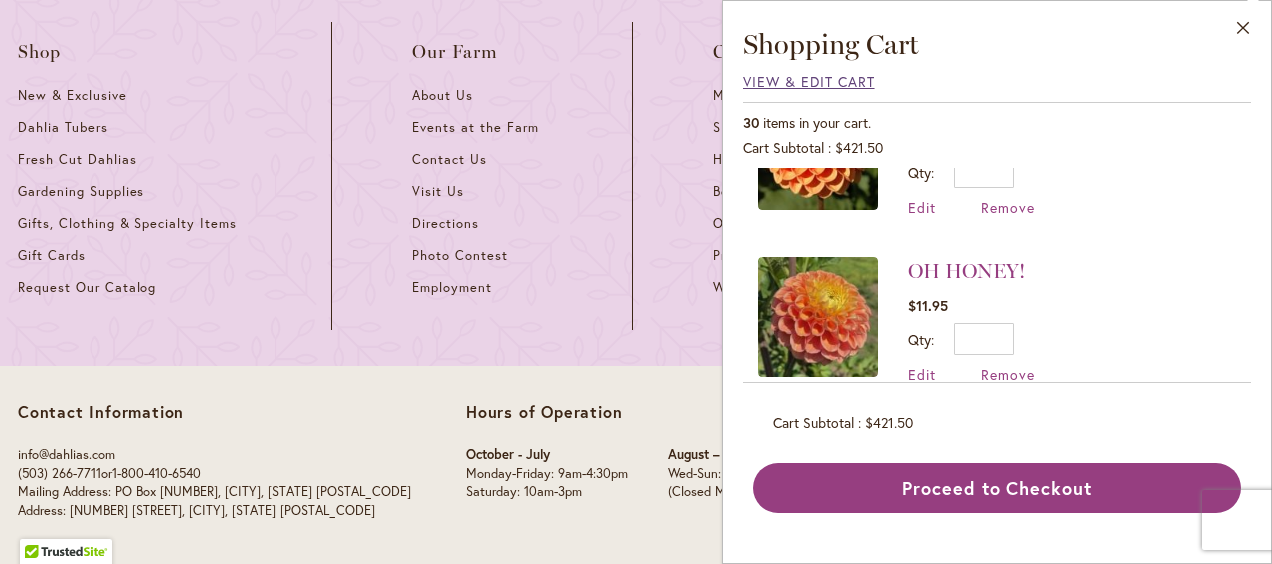 click on "View & Edit Cart" at bounding box center [809, 81] 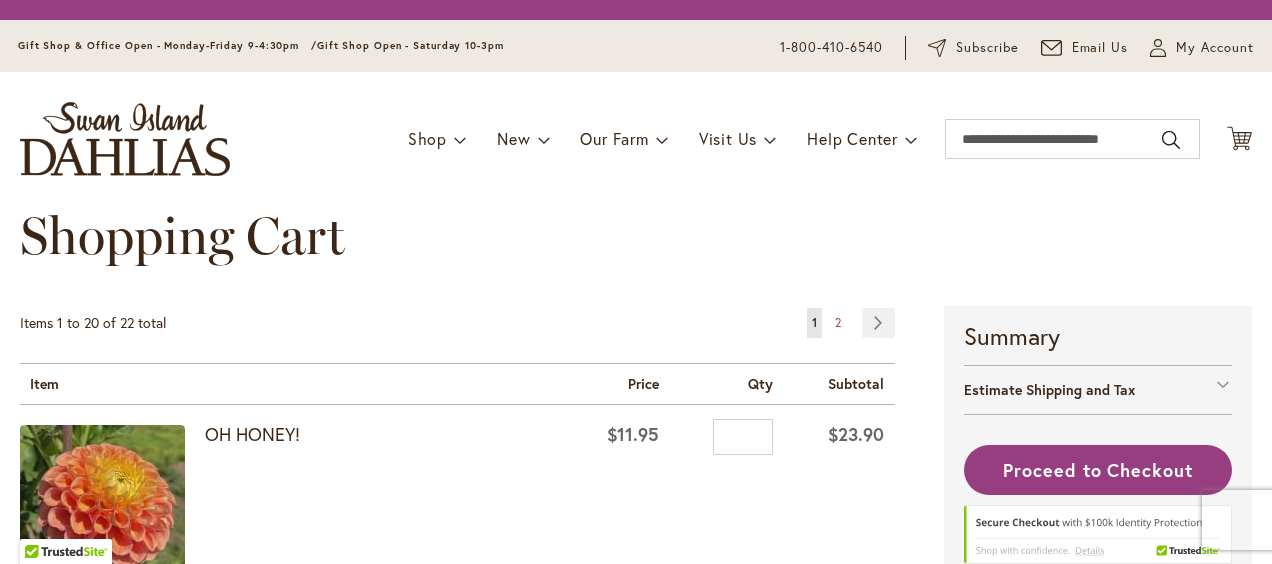 scroll, scrollTop: 0, scrollLeft: 0, axis: both 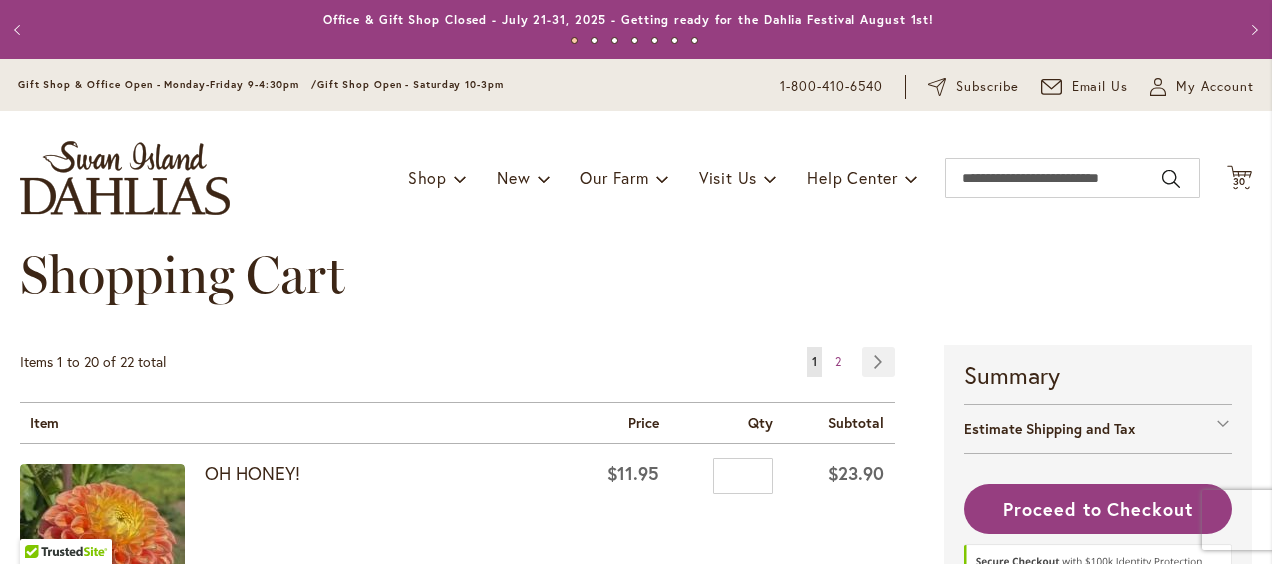 type on "**********" 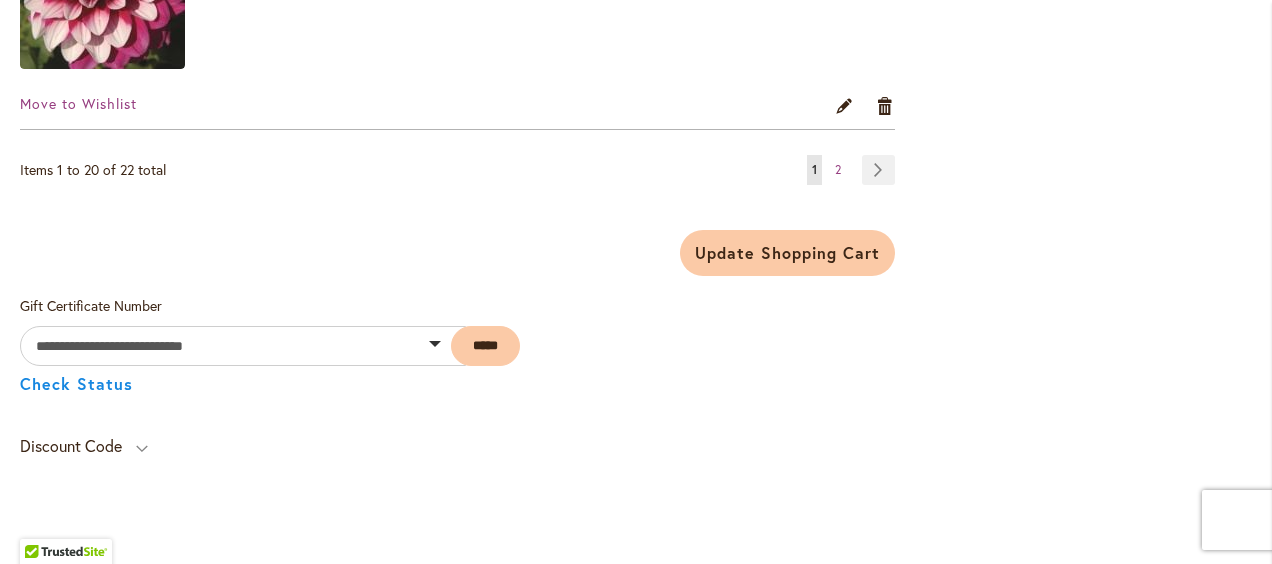 scroll, scrollTop: 5040, scrollLeft: 0, axis: vertical 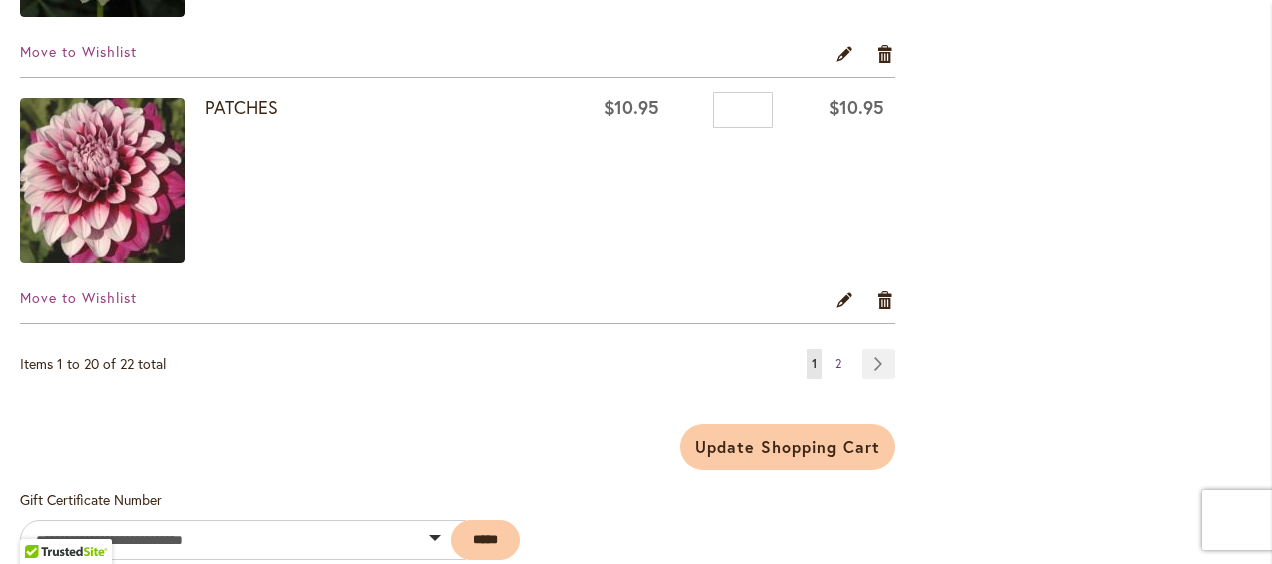 click on "2" at bounding box center [838, 363] 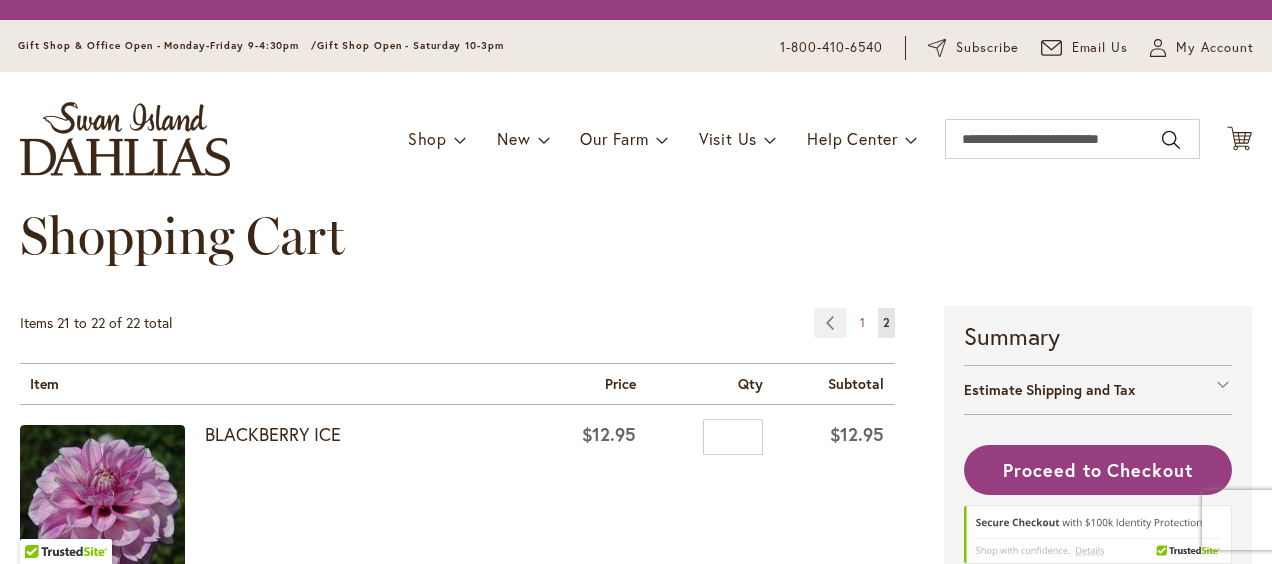 scroll, scrollTop: 0, scrollLeft: 0, axis: both 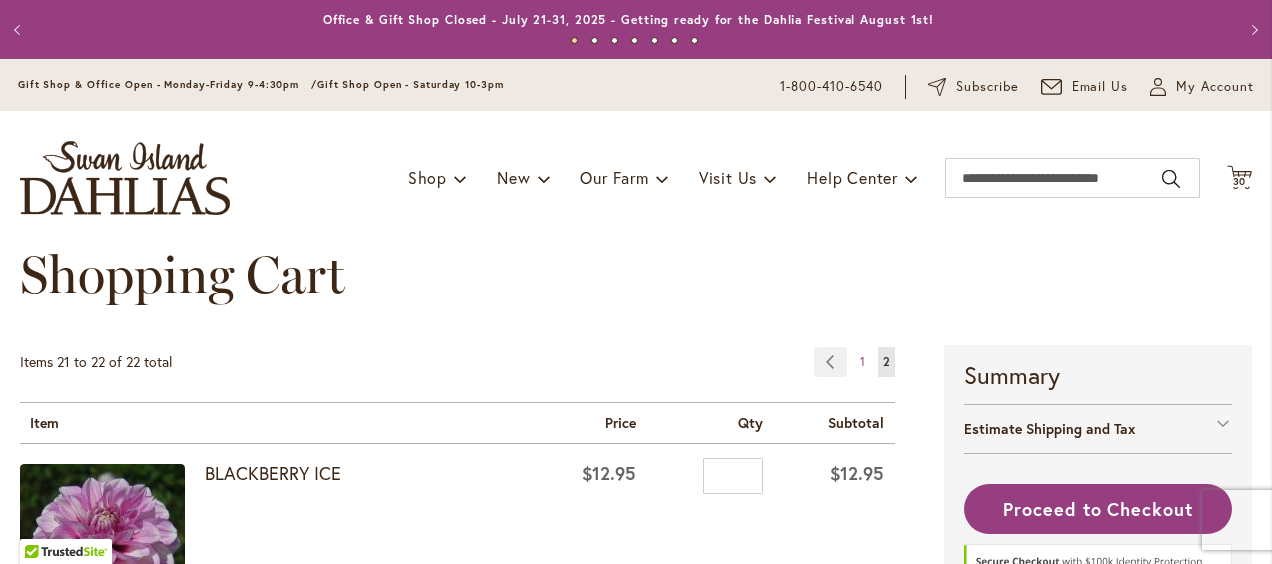 type on "**********" 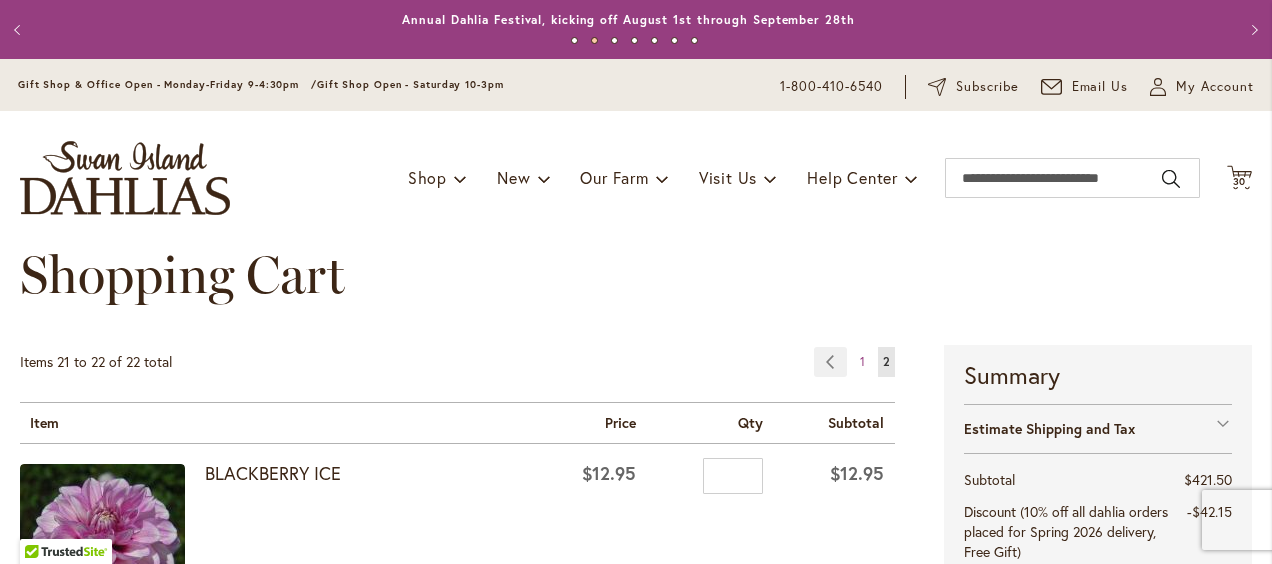 click on "Select your  FREE GIFT !
Summary
Additional Fees
Estimate Shipping and Tax
Estimate Shipping and Tax
Enter your destination to get a shipping estimate.
Country
[COUNTRY]
State/Province
[STATE]" at bounding box center (636, 1293) 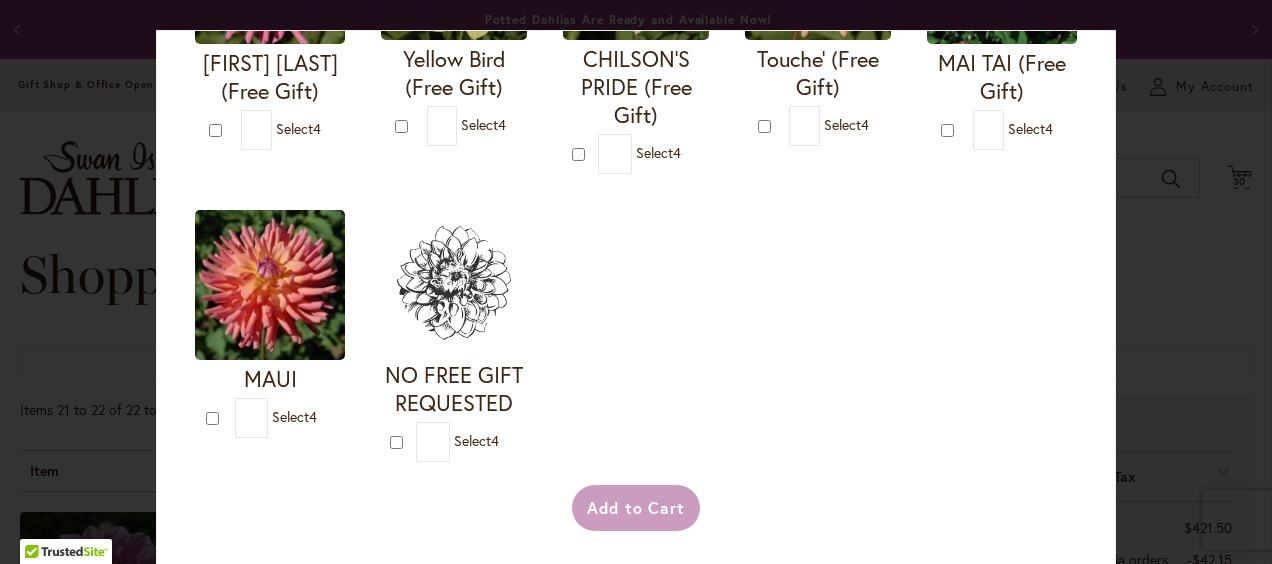 scroll, scrollTop: 1252, scrollLeft: 0, axis: vertical 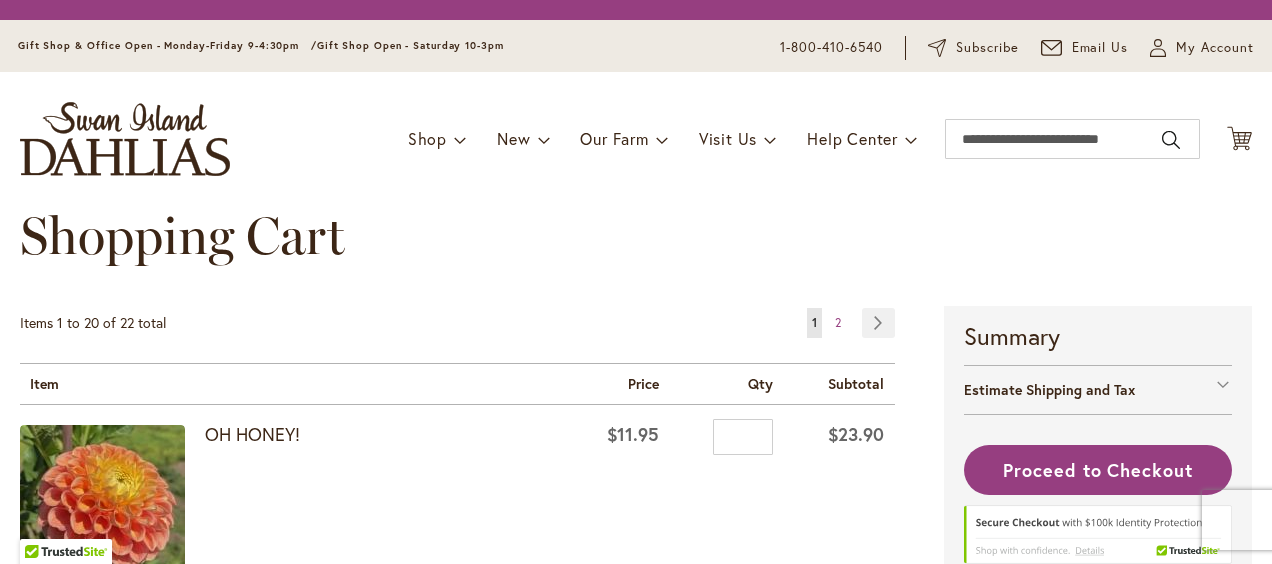 click on "Shopping Cart
Close
Close
Select your  FREE GIFT !
Summary
Estimate Shipping and Tax
Proceed to Checkout
Items 1 to 20 of 22 total
Page
1 Page 2" at bounding box center (636, 3420) 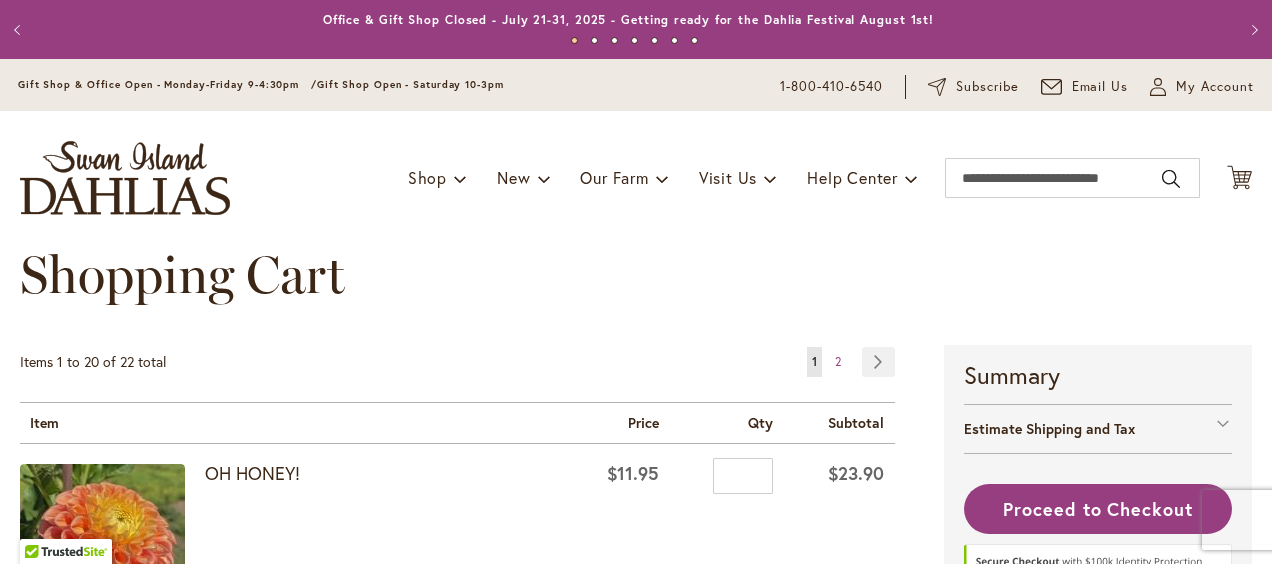 click on "Shopping Cart" at bounding box center (636, 295) 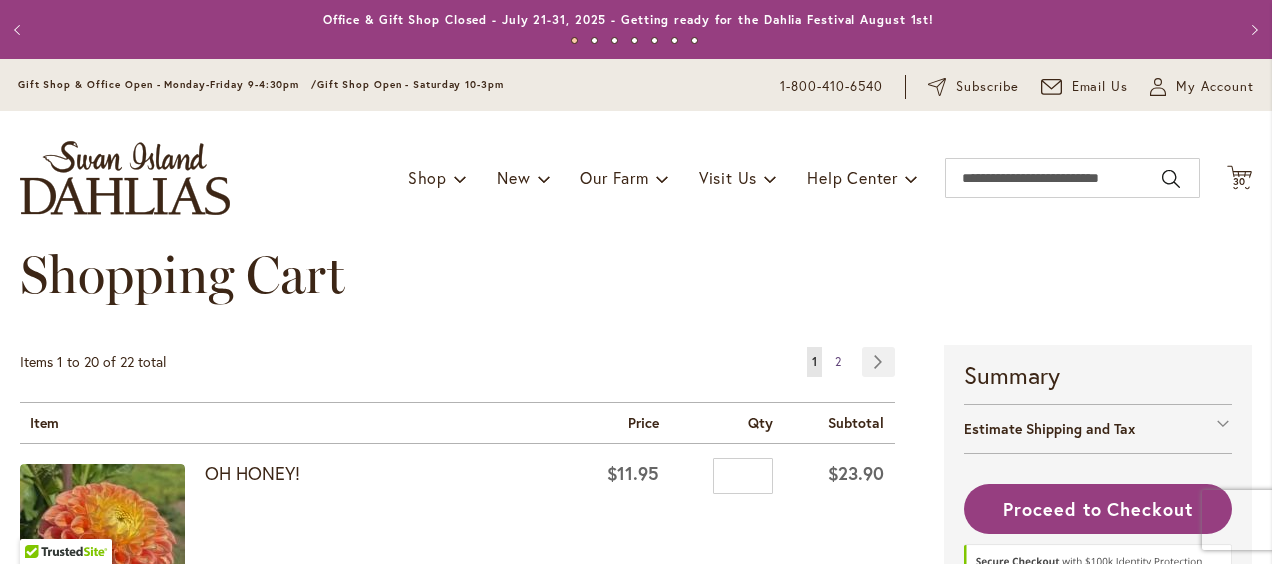 type on "**********" 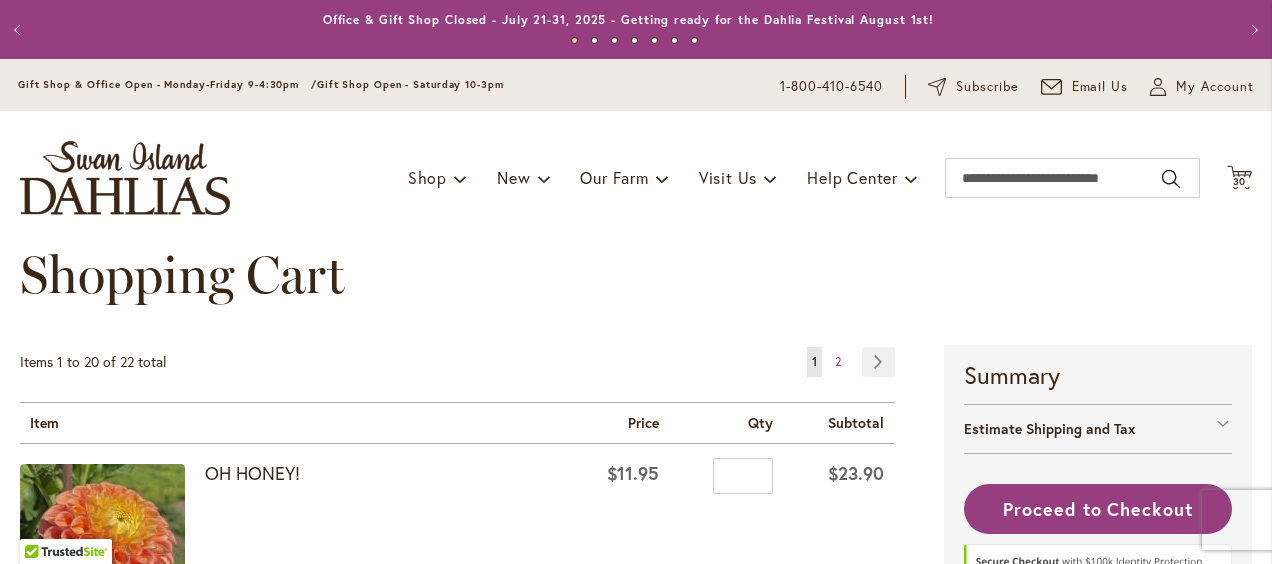click on "2" at bounding box center (838, 361) 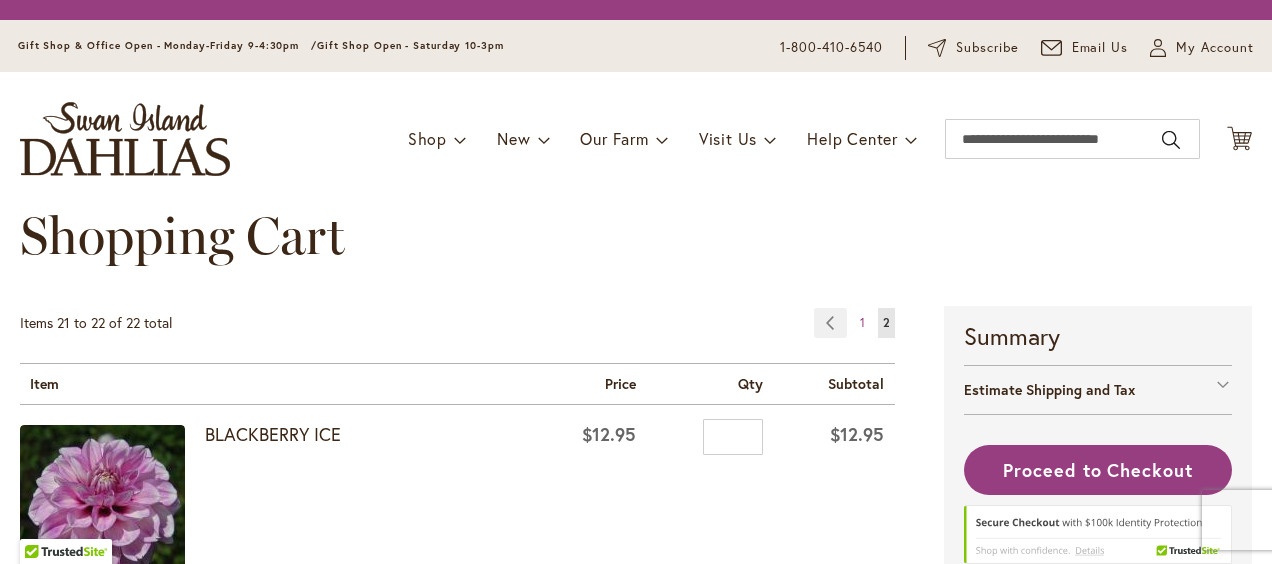 scroll, scrollTop: 0, scrollLeft: 0, axis: both 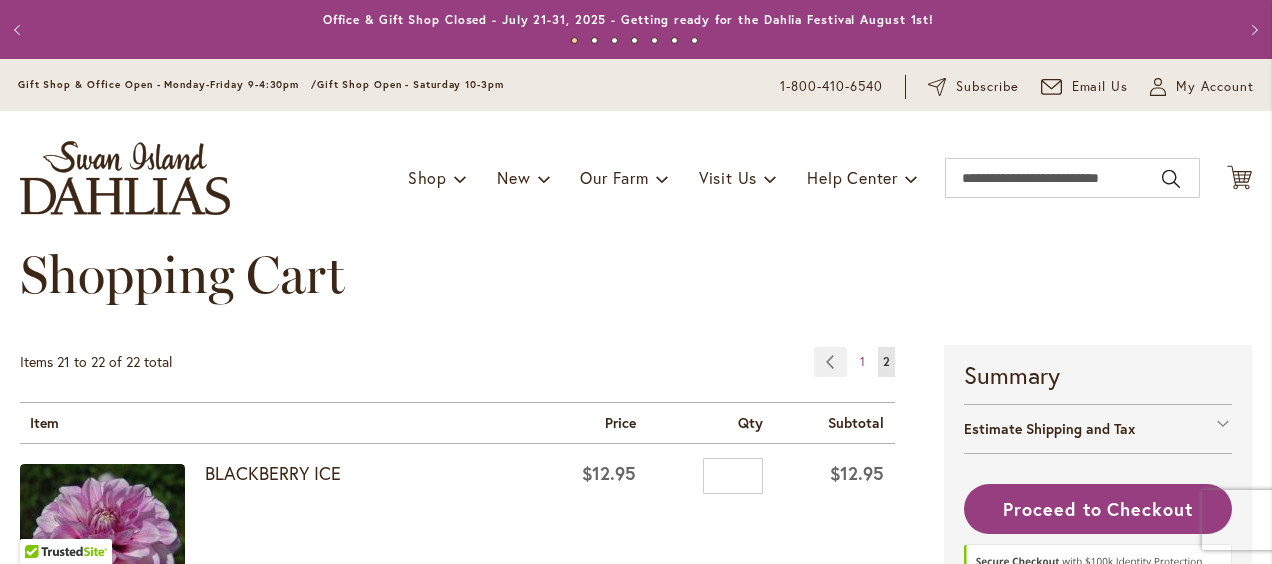 click on "Items 21 to 22 of 22 total
Page
Page
Previous
Page
1
You're currently reading page
2" at bounding box center [457, 375] 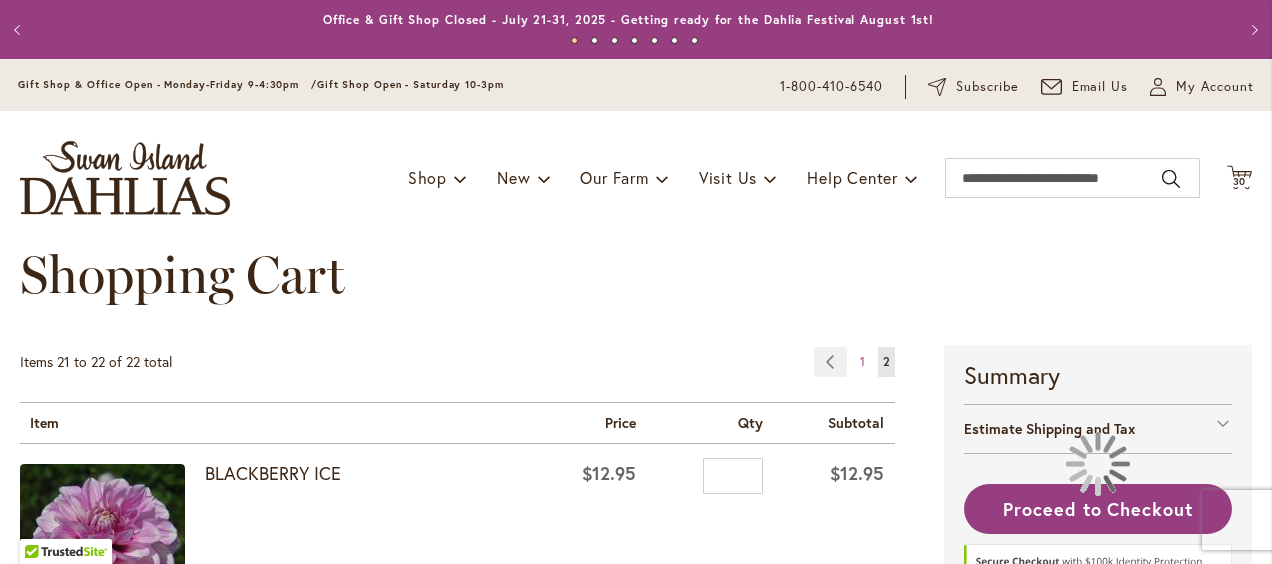 type on "**********" 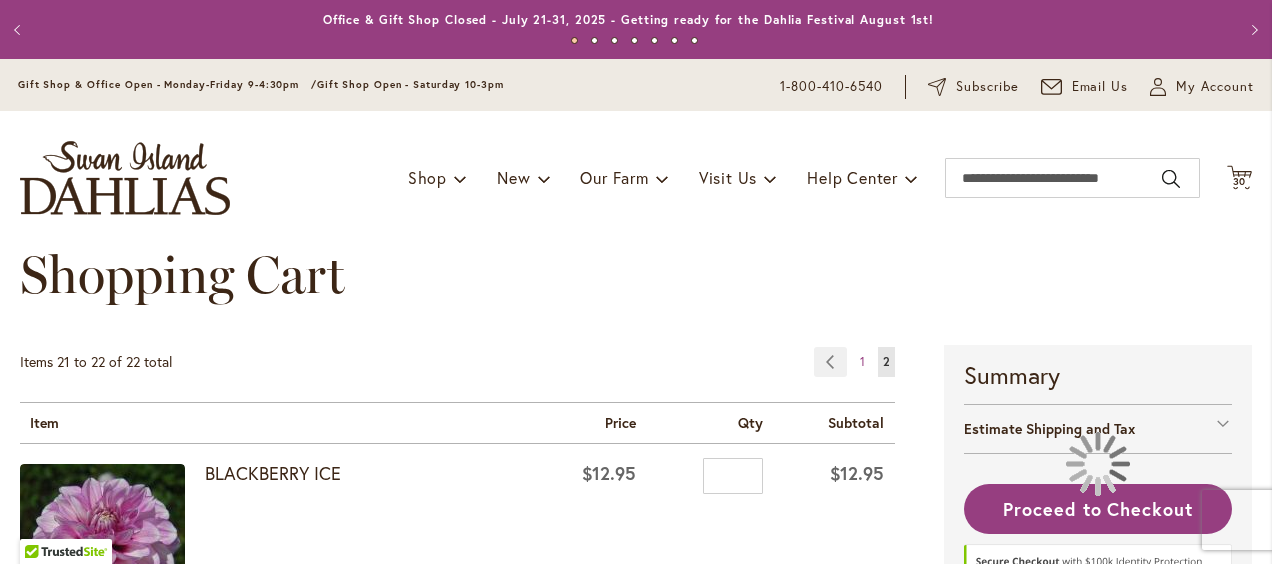 click on "Item" at bounding box center (44, 422) 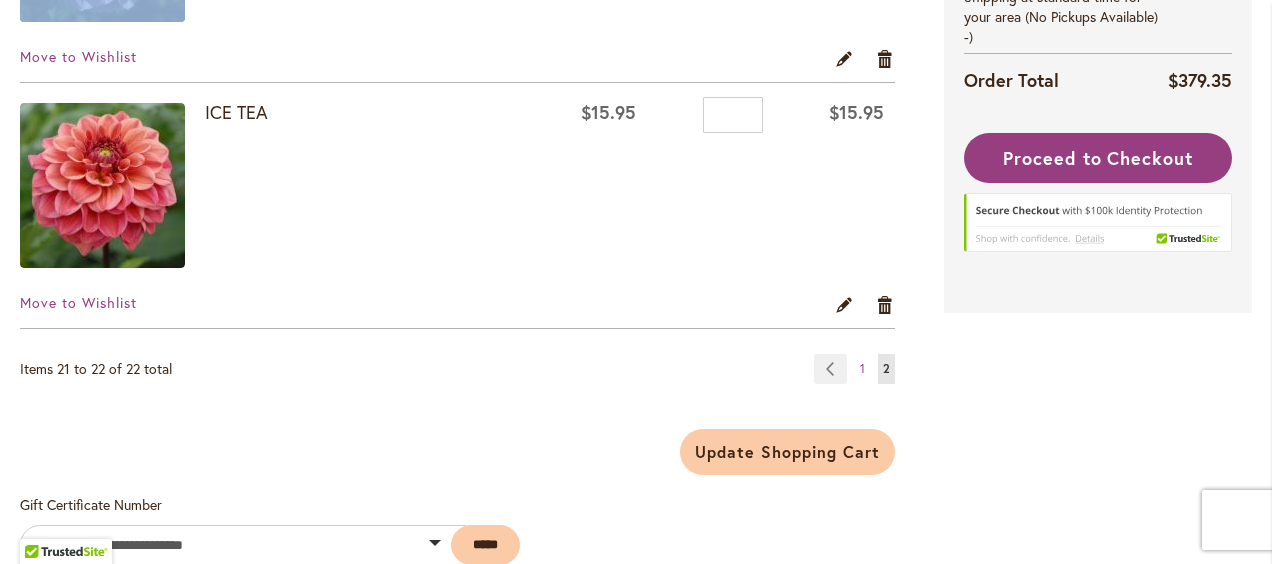 scroll, scrollTop: 518, scrollLeft: 0, axis: vertical 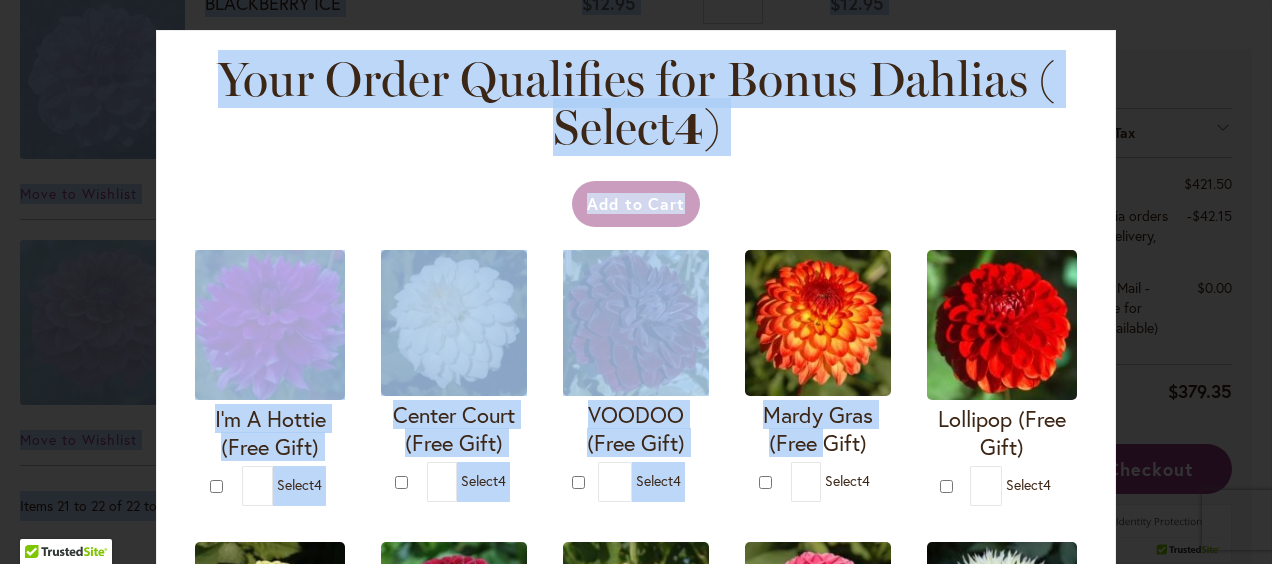 drag, startPoint x: 24, startPoint y: 418, endPoint x: 886, endPoint y: 453, distance: 862.71027 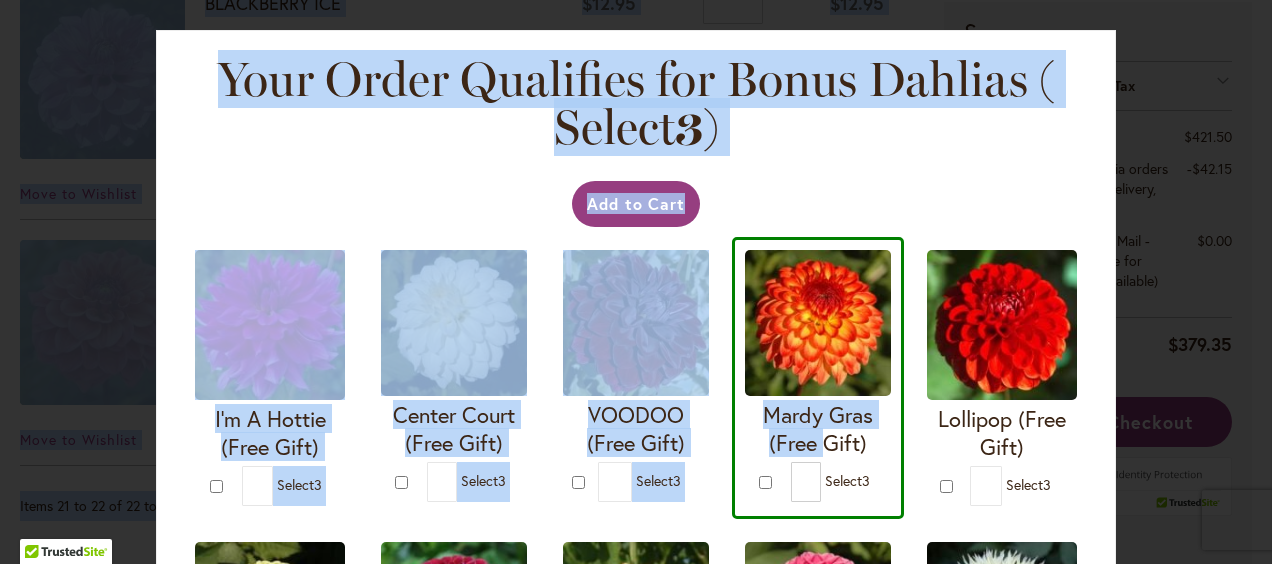 copy on "Item
Price
Qty
Subtotal
BLACKBERRY ICE
$12.95
Qty
$12.95
Move to Wishlist
Edit
Remove item
ICE TEA
$15.95
Qty
$15.95
Move to Wishlist
Edit
Remove item
Items 21 to 22 of 22 total
Page
Page
Previous
Page
1
You're currently reading page
2
Continue Shopping
Update Shopping Cart
Gift Certificate Number
Check S..." 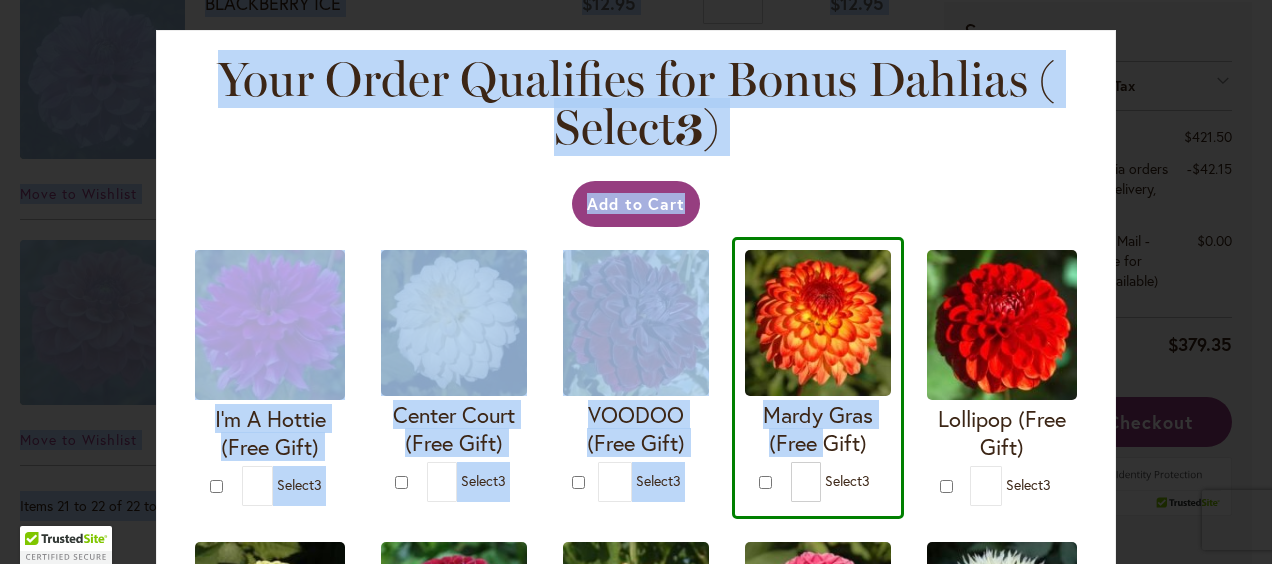 click on "Your Order Qualifies for Bonus Dahlias ( Select                     3
)
Add to Cart
I'm A Hottie (Free Gift)
* 3 * 3 *" at bounding box center (636, 298) 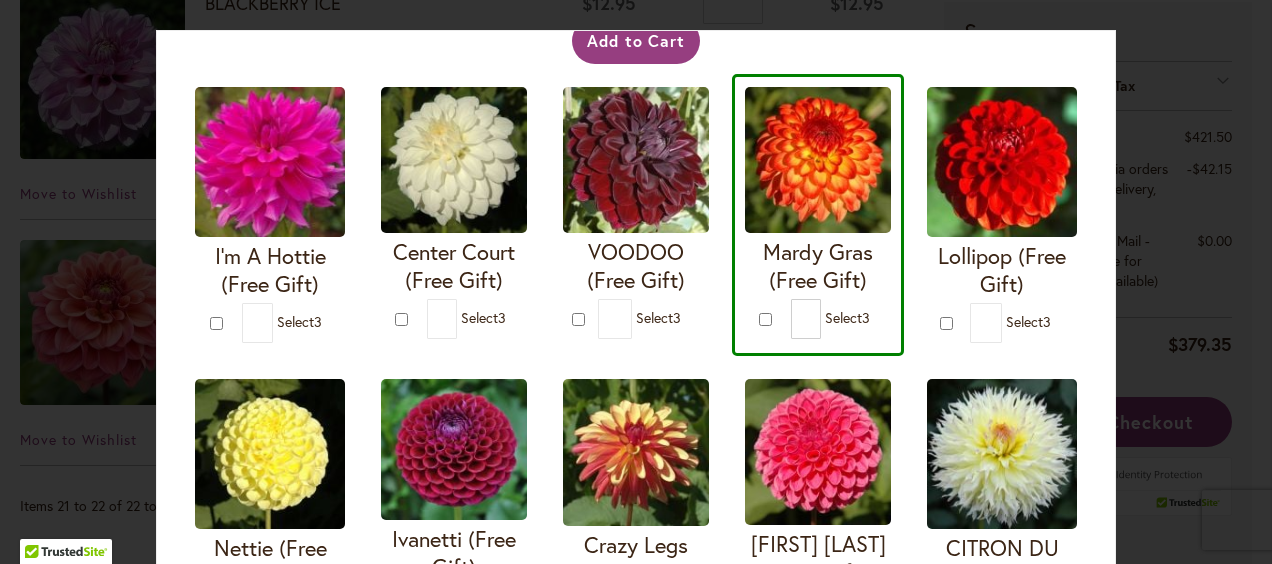 scroll, scrollTop: 0, scrollLeft: 0, axis: both 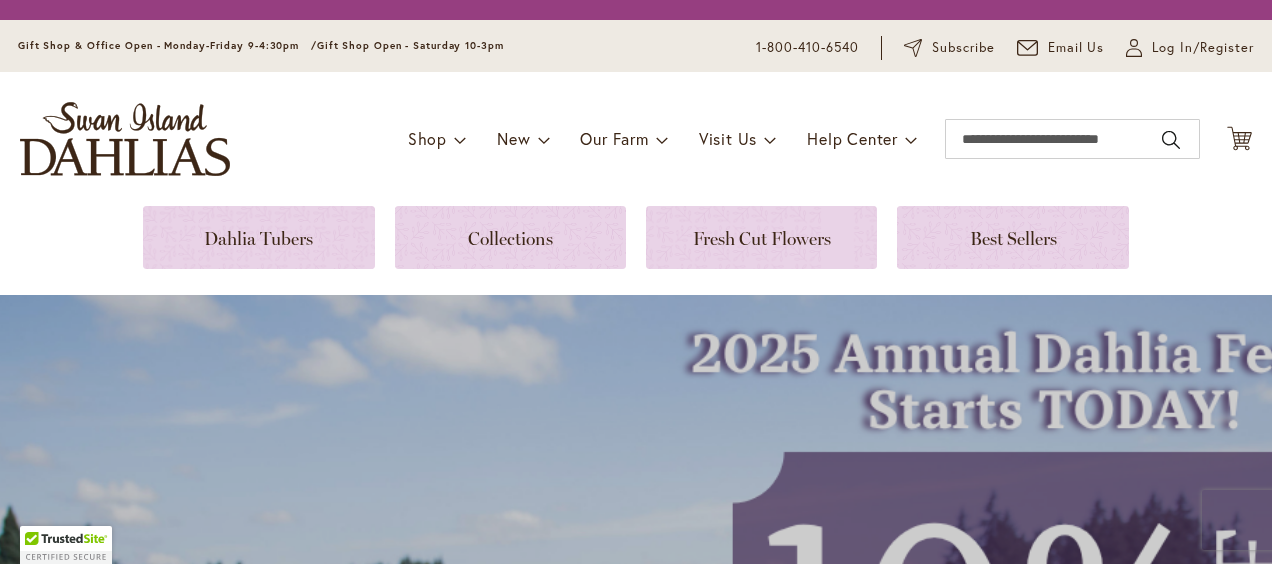 click on "My Account
Log In/Register" at bounding box center (1190, 48) 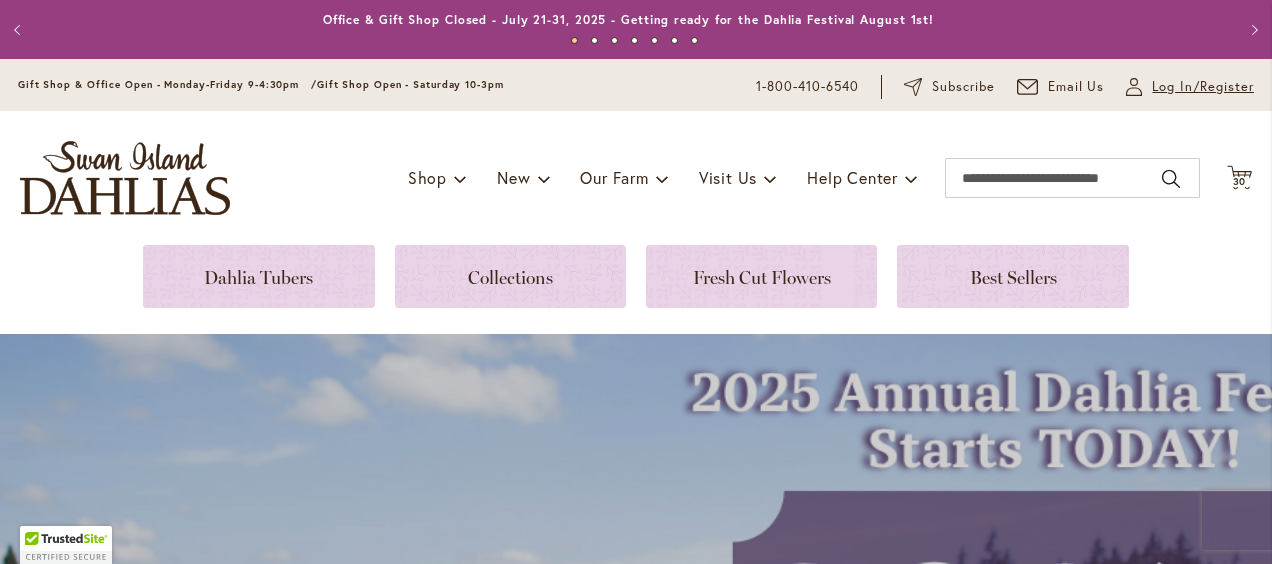click on "Log In/Register" at bounding box center [1203, 87] 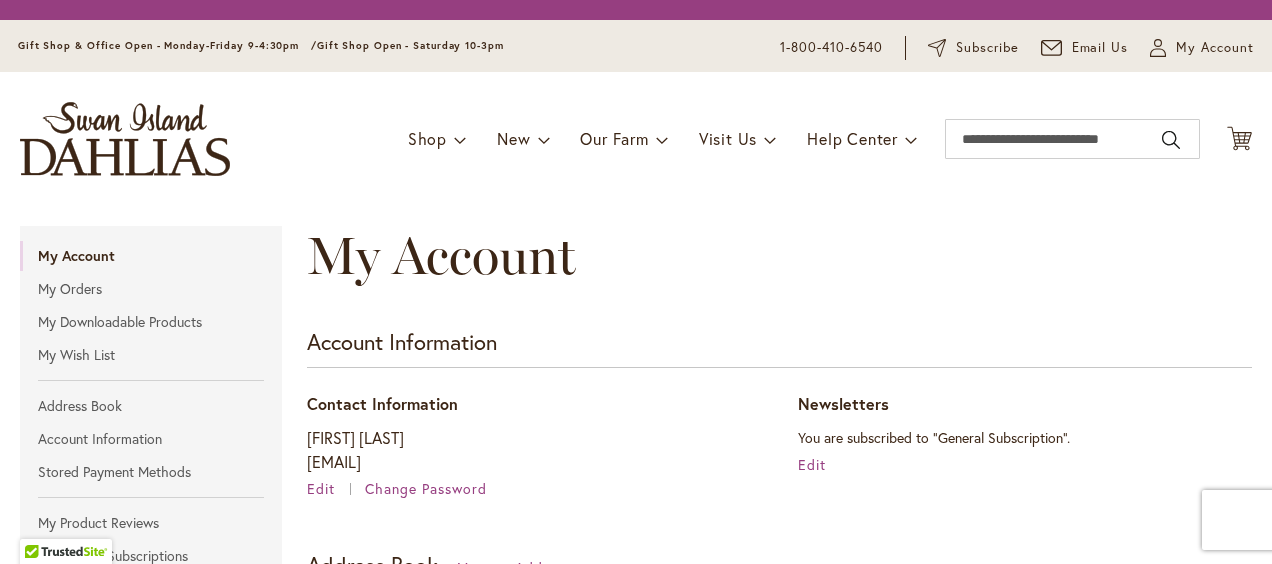 scroll, scrollTop: 0, scrollLeft: 0, axis: both 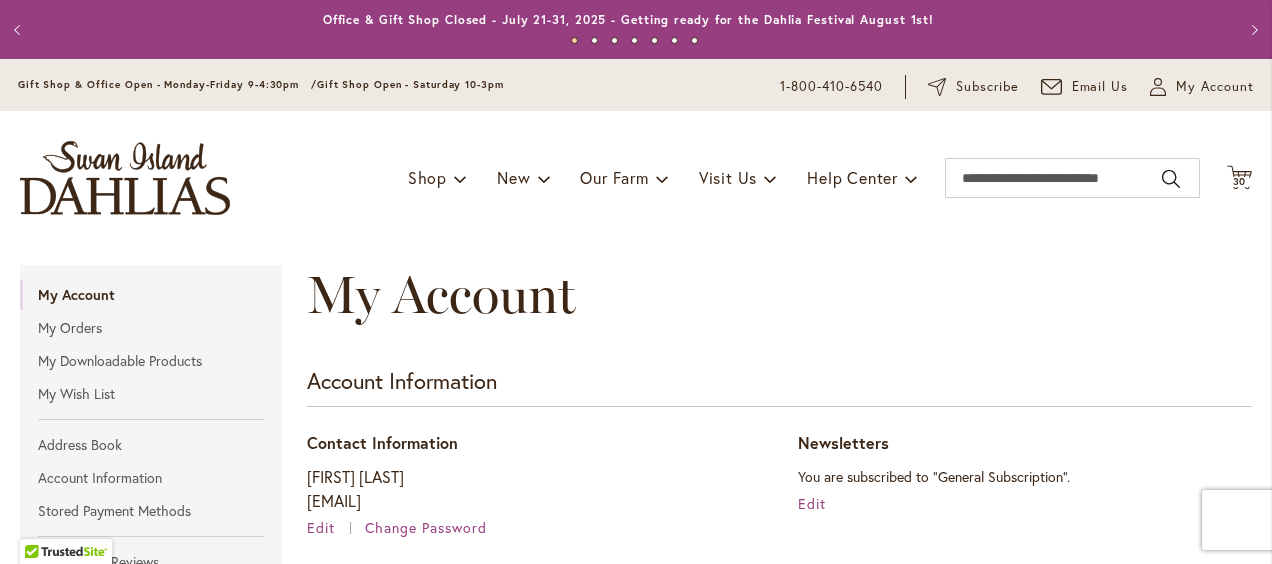 type on "**********" 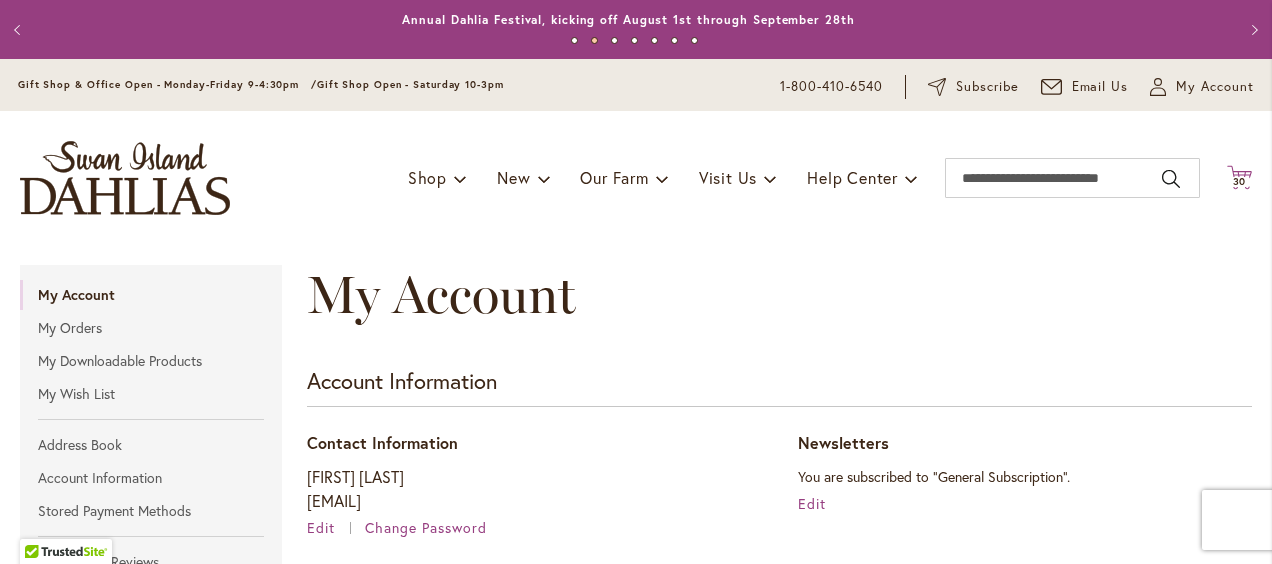 click on "30" at bounding box center (1240, 181) 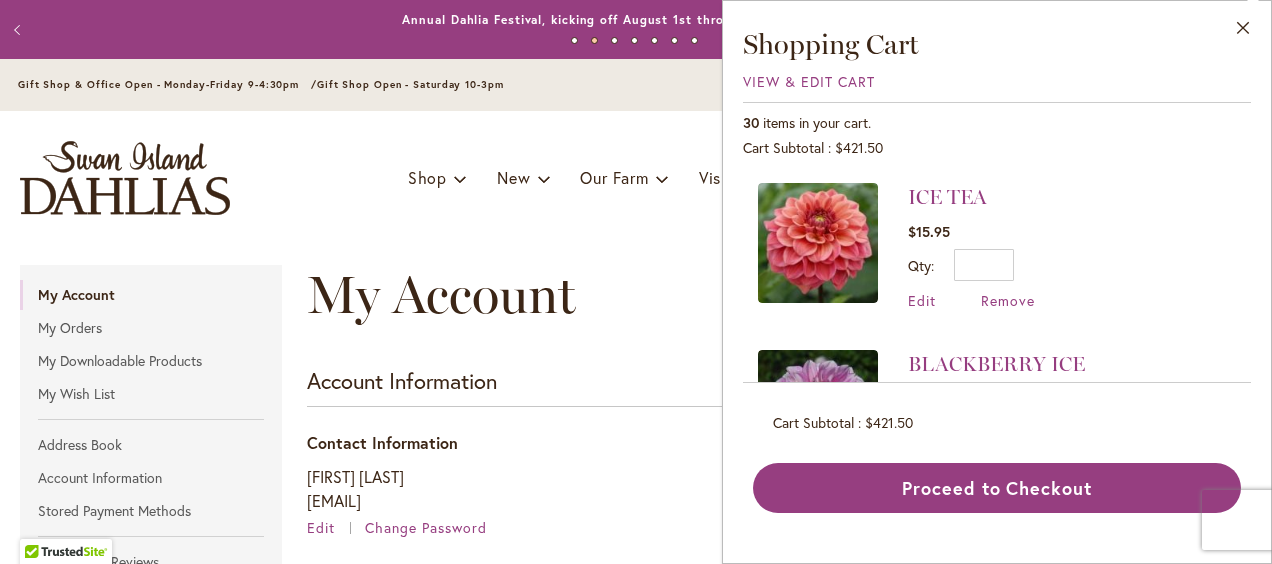 click on "ICE TEA
$15.95
Qty
*
Update
Edit
Remove" at bounding box center (997, 256) 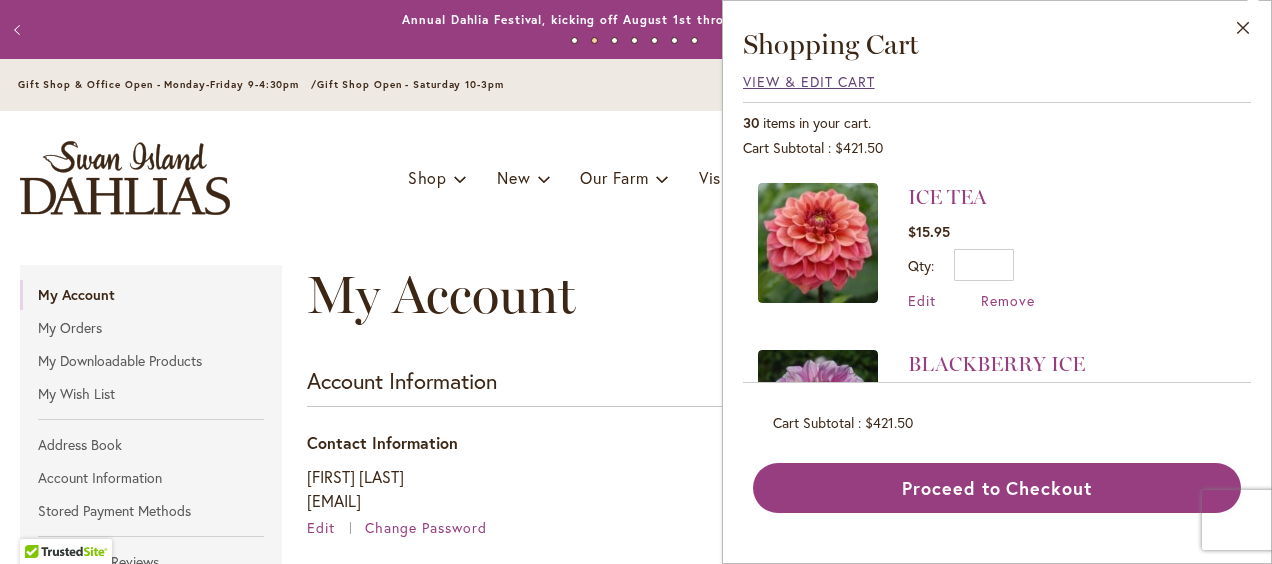 click on "View & Edit Cart" at bounding box center [809, 81] 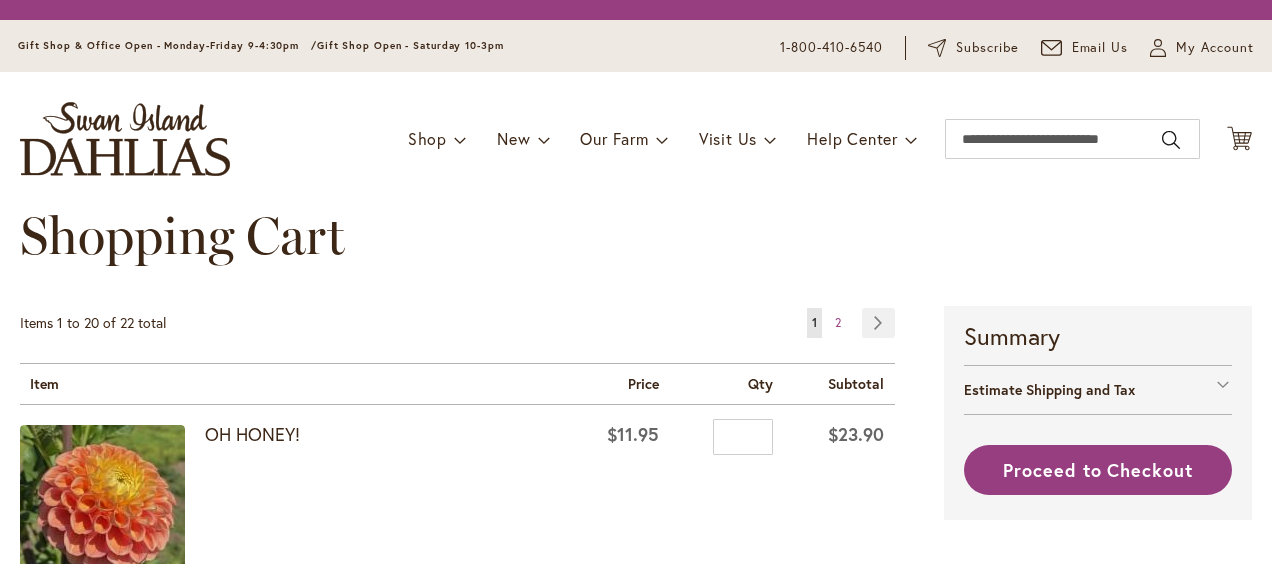 scroll, scrollTop: 0, scrollLeft: 0, axis: both 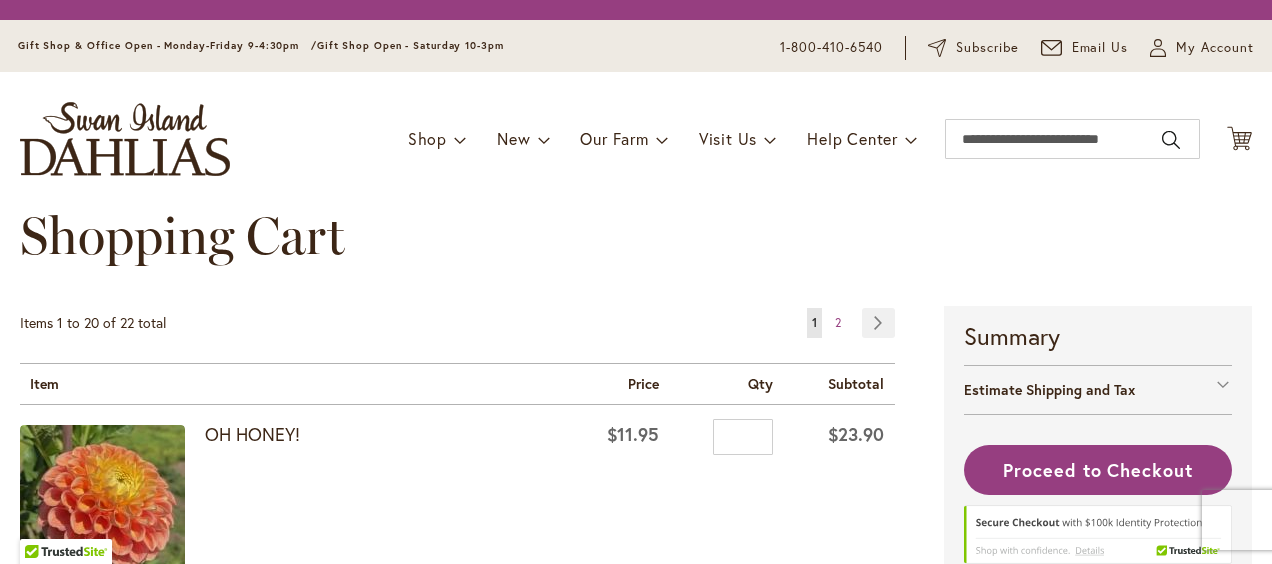 drag, startPoint x: 916, startPoint y: 304, endPoint x: 897, endPoint y: 281, distance: 29.832869 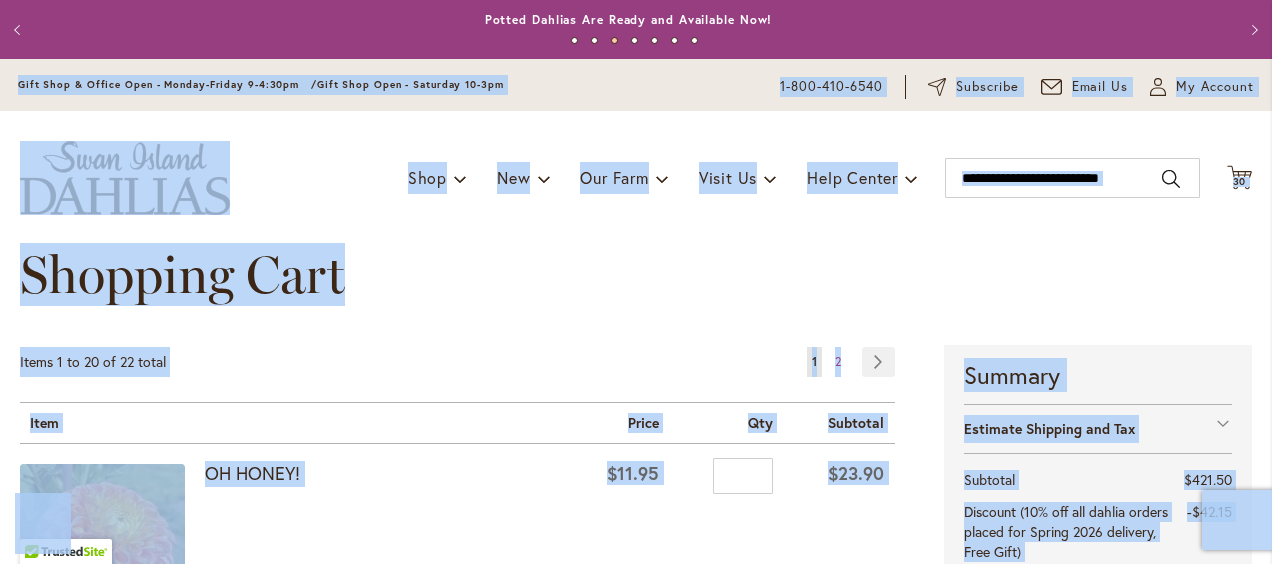 click on "Item" at bounding box center (291, 423) 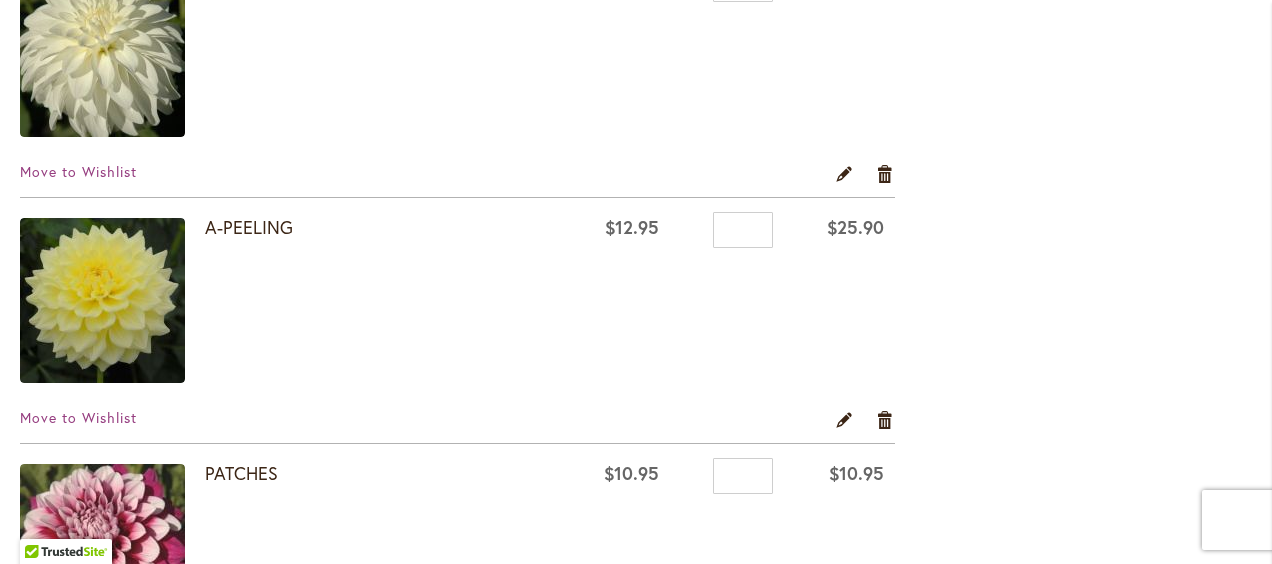 scroll, scrollTop: 4939, scrollLeft: 0, axis: vertical 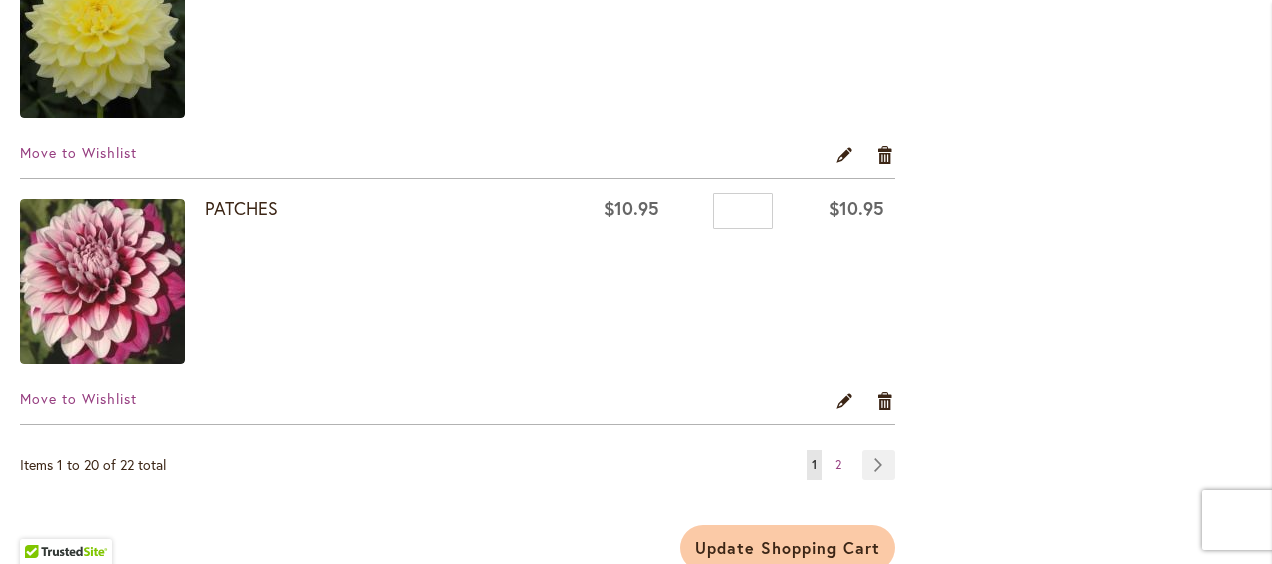 drag, startPoint x: 22, startPoint y: 422, endPoint x: 896, endPoint y: 390, distance: 874.58563 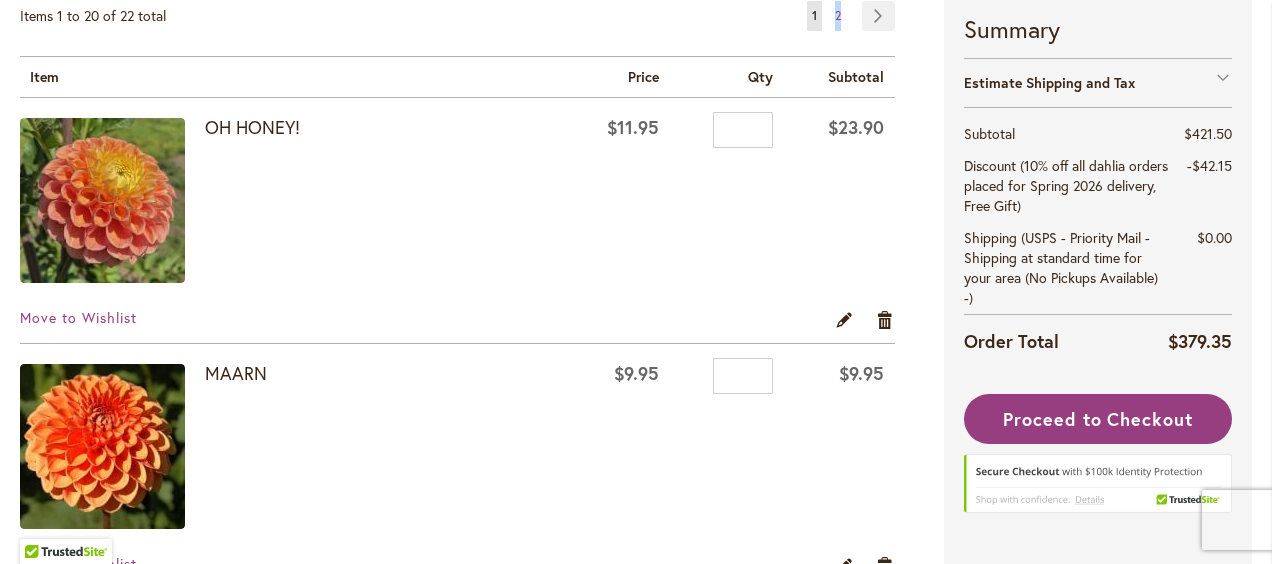 scroll, scrollTop: 7, scrollLeft: 6, axis: both 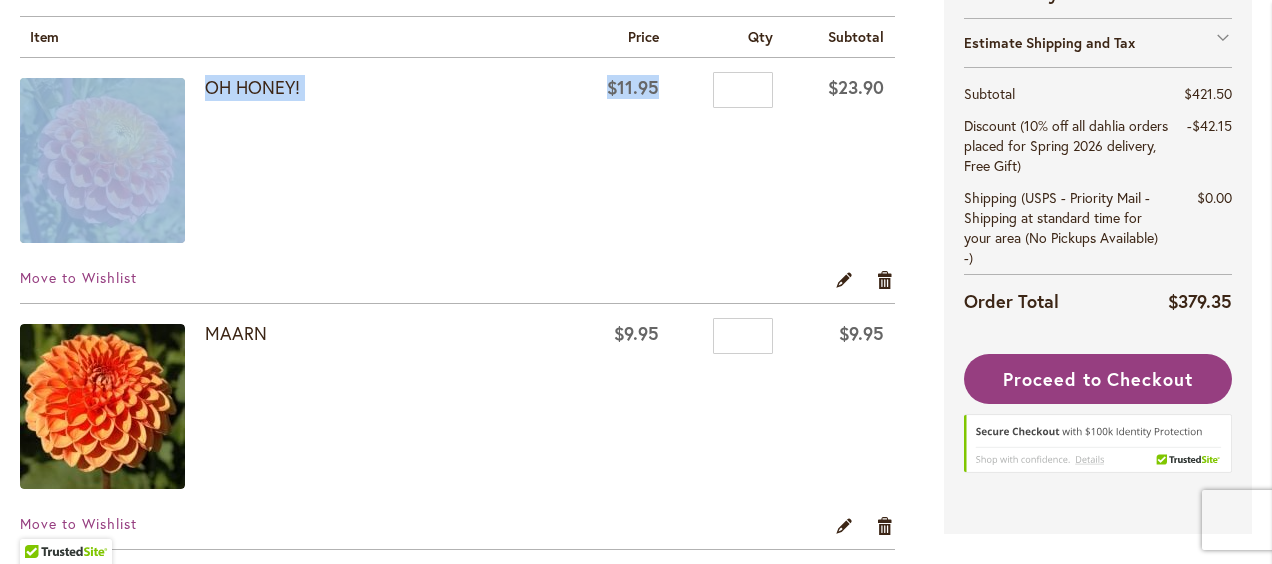 drag, startPoint x: 21, startPoint y: 68, endPoint x: 661, endPoint y: 83, distance: 640.1758 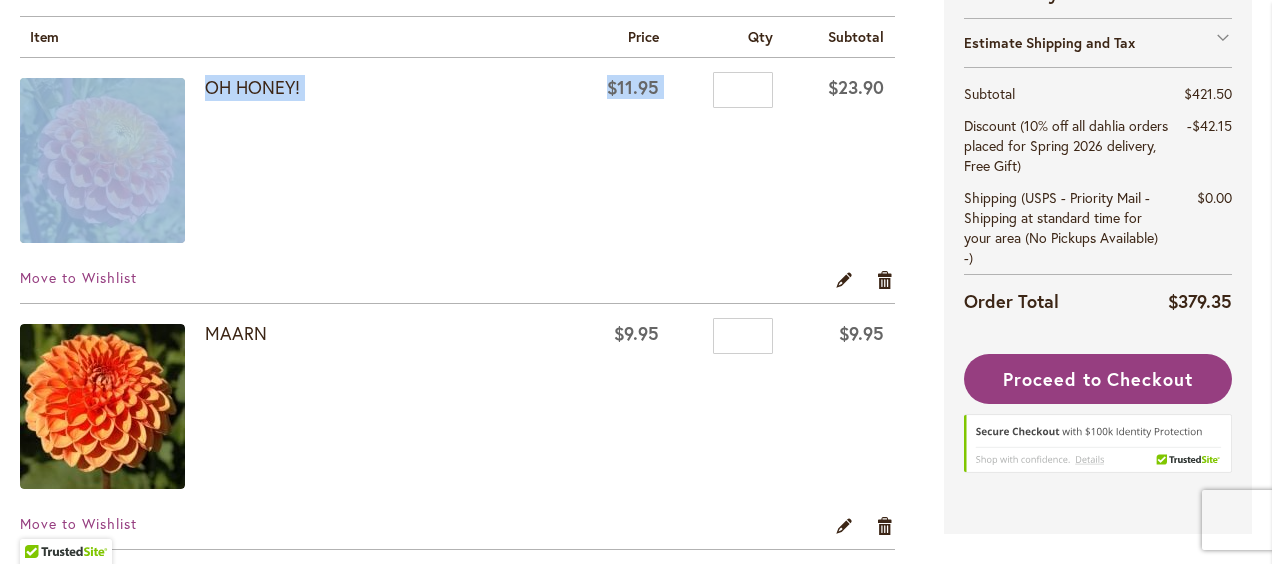 click on "OH HONEY!" at bounding box center [379, 163] 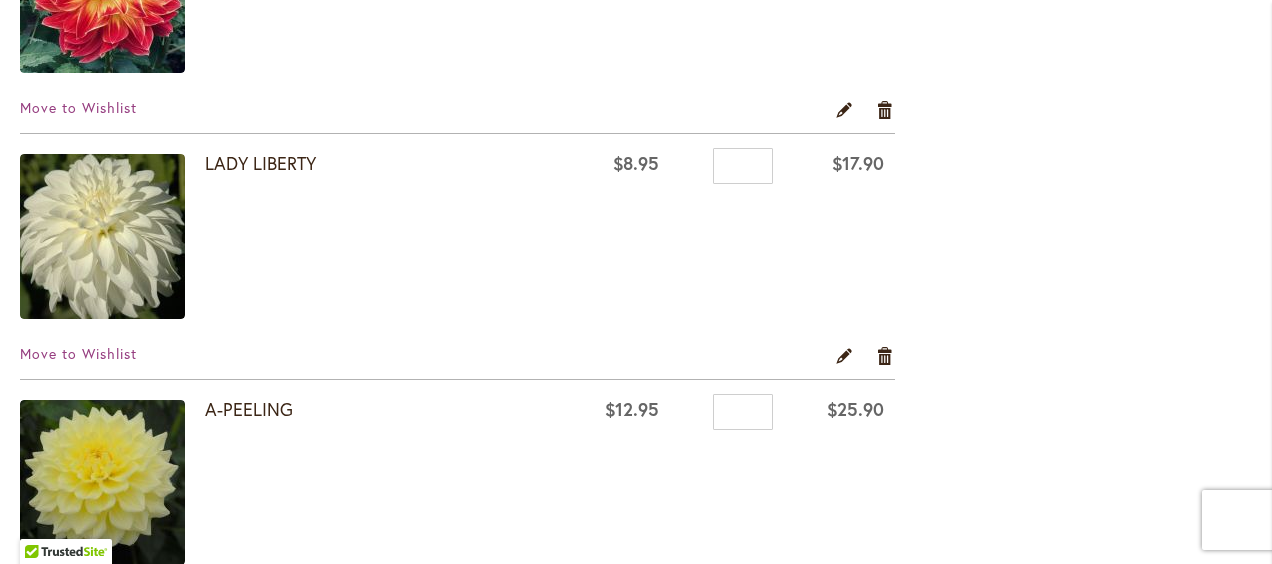 scroll, scrollTop: 5225, scrollLeft: 0, axis: vertical 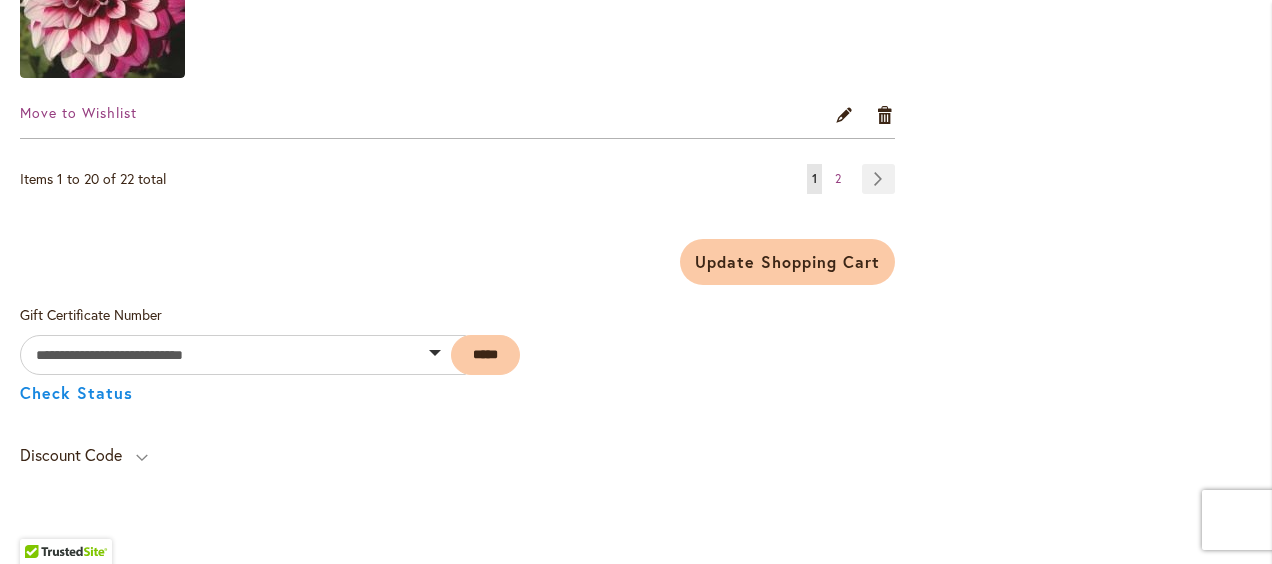 drag, startPoint x: 13, startPoint y: 79, endPoint x: 906, endPoint y: 102, distance: 893.29614 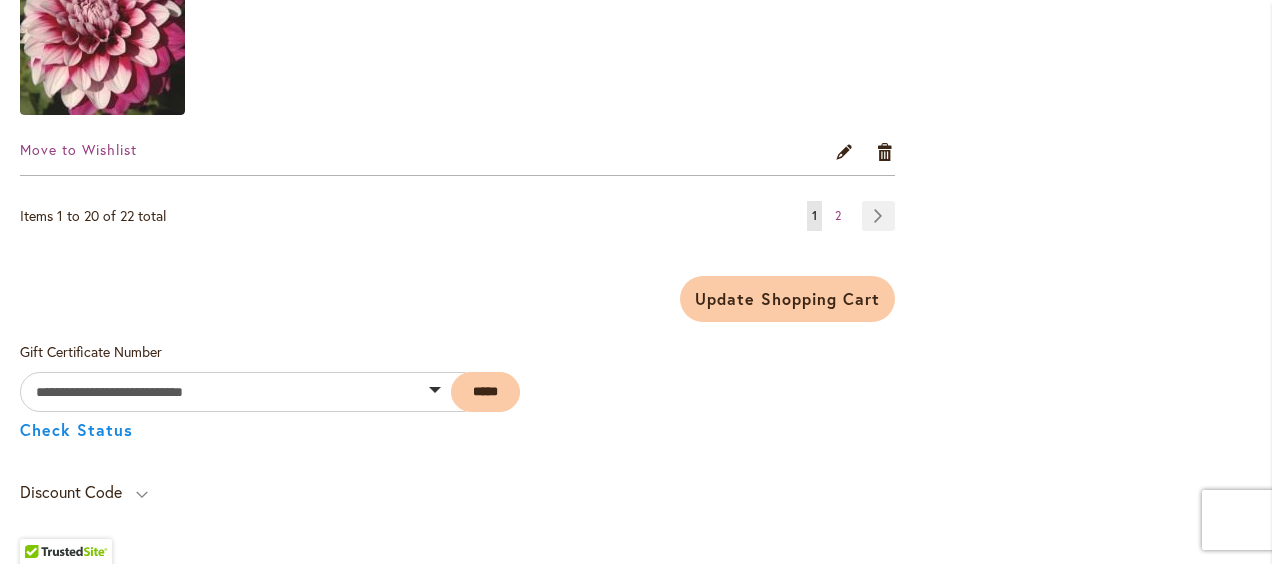 scroll, scrollTop: 5185, scrollLeft: 0, axis: vertical 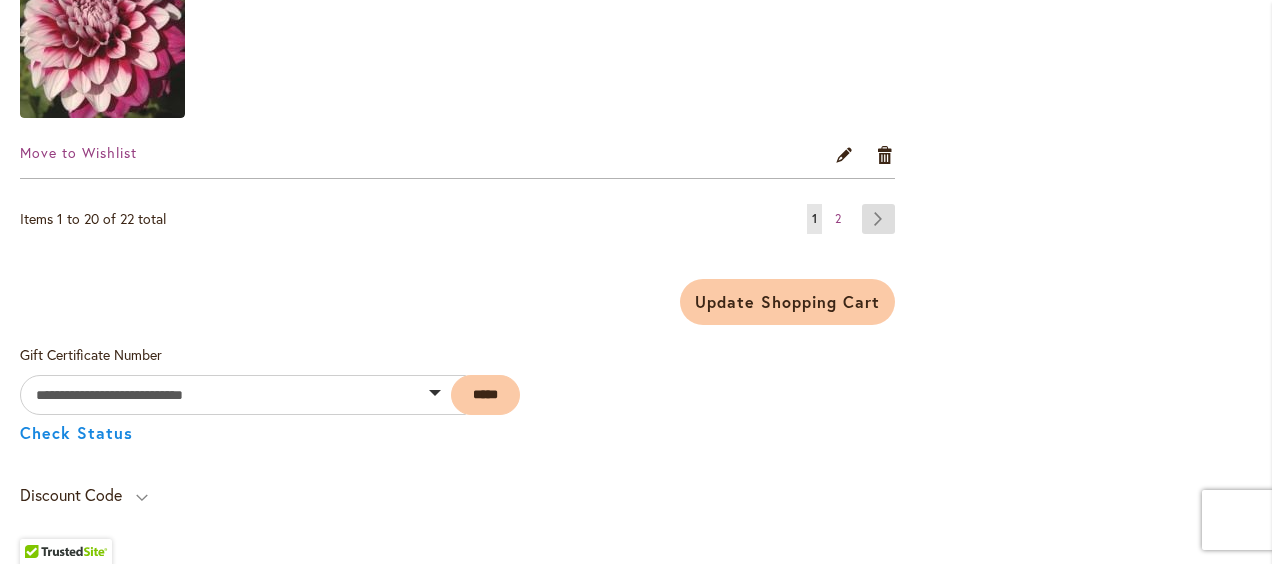 click on "Page
Next" at bounding box center (878, 219) 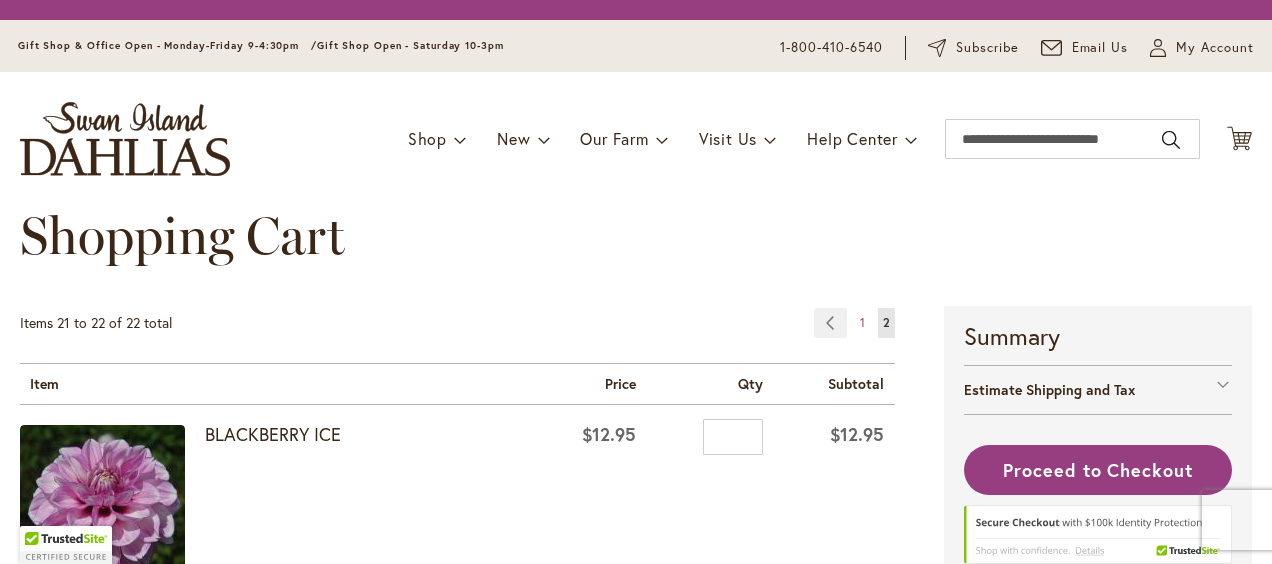 scroll, scrollTop: 0, scrollLeft: 0, axis: both 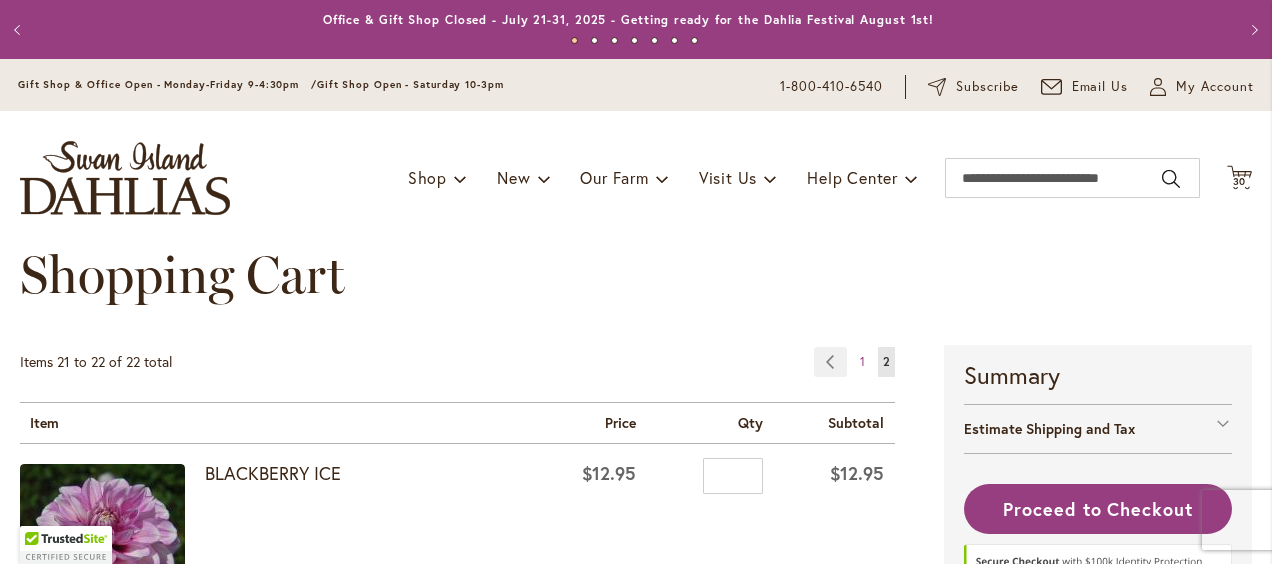 type on "**********" 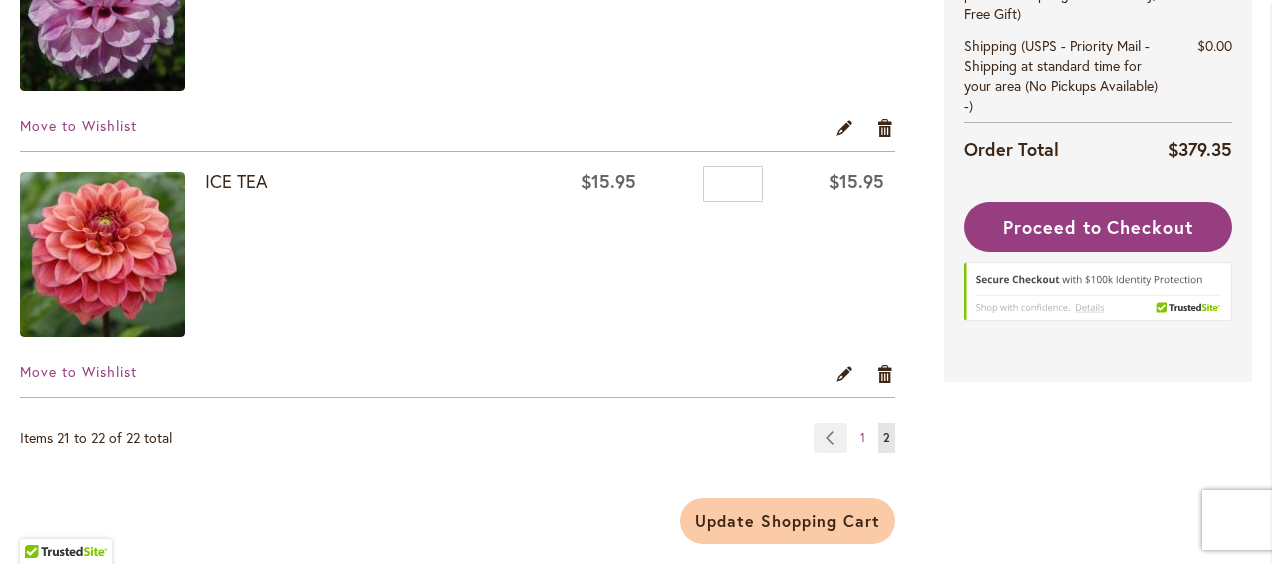 scroll, scrollTop: 427, scrollLeft: 0, axis: vertical 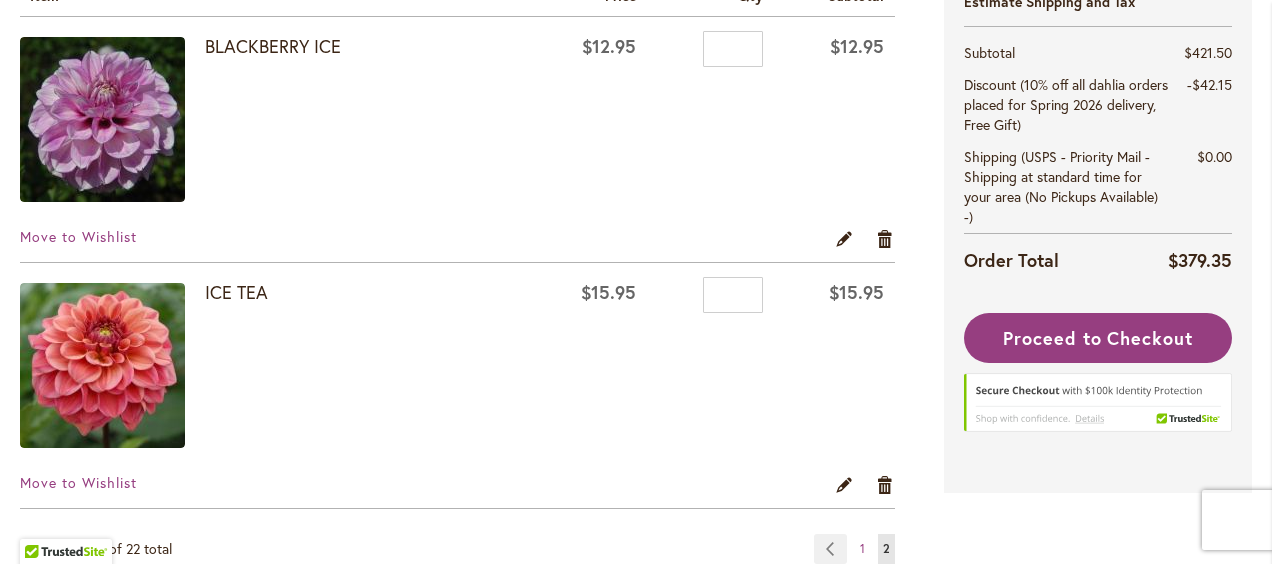 drag, startPoint x: 14, startPoint y: 419, endPoint x: 900, endPoint y: 482, distance: 888.237 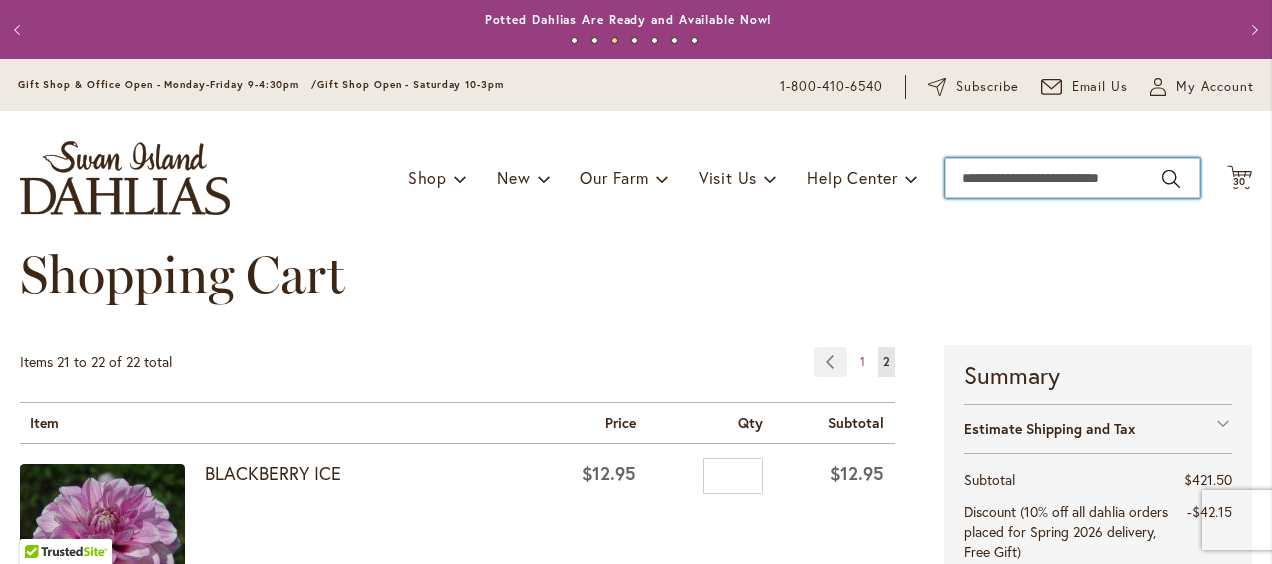 click on "Search" at bounding box center (1072, 178) 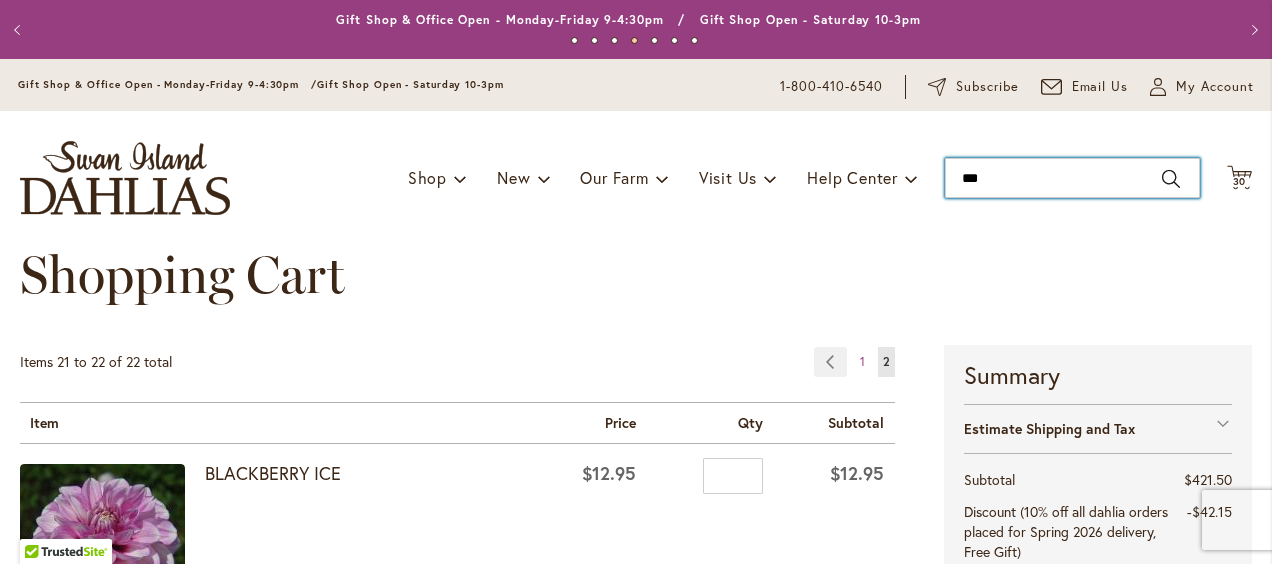 type on "****" 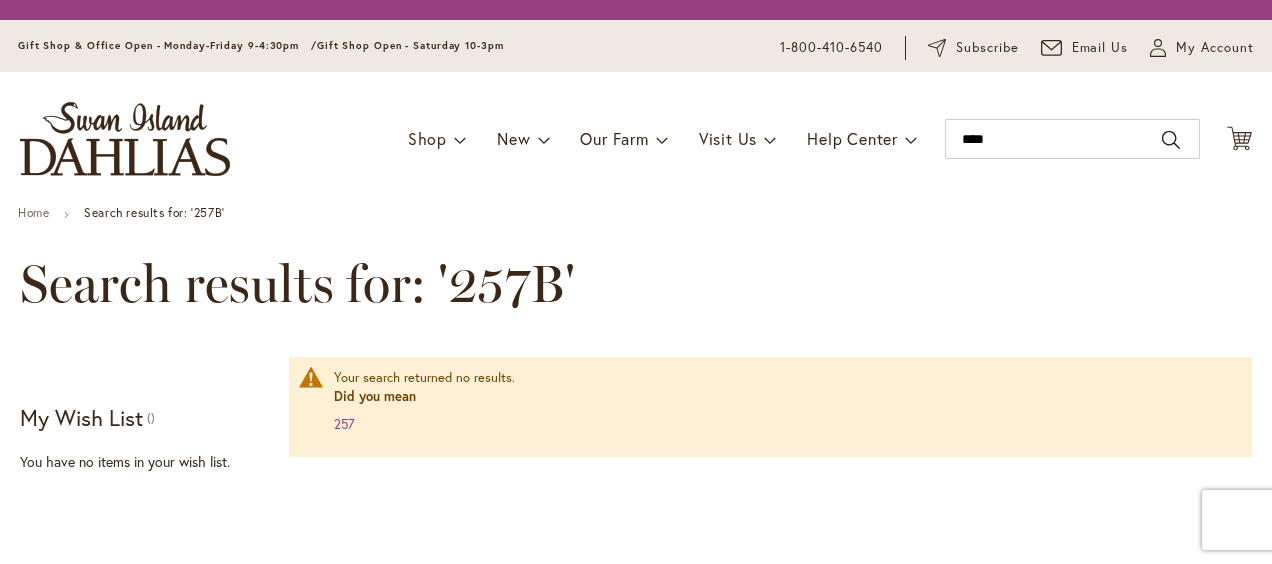 scroll, scrollTop: 0, scrollLeft: 0, axis: both 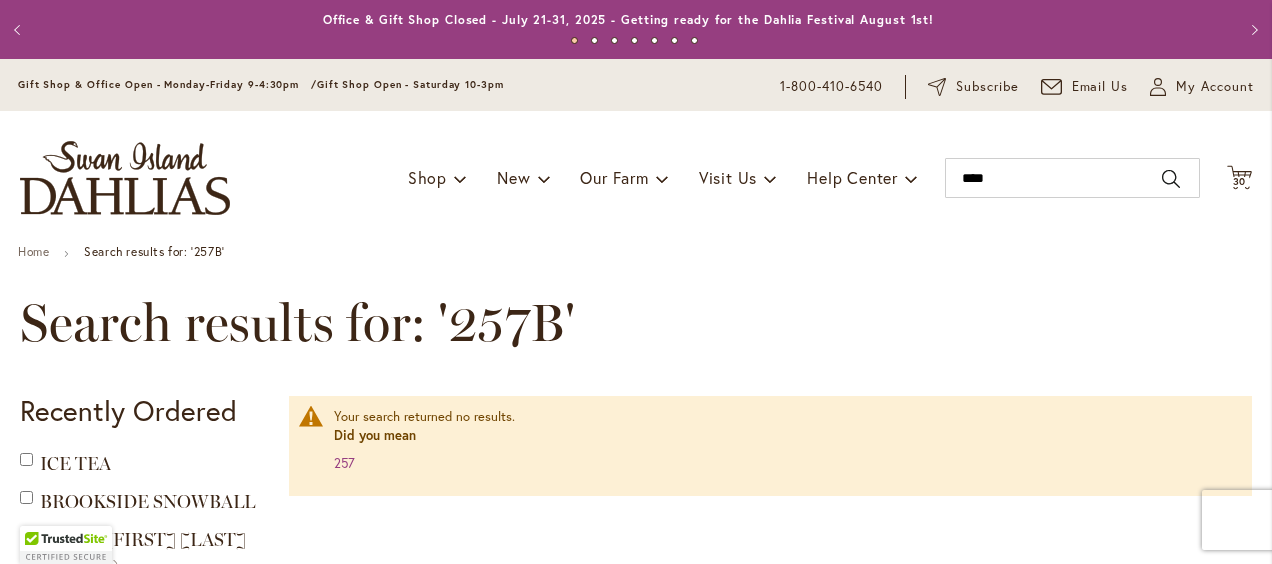 type on "**********" 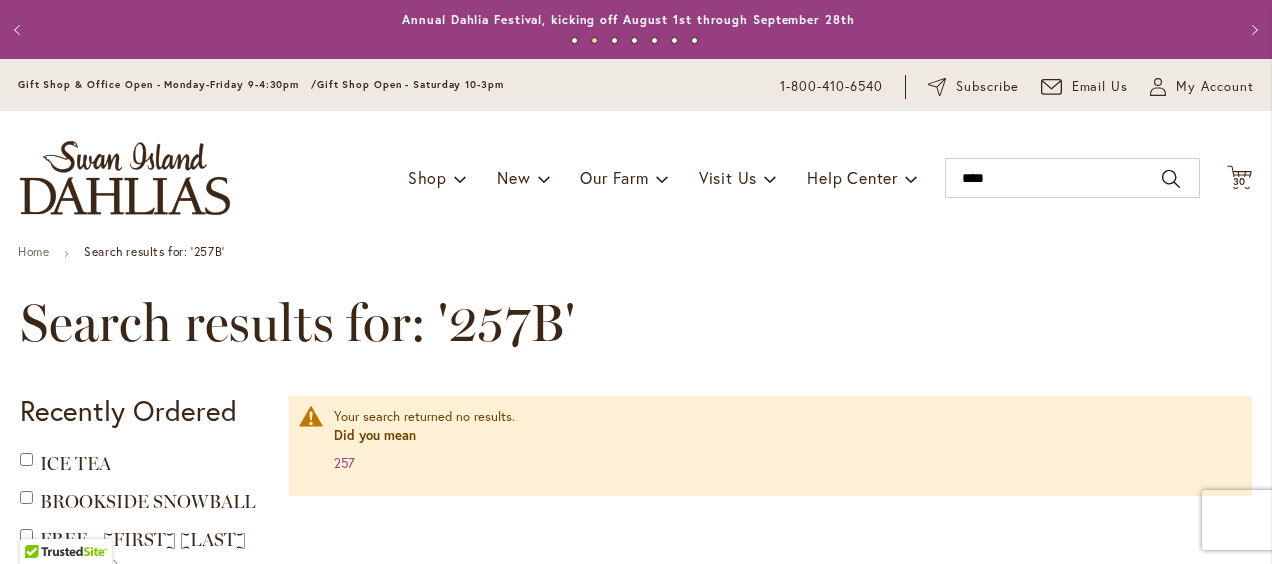 click on "Search results for: '257B'" at bounding box center [636, 323] 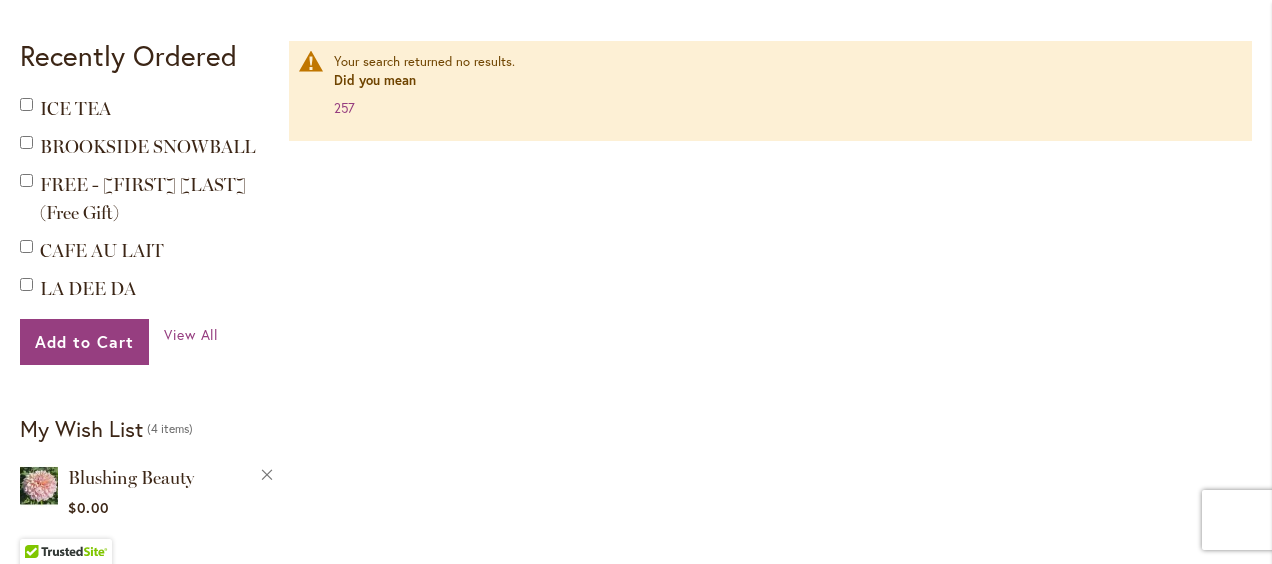 scroll, scrollTop: 360, scrollLeft: 0, axis: vertical 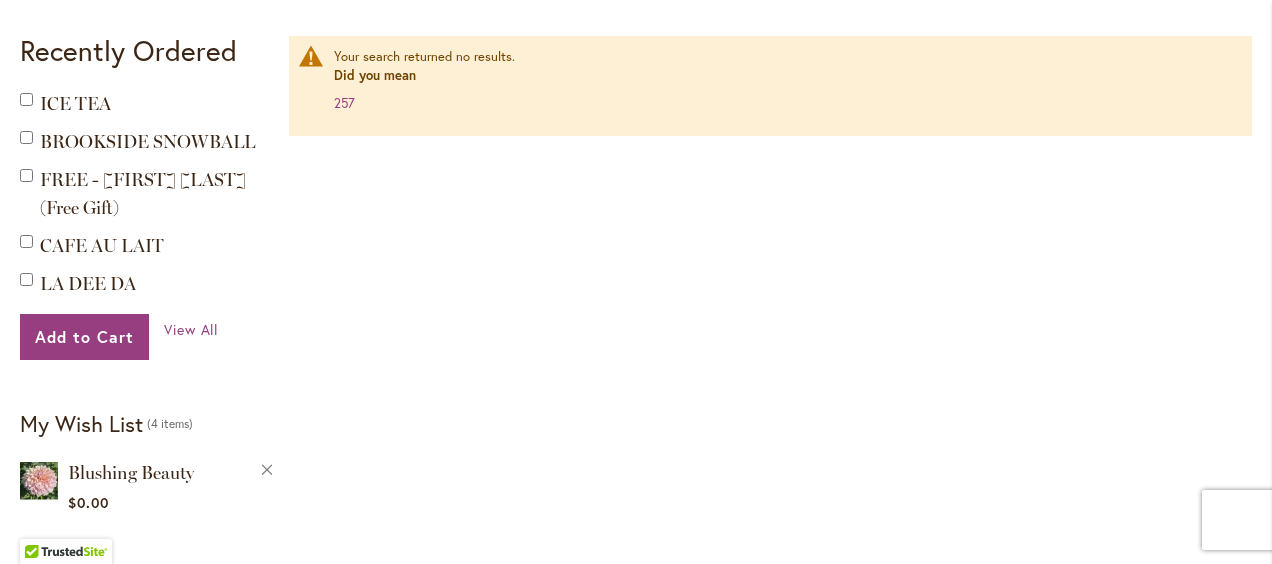 click on "Your search returned no results.
Did you mean
257" at bounding box center (770, 86) 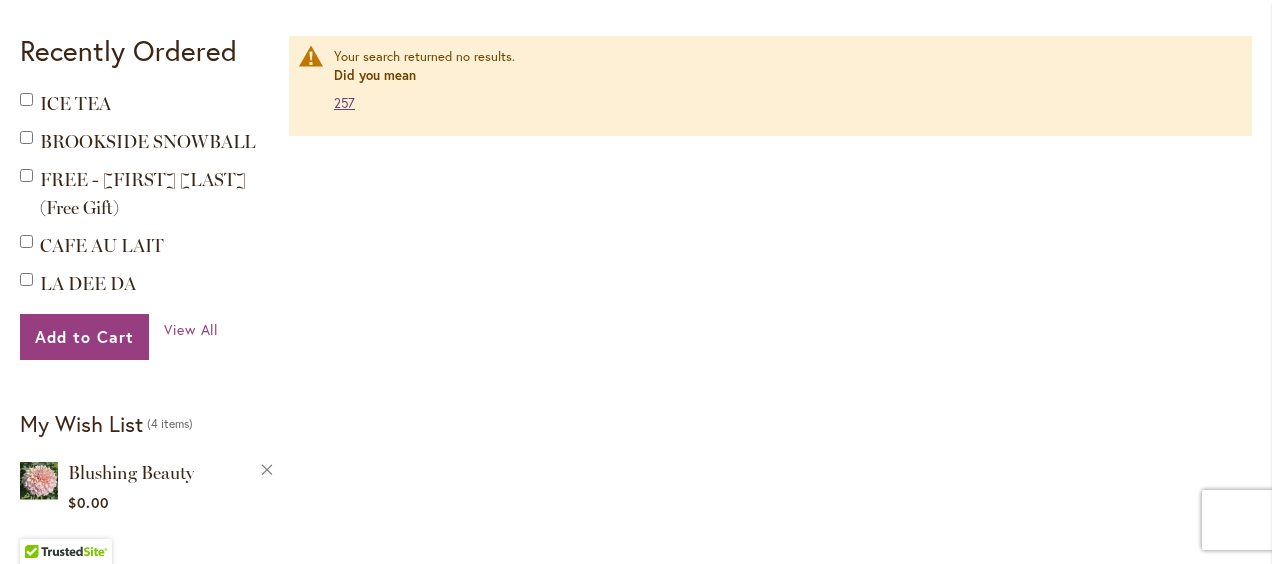 click on "257" at bounding box center [344, 103] 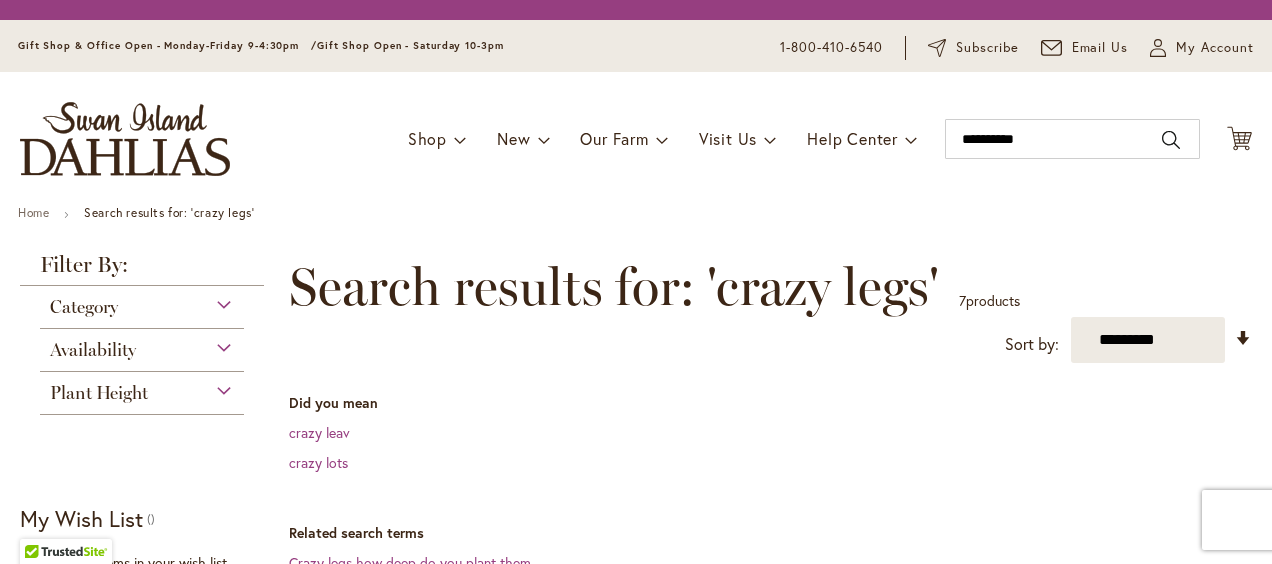 scroll, scrollTop: 0, scrollLeft: 0, axis: both 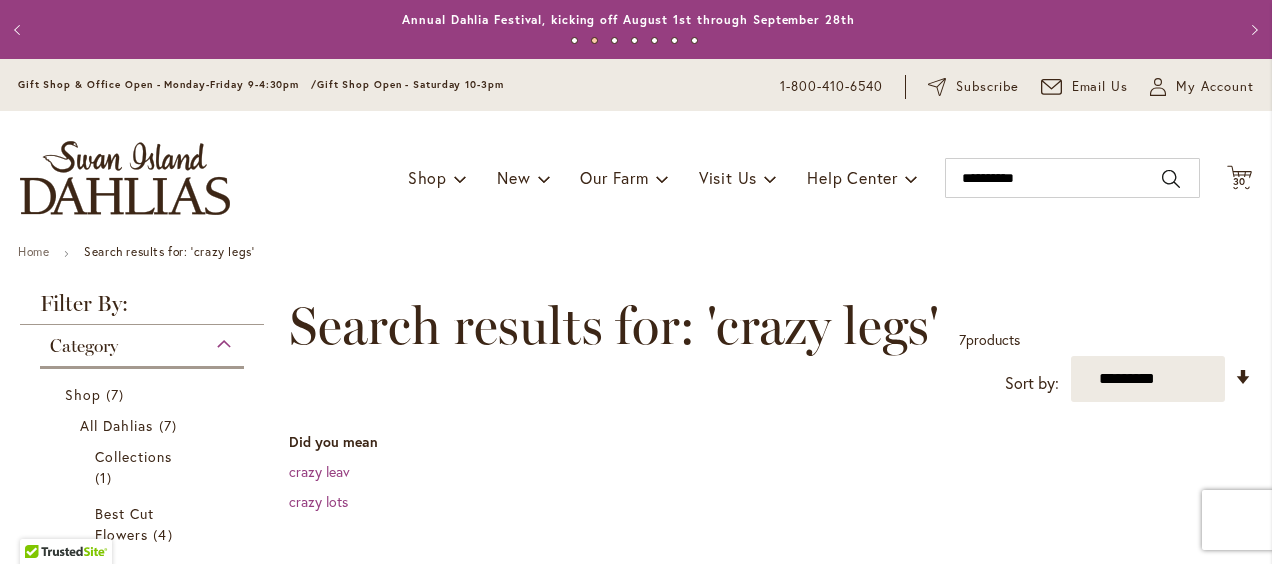 type on "**********" 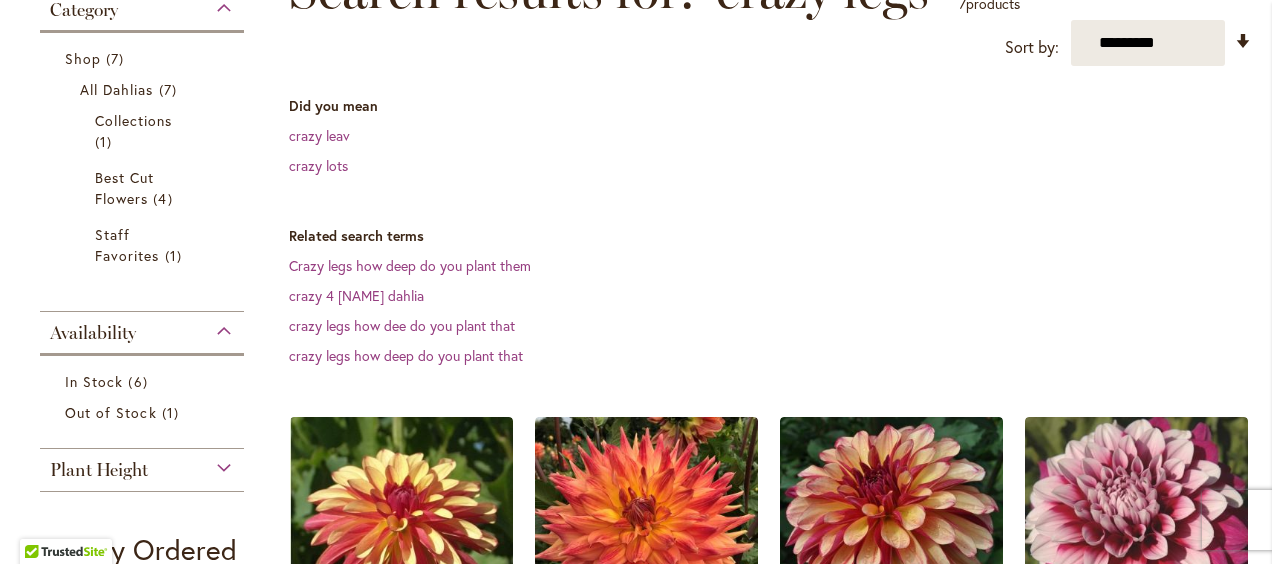 scroll, scrollTop: 360, scrollLeft: 0, axis: vertical 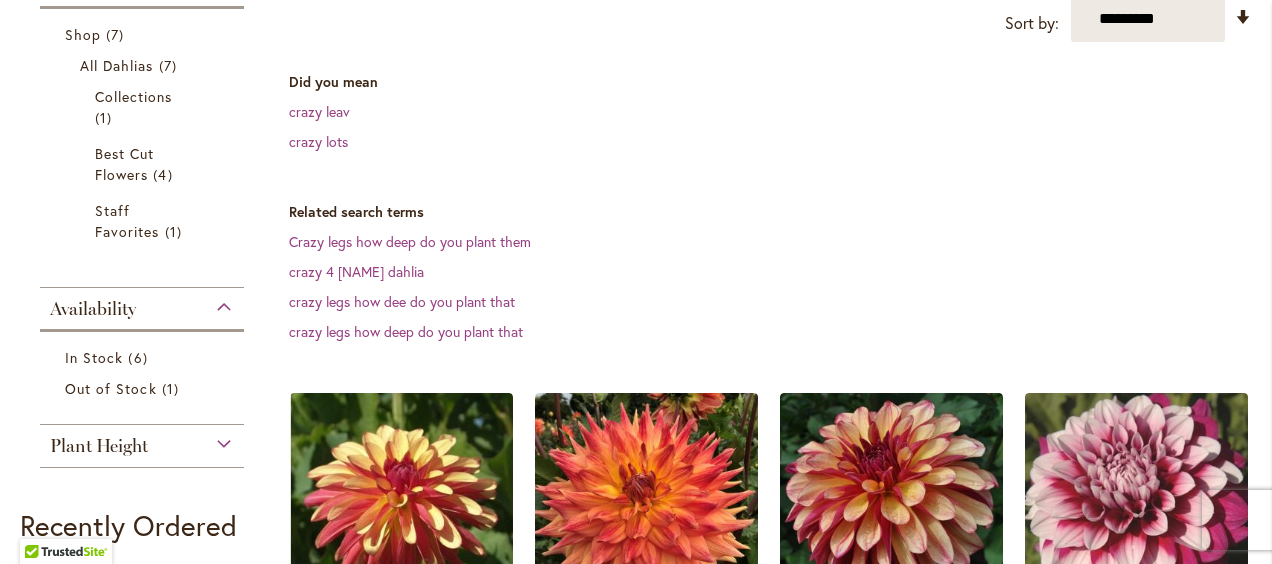 click on "Crazy legs how deep do you plant them" at bounding box center [770, 242] 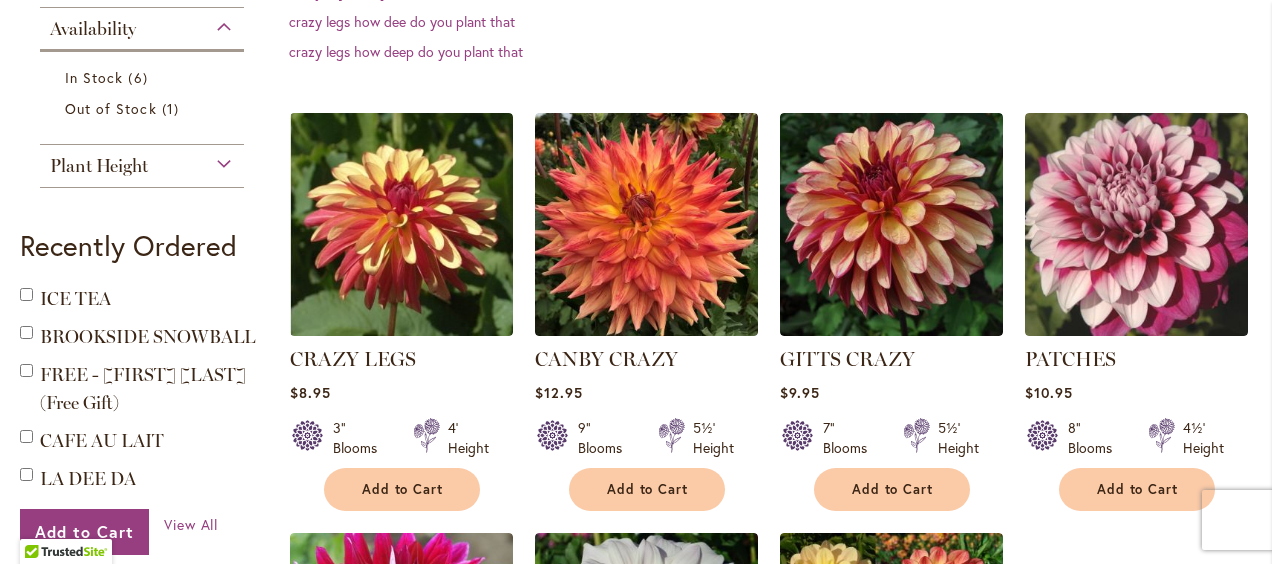 scroll, scrollTop: 680, scrollLeft: 0, axis: vertical 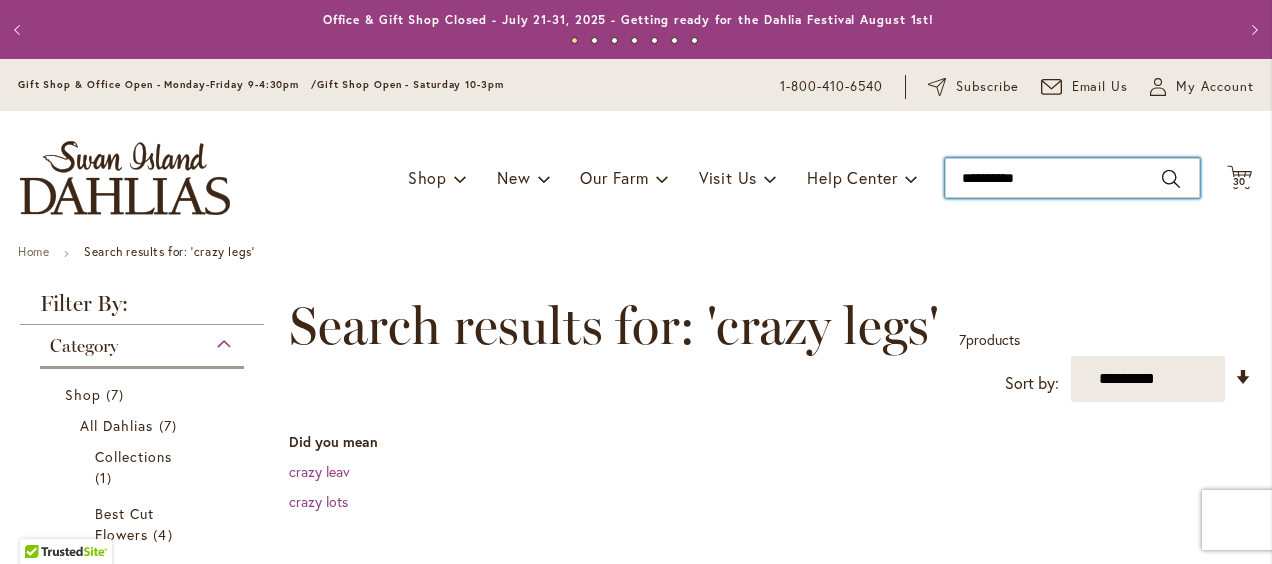 click on "**********" at bounding box center (1072, 178) 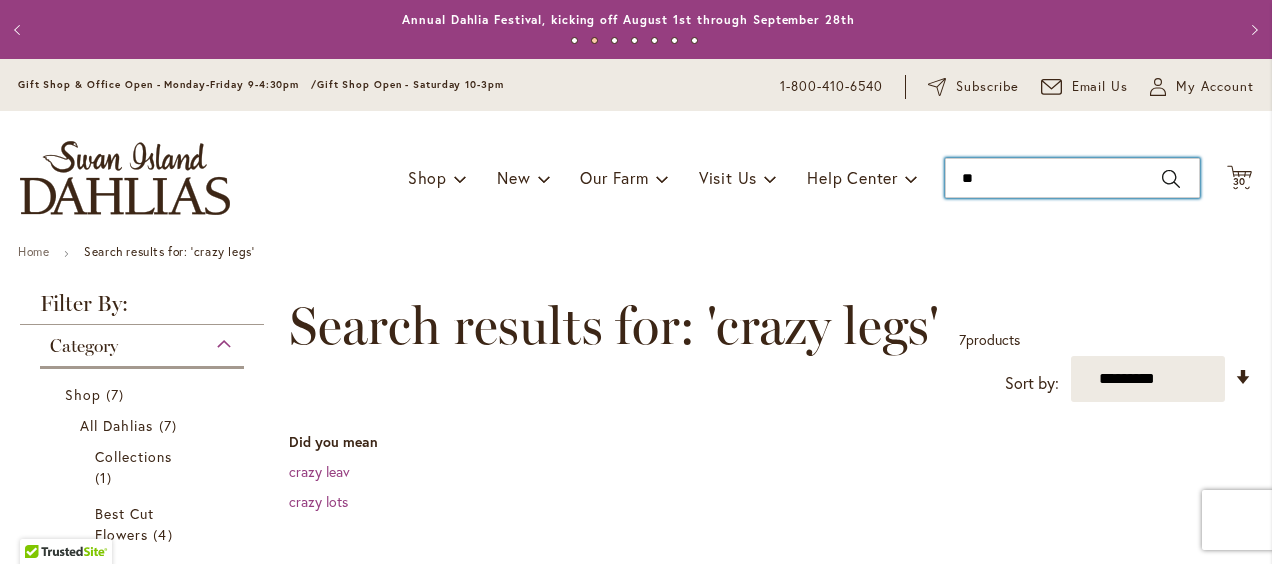 type on "*" 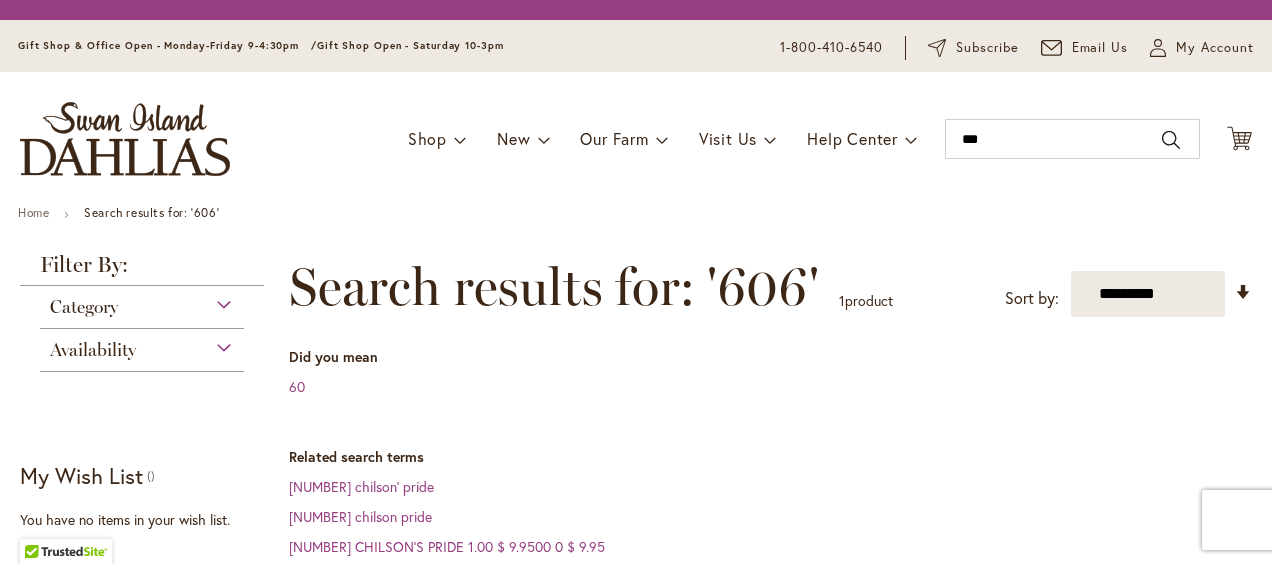 scroll, scrollTop: 0, scrollLeft: 0, axis: both 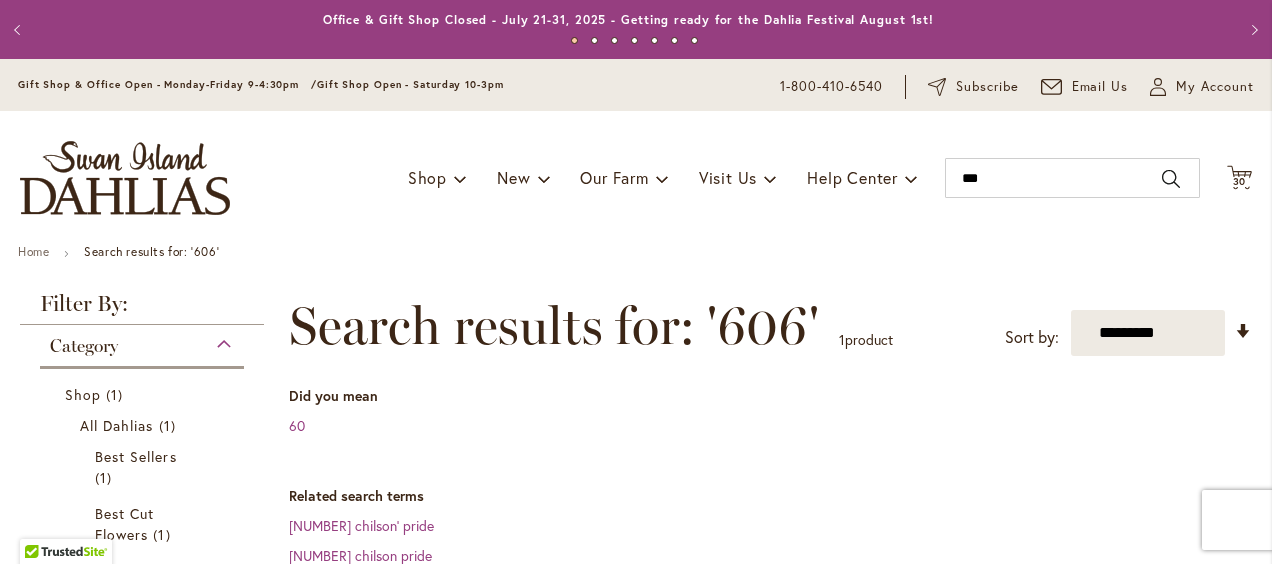 type on "**********" 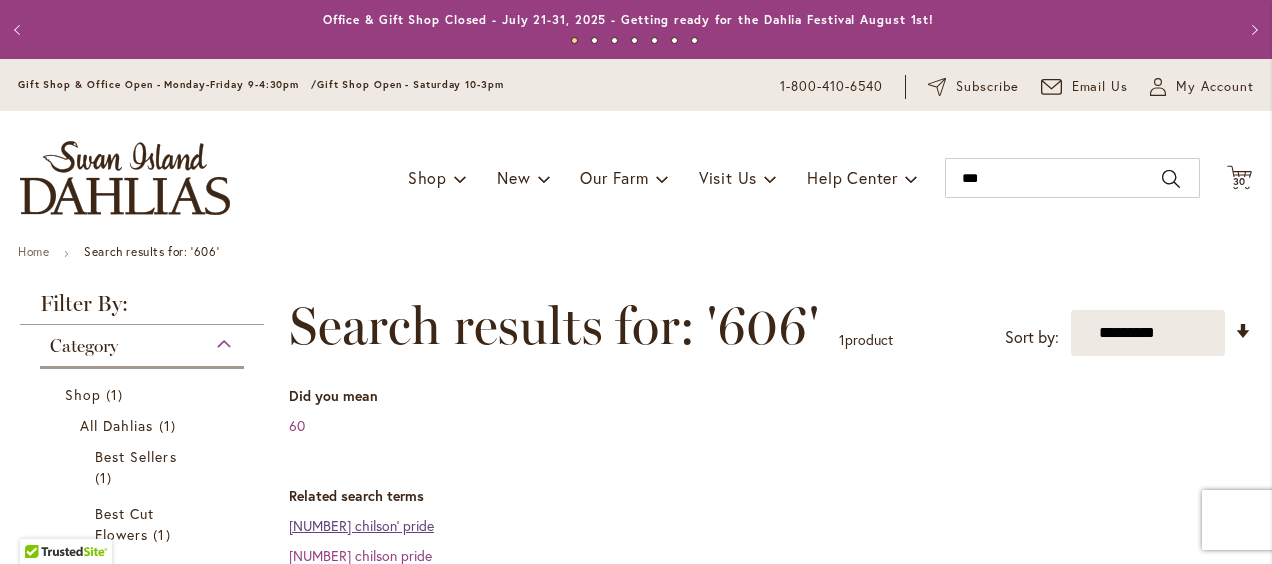 click on "[NUMBER] chilson' pride" at bounding box center (361, 525) 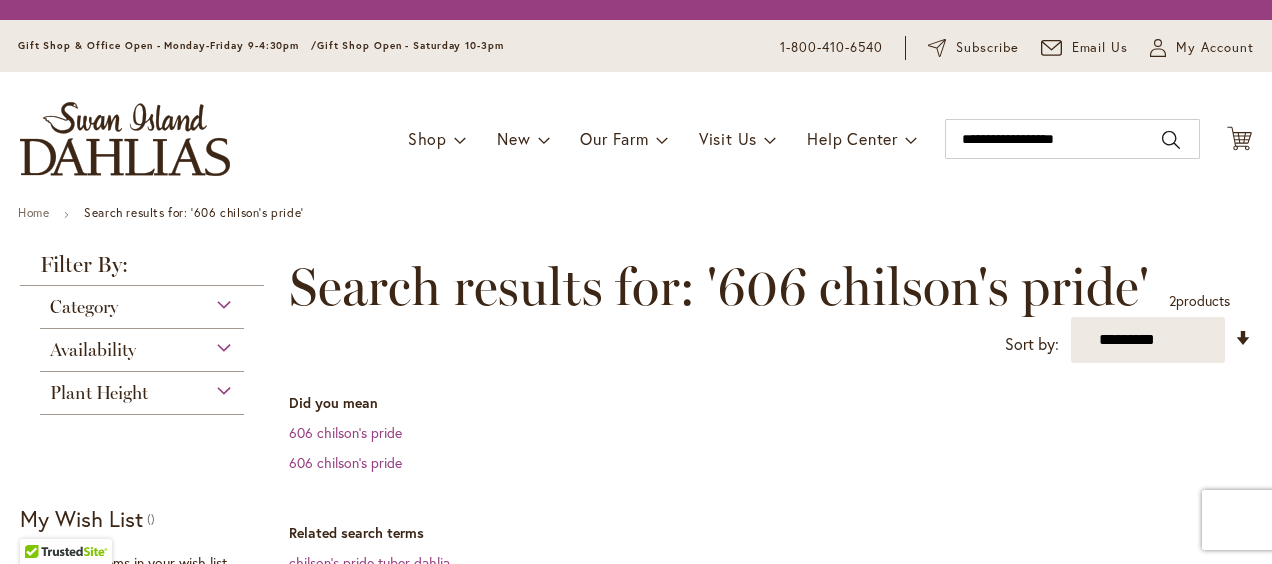 scroll, scrollTop: 0, scrollLeft: 0, axis: both 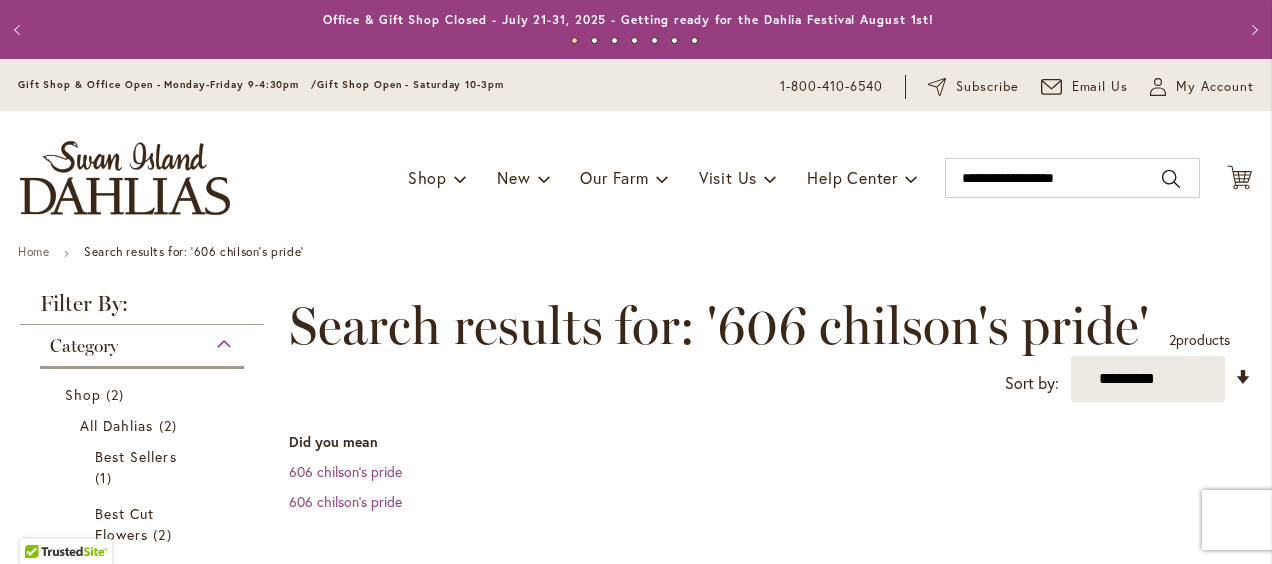 click on "Did you mean" at bounding box center (770, 442) 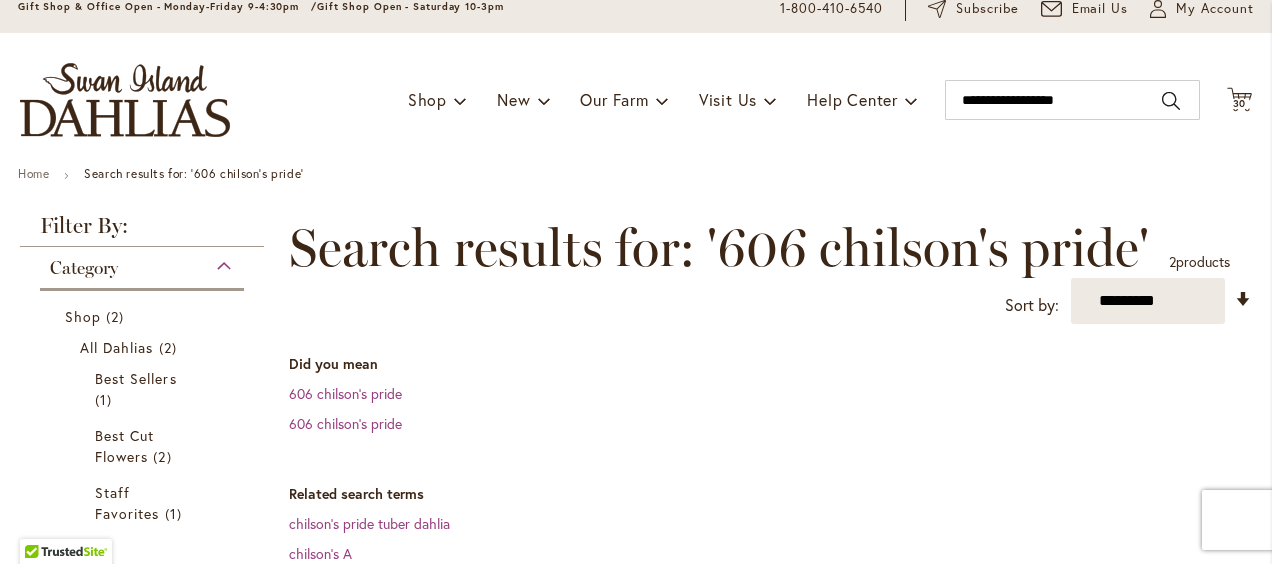 type on "**********" 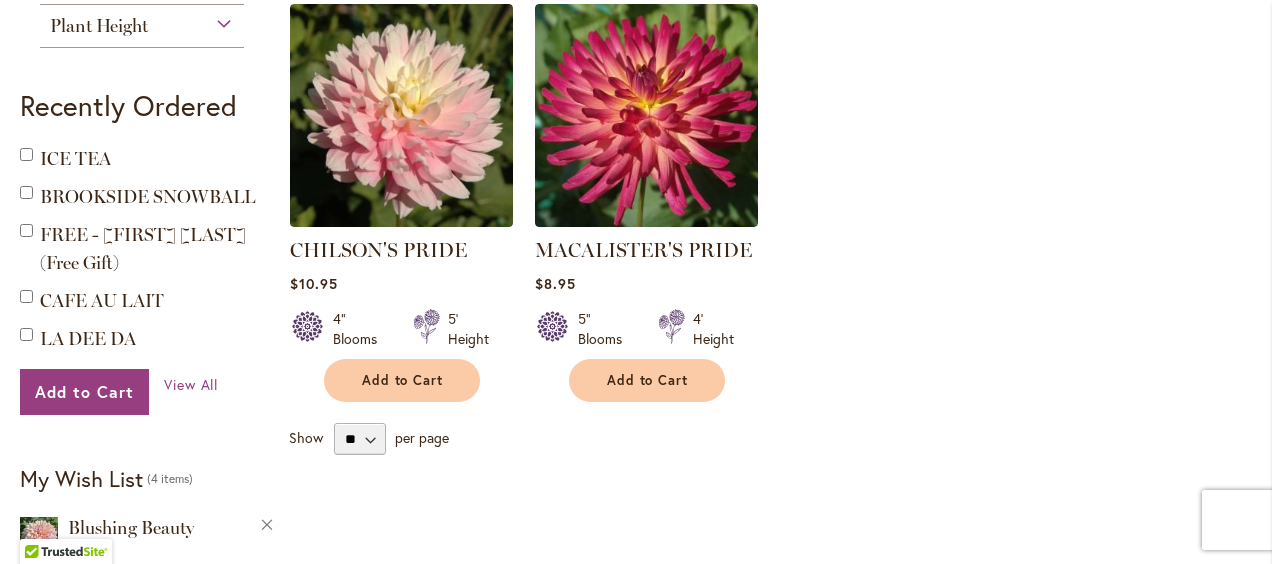 scroll, scrollTop: 720, scrollLeft: 0, axis: vertical 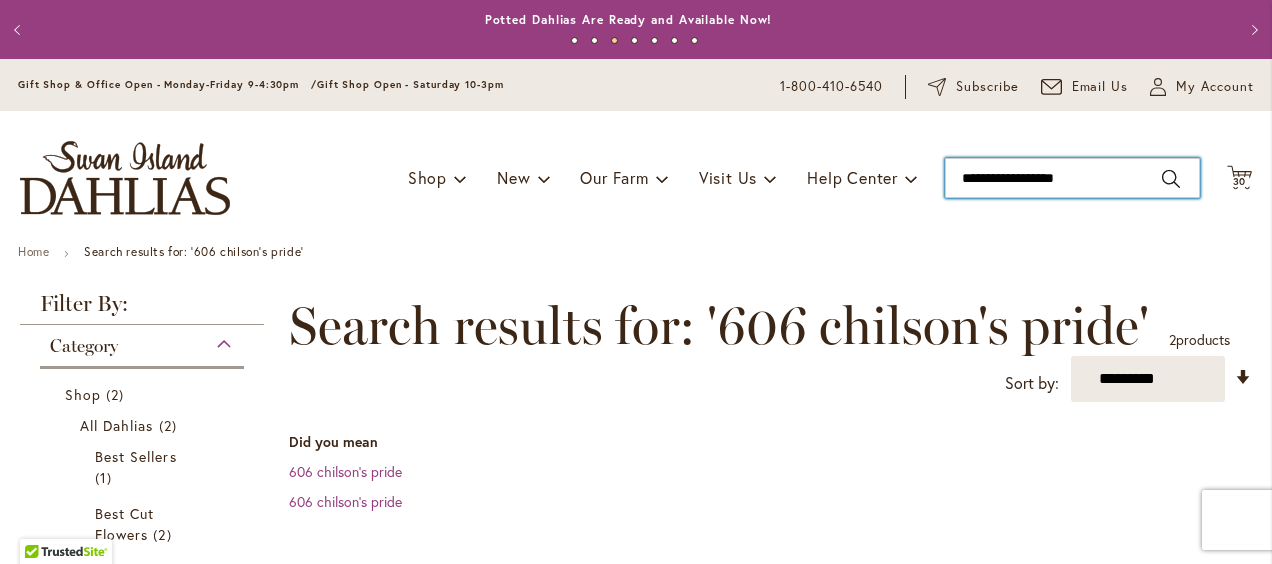 click on "**********" at bounding box center (1072, 178) 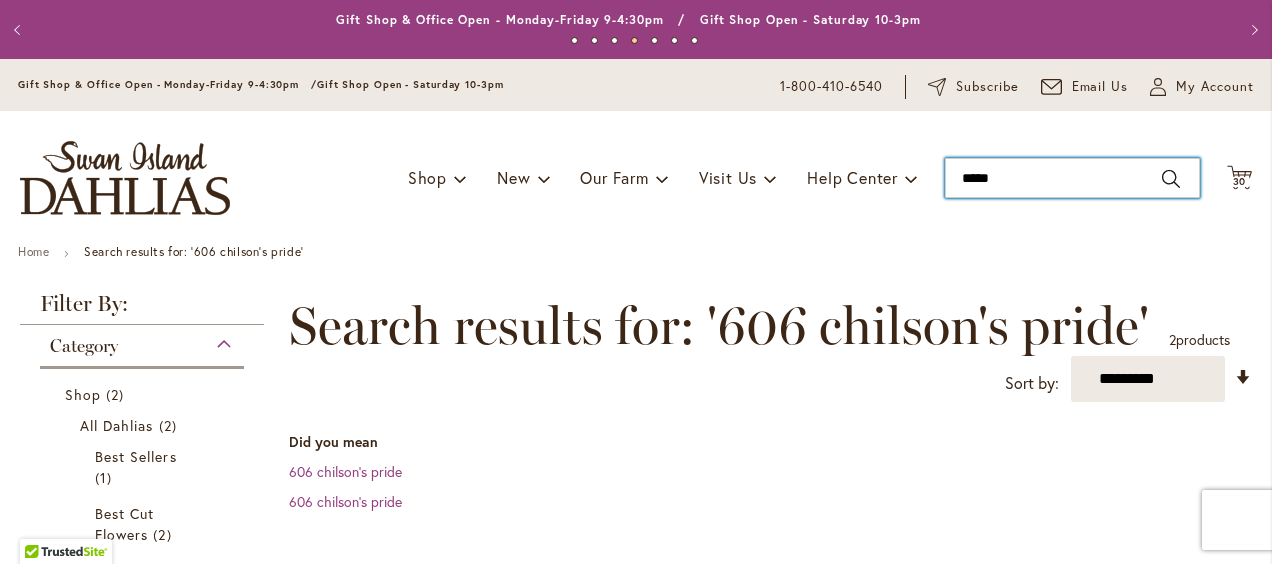 type on "******" 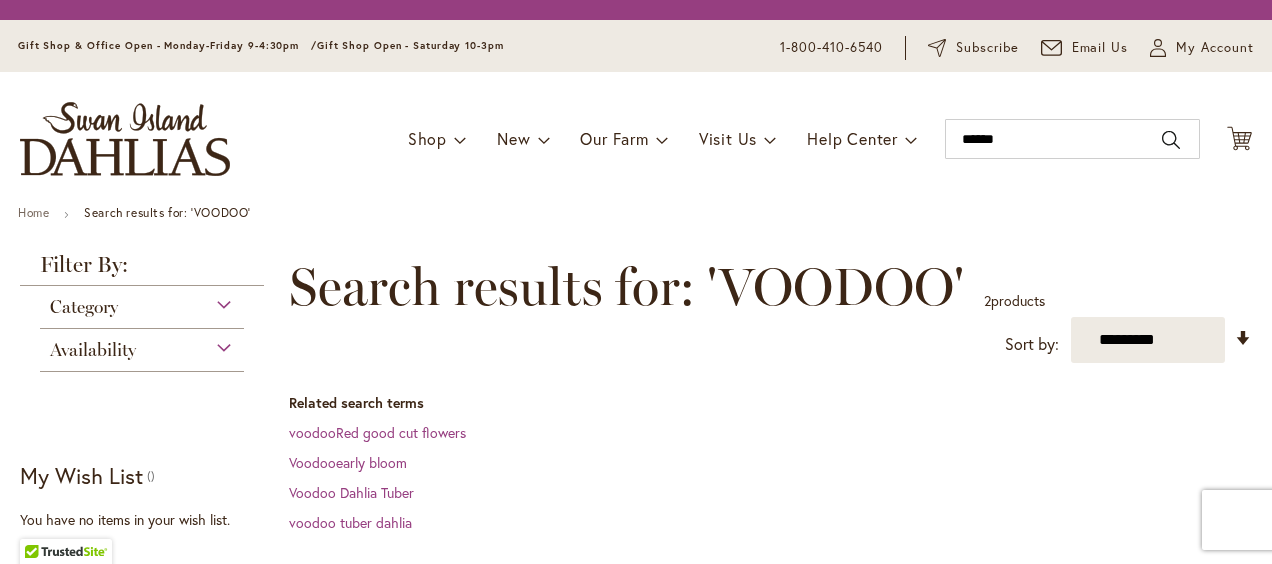 scroll, scrollTop: 0, scrollLeft: 0, axis: both 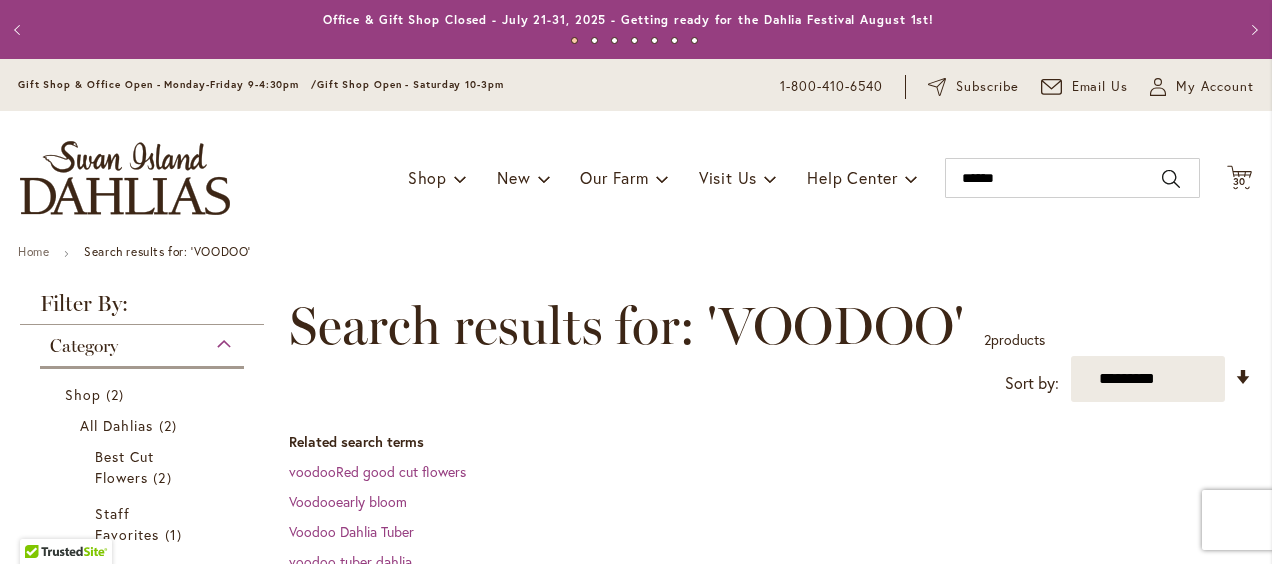 type on "**********" 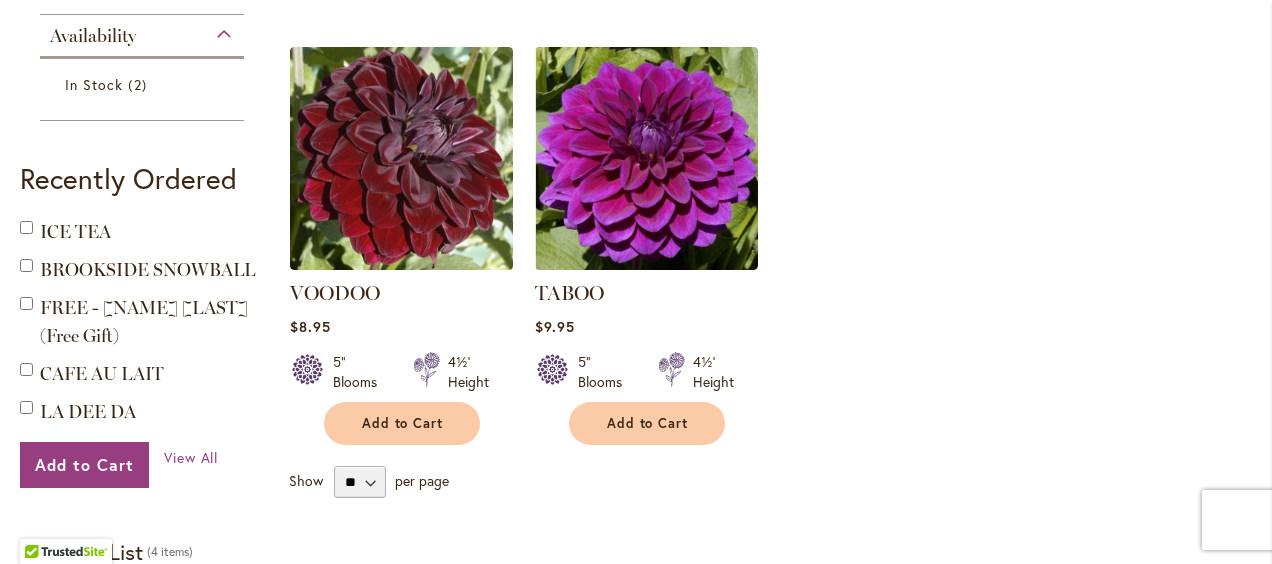 scroll, scrollTop: 600, scrollLeft: 0, axis: vertical 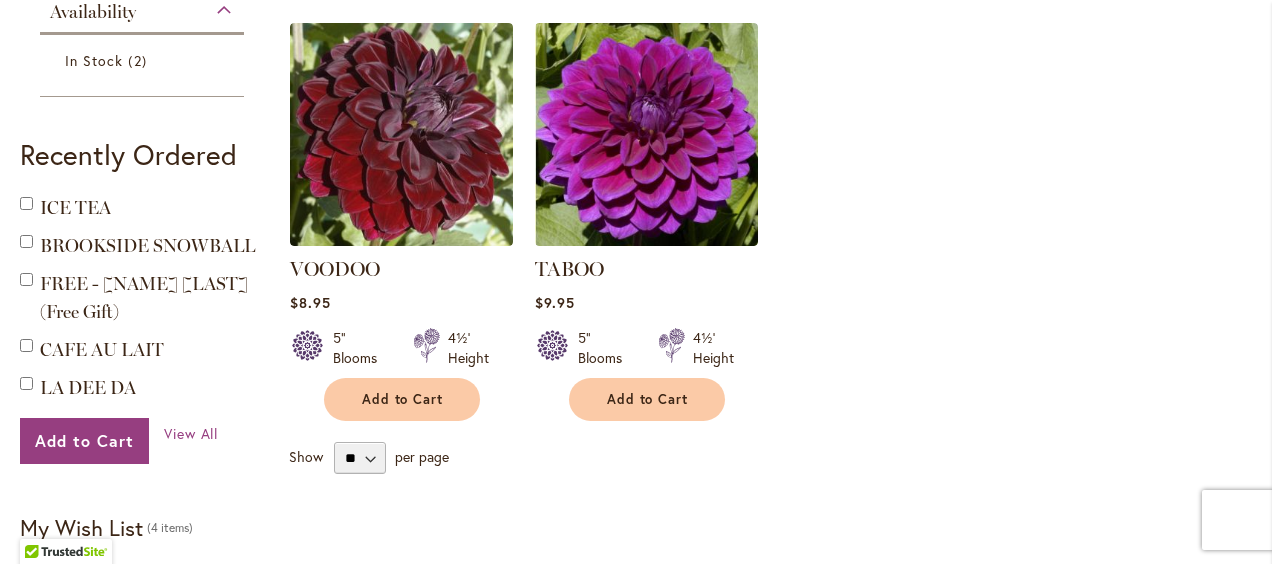 click on "VOODOO
Rating:
93%
6                  Reviews
$8.95
5" Blooms 4½' Height Add to Cart" at bounding box center (770, 222) 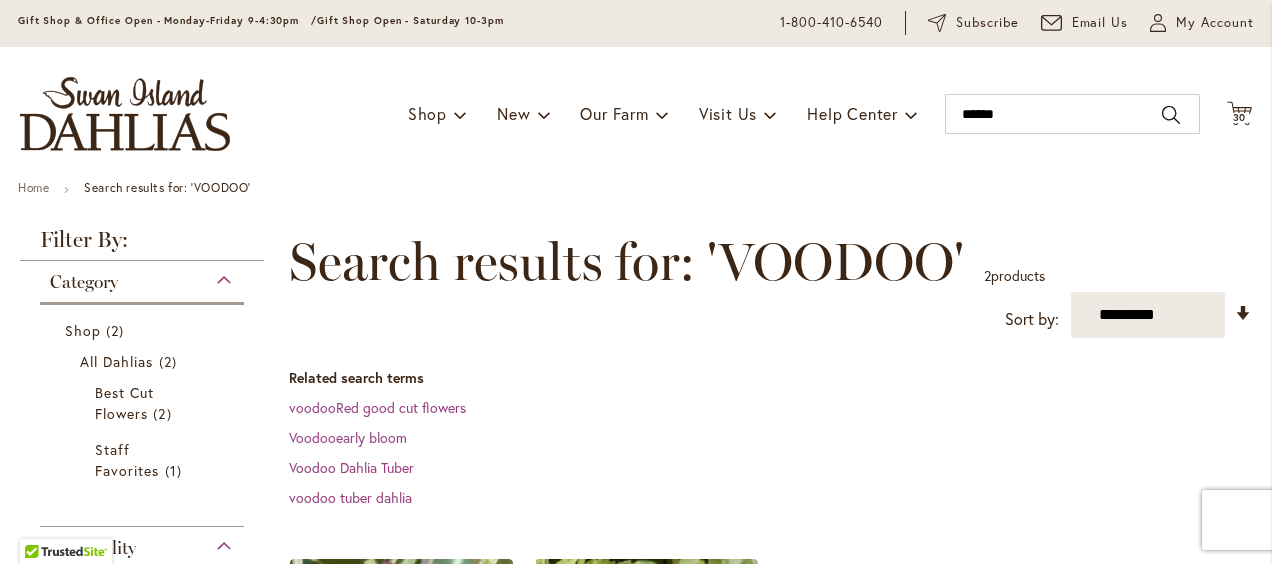 scroll, scrollTop: 40, scrollLeft: 0, axis: vertical 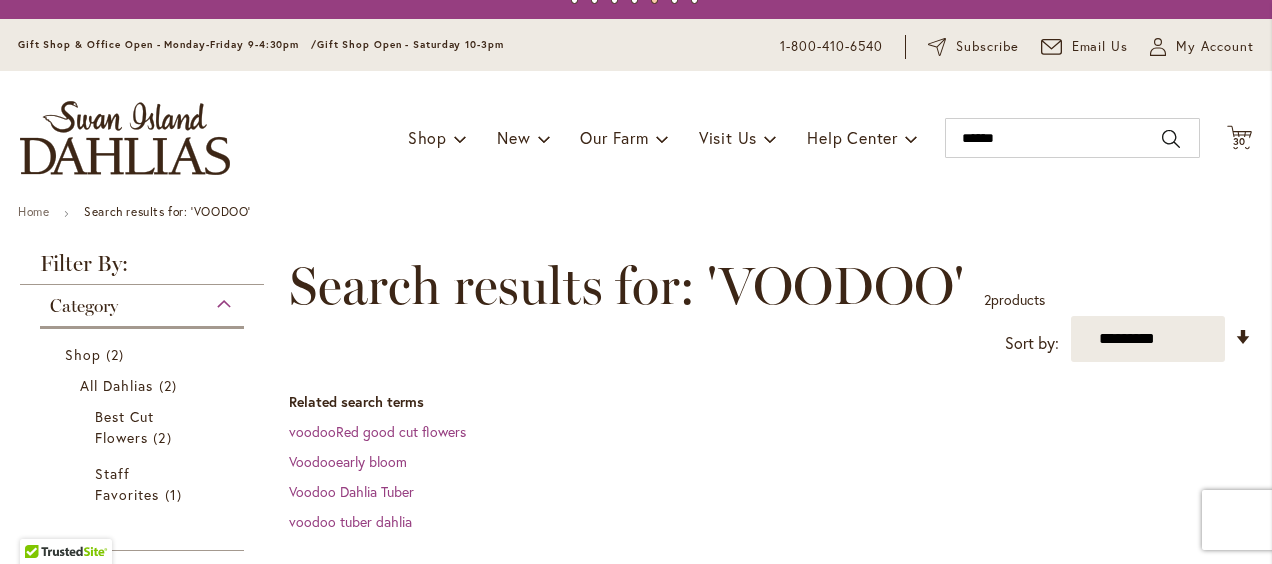 click on "Toggle Nav
Shop
Dahlia Tubers
Collections
Fresh Cut Dahlias
Gardening Supplies
Gift Cards
Request a Catalog
Gifts, Clothing & Specialty Items" at bounding box center (636, 138) 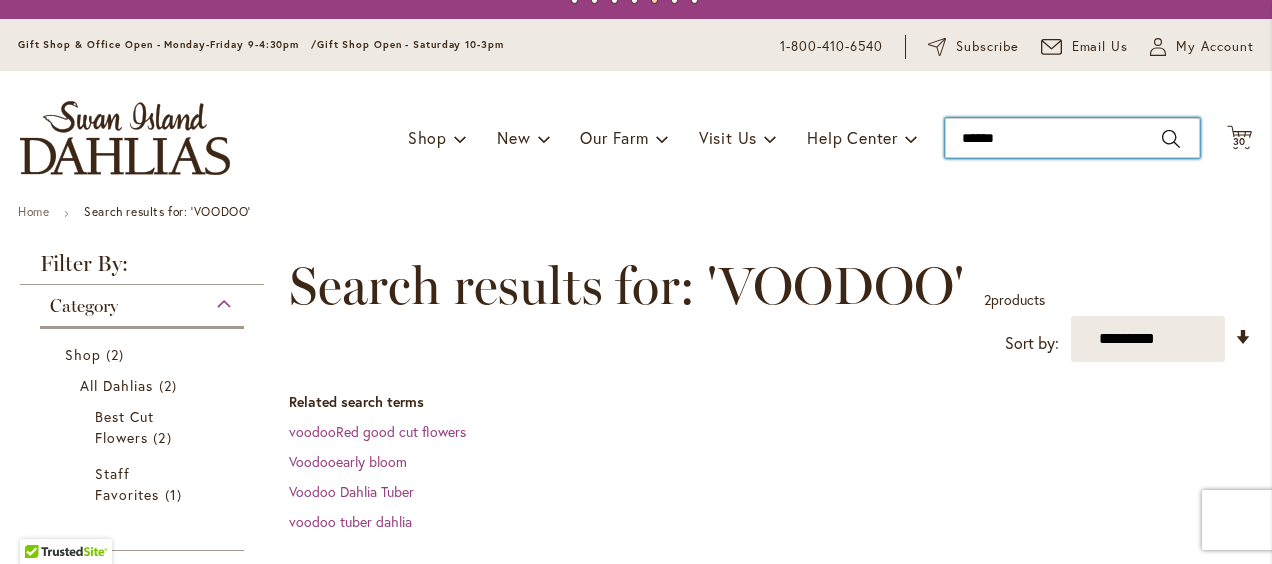 click on "******" at bounding box center (1072, 138) 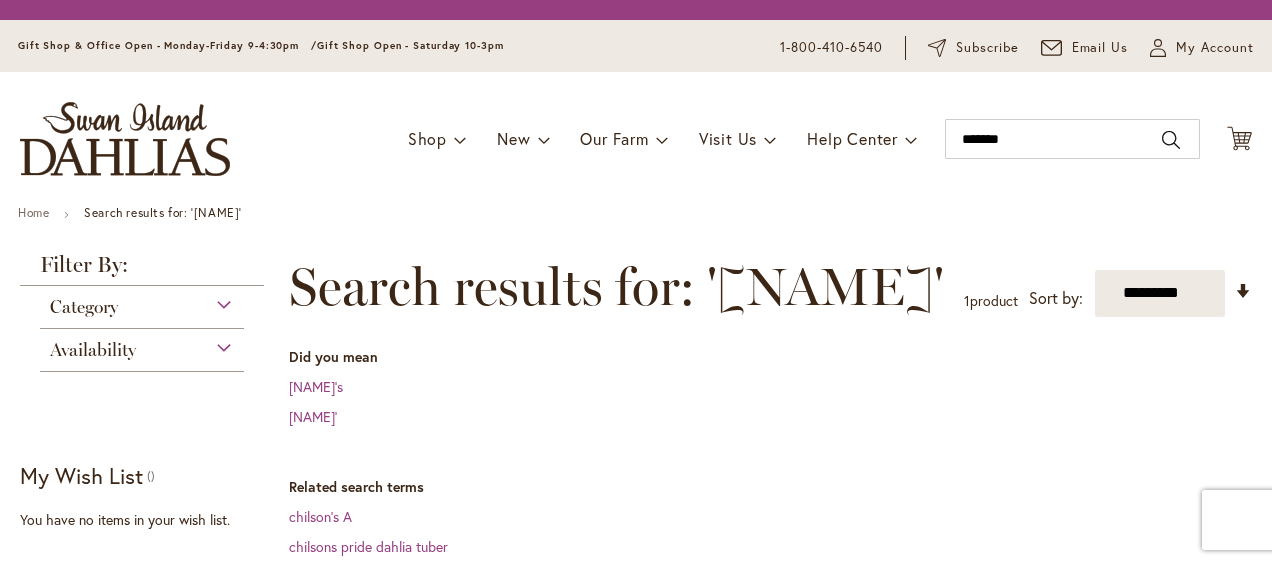 click on "Did you mean
chilson's
chilson'" at bounding box center [770, 387] 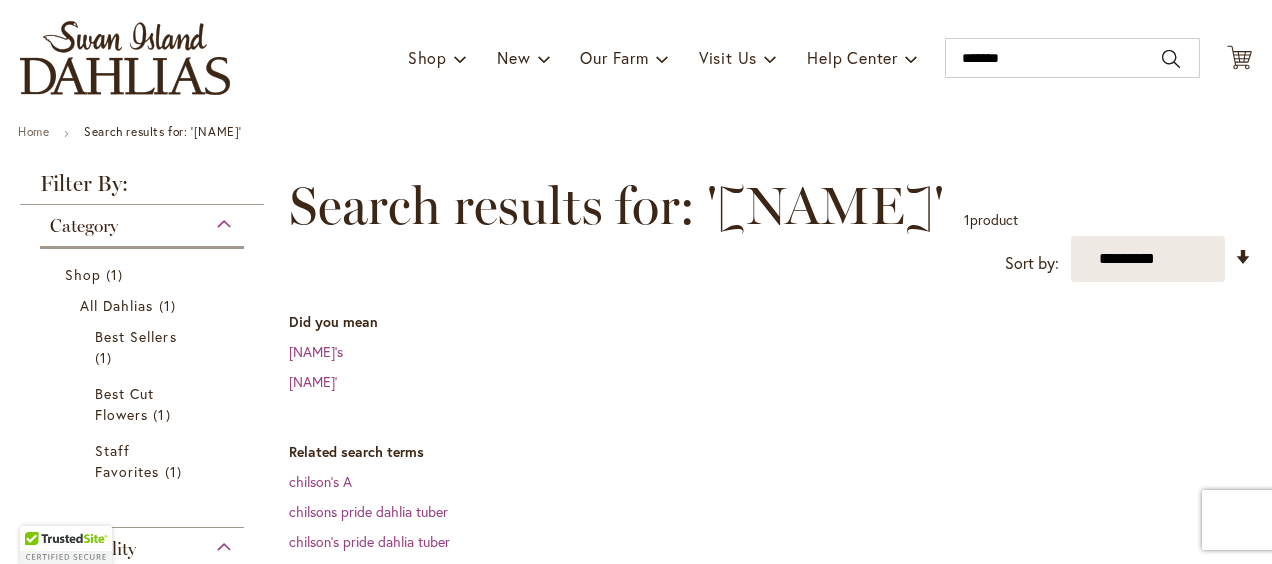 scroll, scrollTop: 158, scrollLeft: 0, axis: vertical 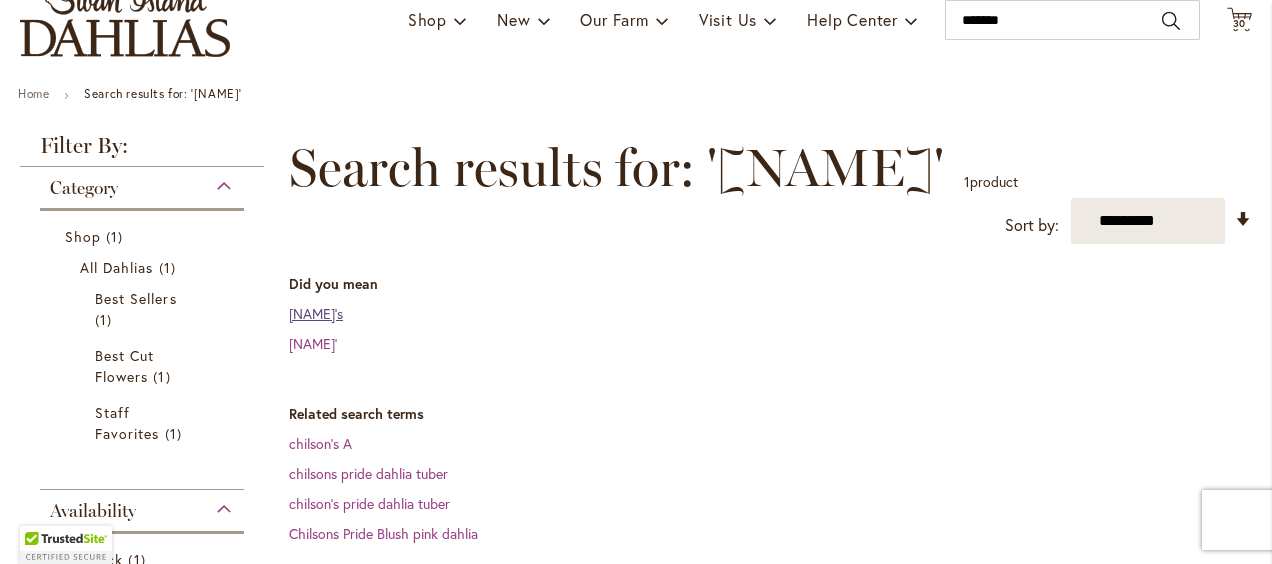 click on "chilson's" at bounding box center (316, 313) 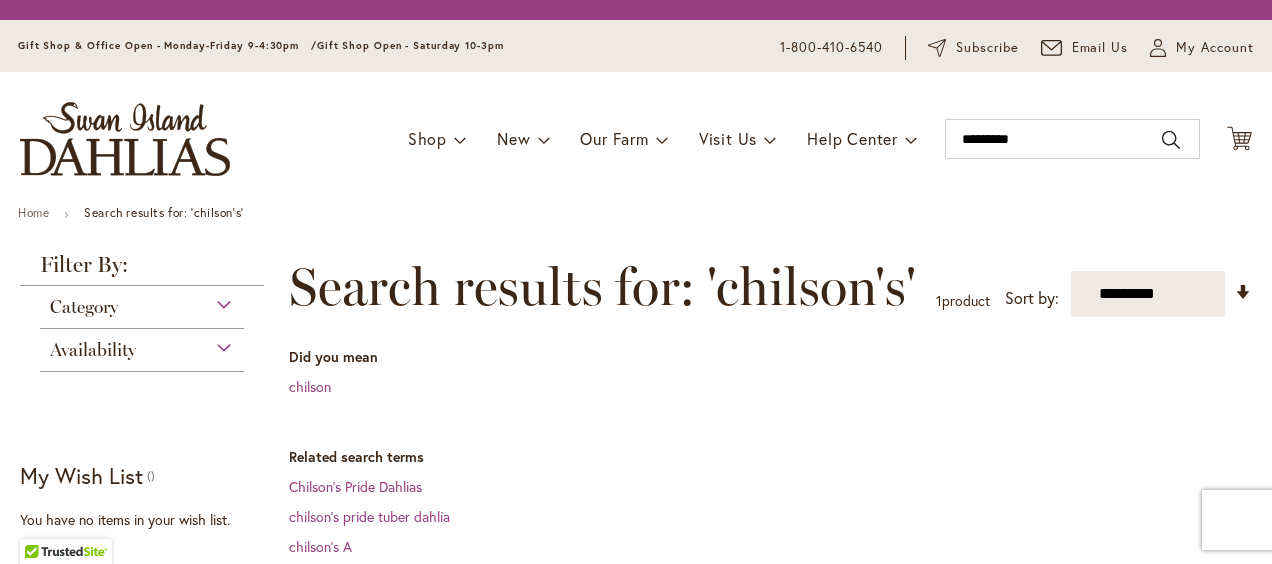 scroll, scrollTop: 0, scrollLeft: 0, axis: both 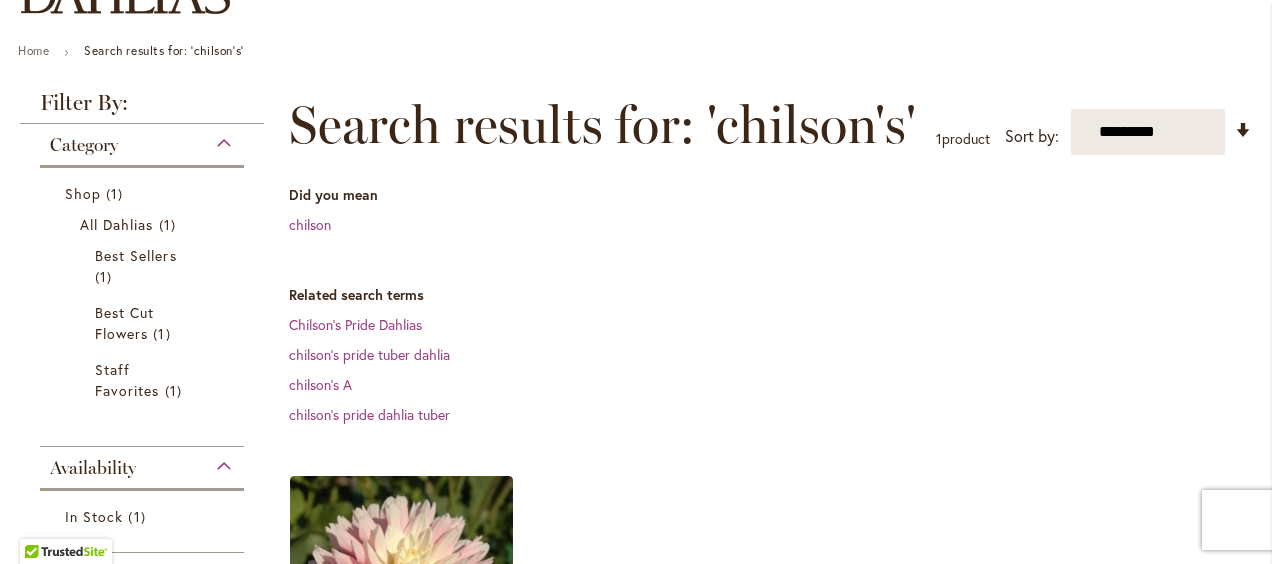 type on "**********" 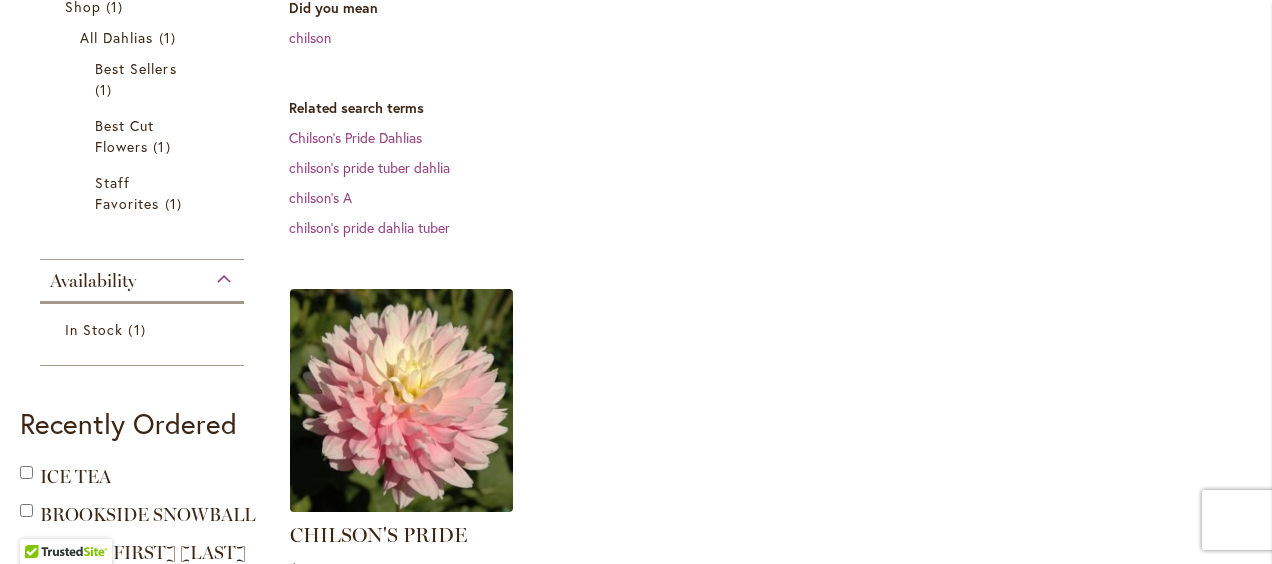 scroll, scrollTop: 400, scrollLeft: 0, axis: vertical 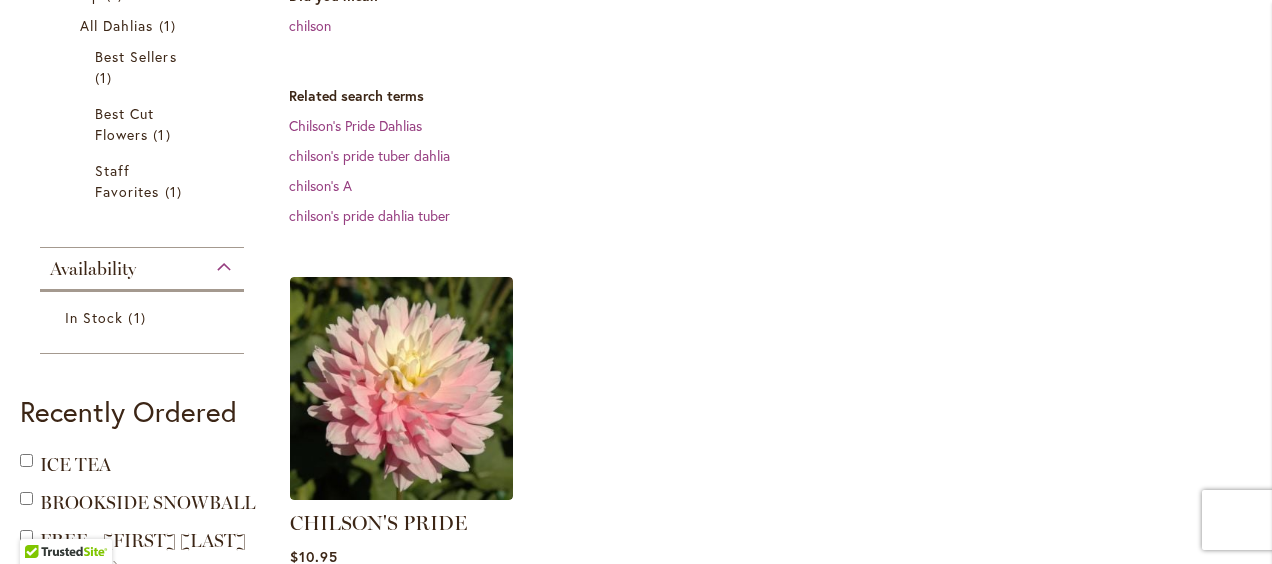 click on "**********" at bounding box center [770, 312] 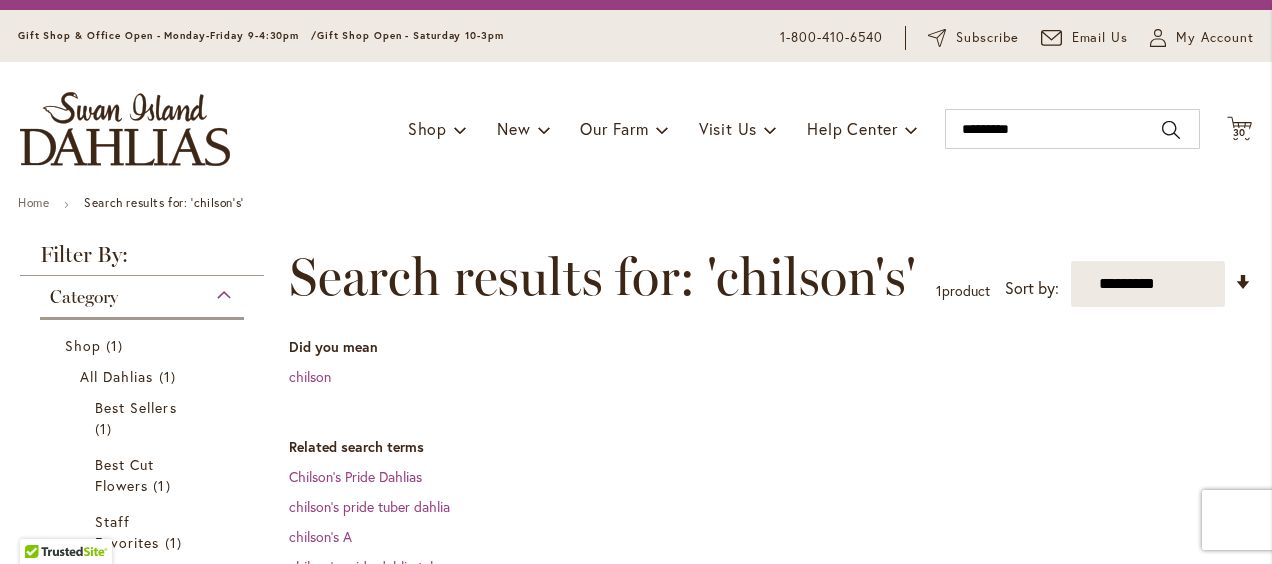 scroll, scrollTop: 0, scrollLeft: 0, axis: both 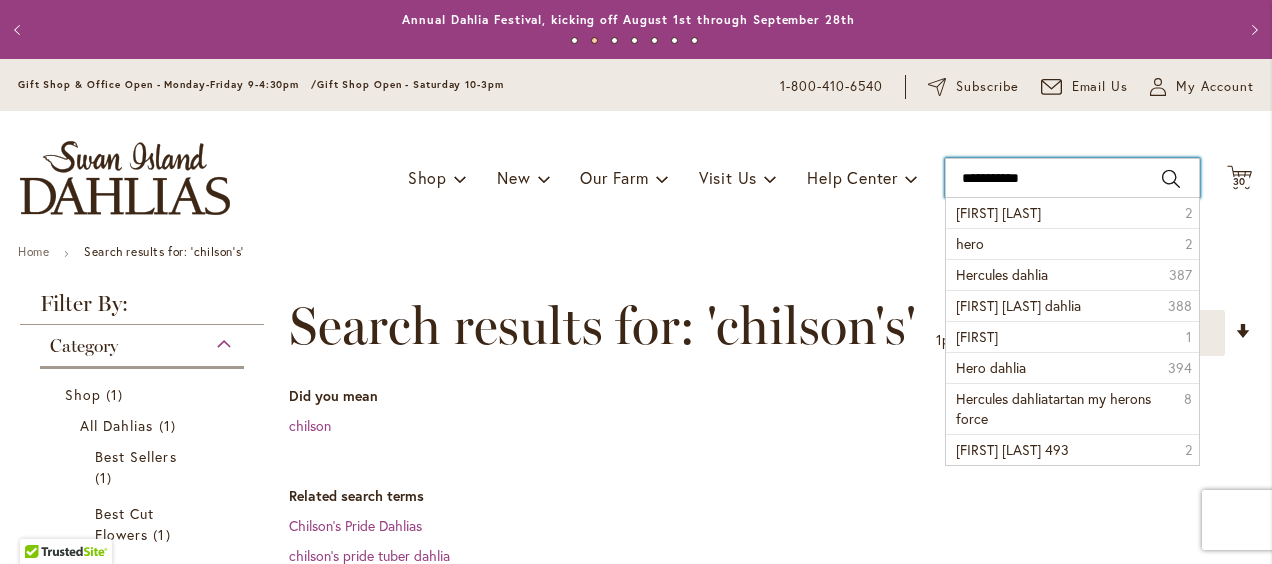 type on "**********" 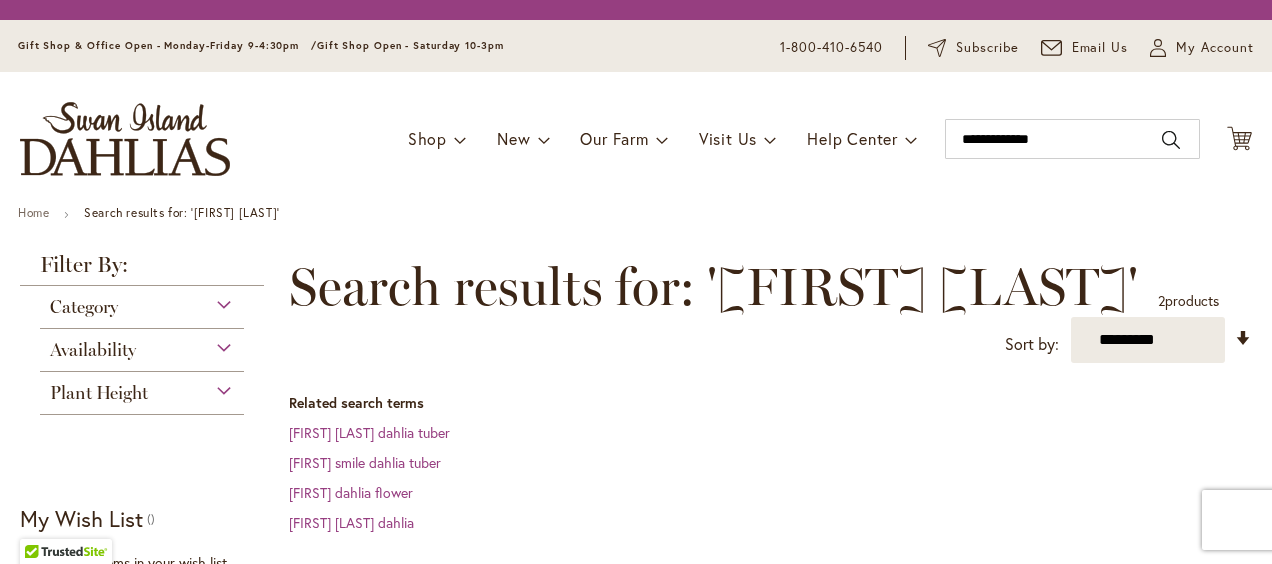 scroll, scrollTop: 0, scrollLeft: 0, axis: both 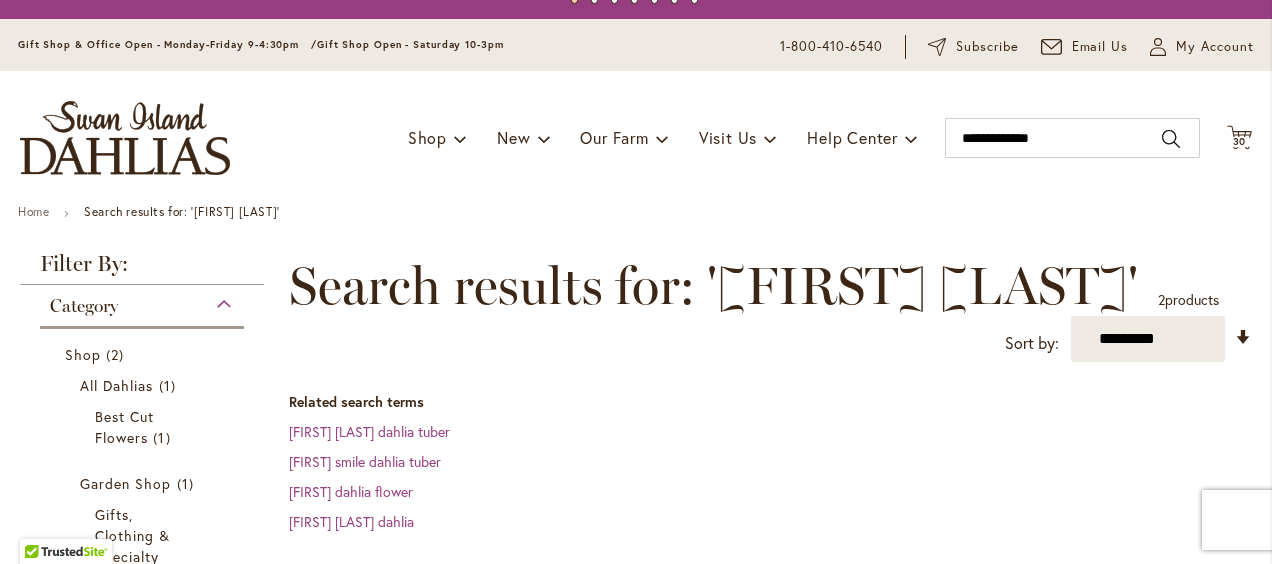 type on "**********" 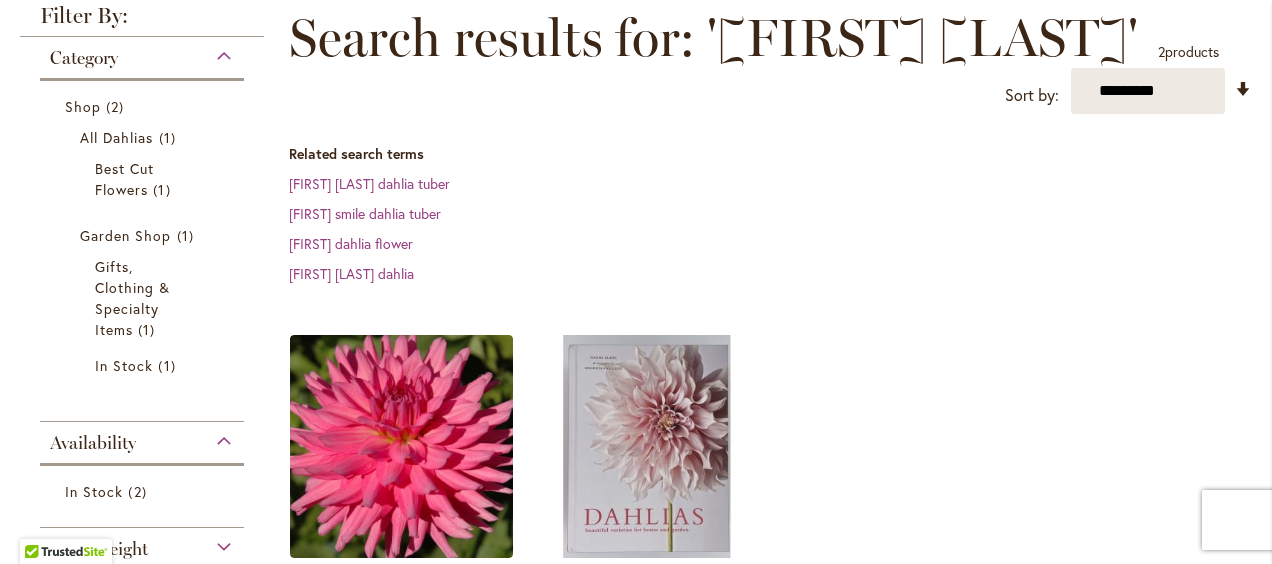 scroll, scrollTop: 480, scrollLeft: 0, axis: vertical 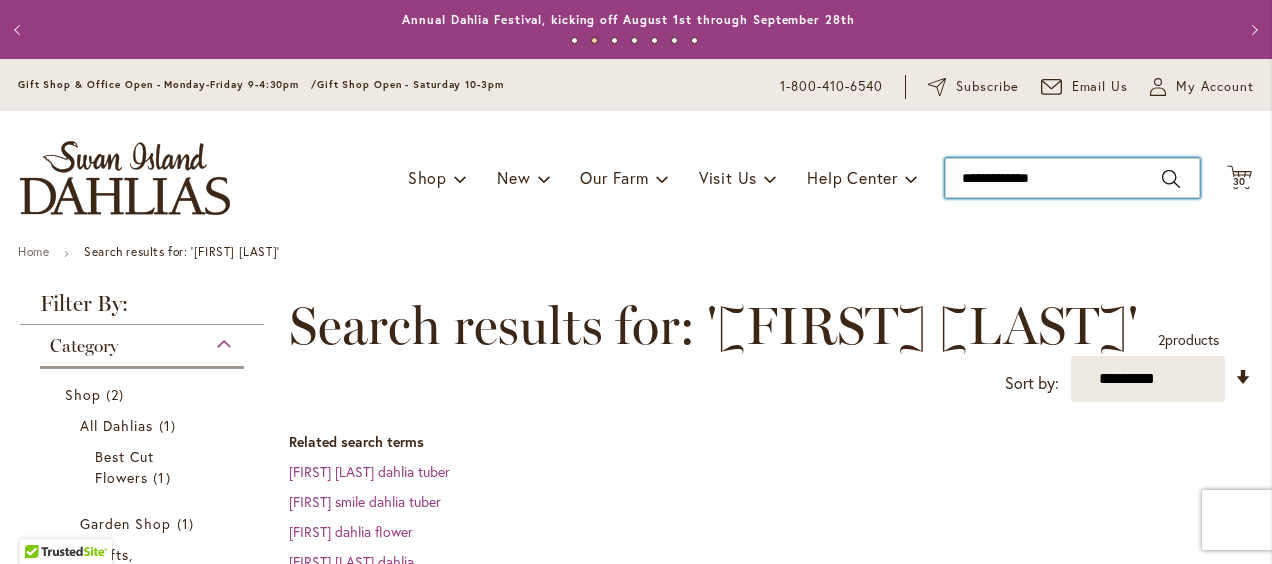 click on "**********" at bounding box center [1072, 178] 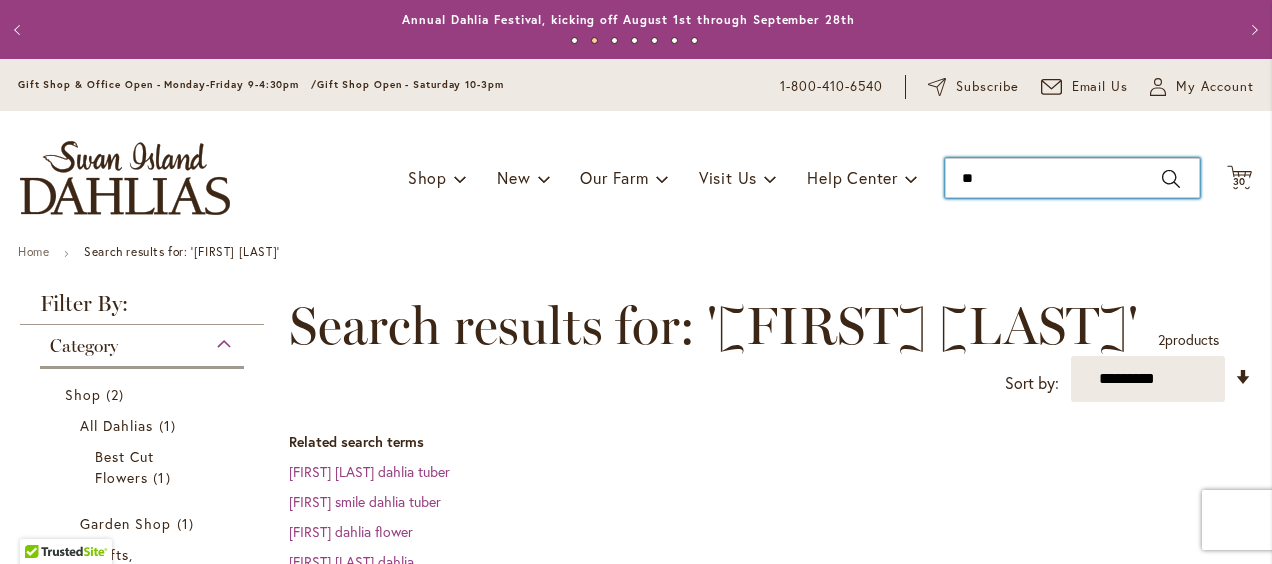 type on "*" 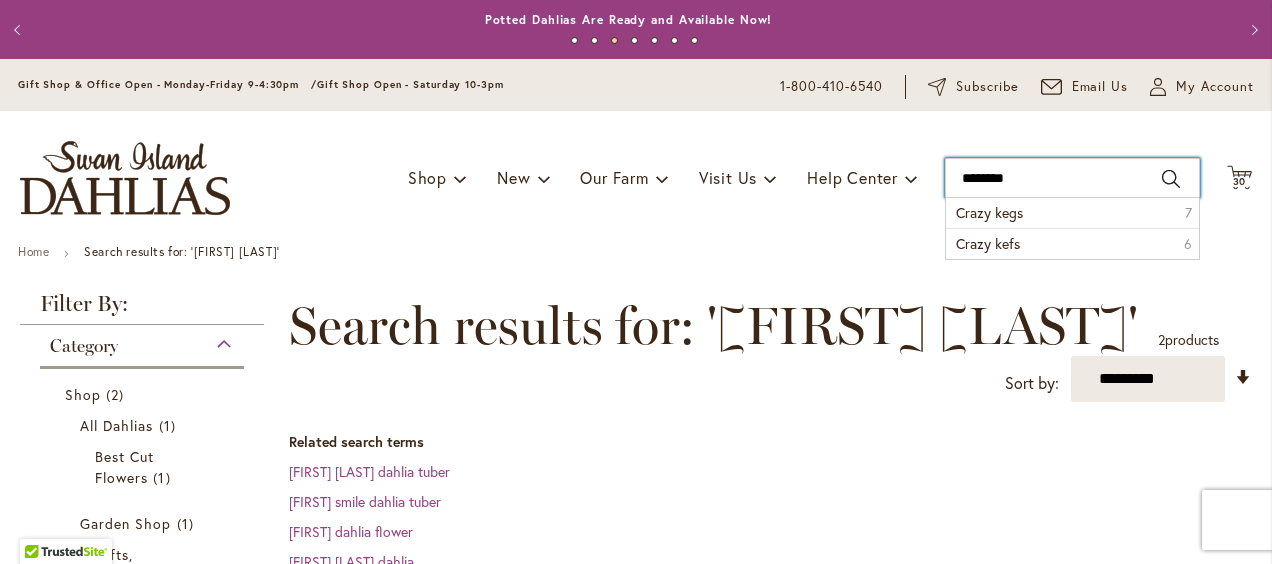 type on "*********" 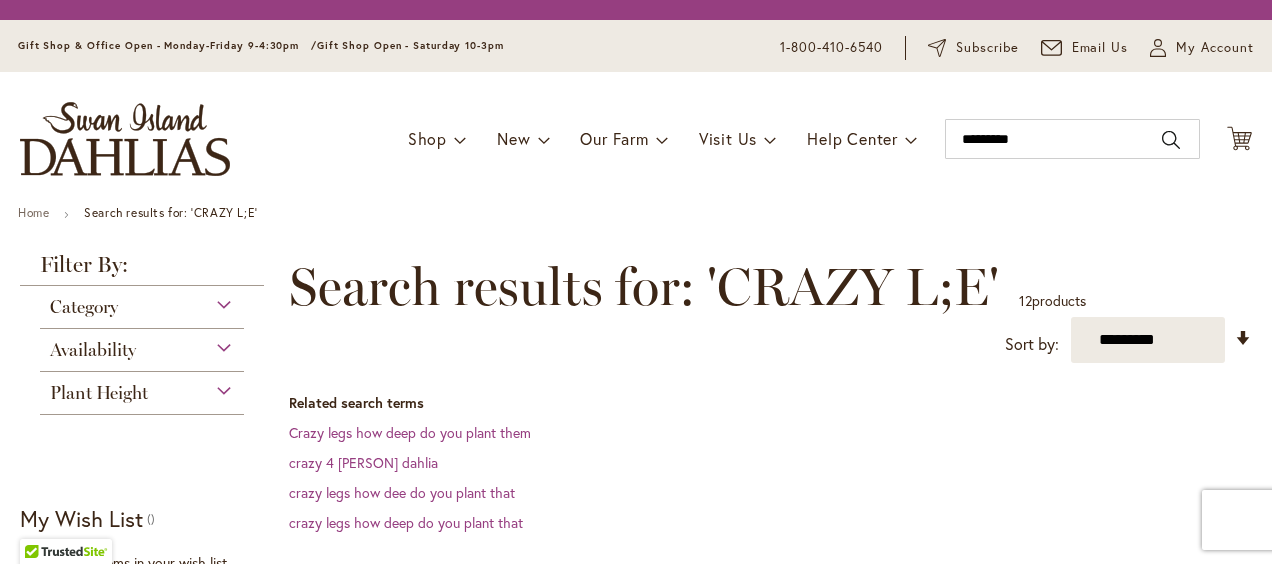 scroll, scrollTop: 0, scrollLeft: 0, axis: both 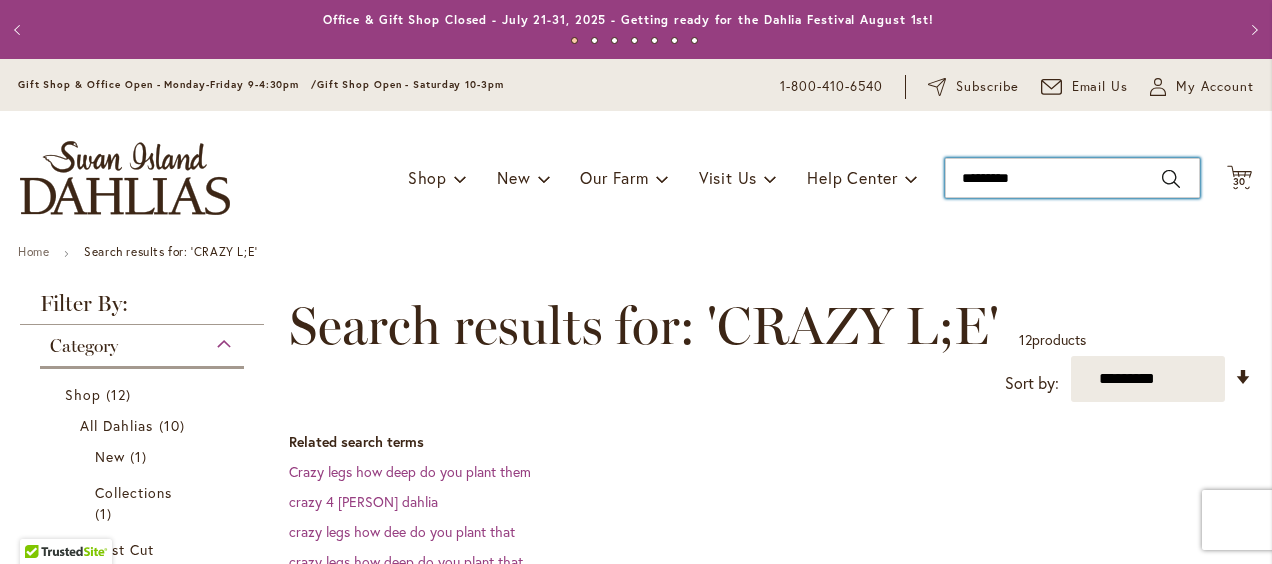click on "*********" at bounding box center (1072, 178) 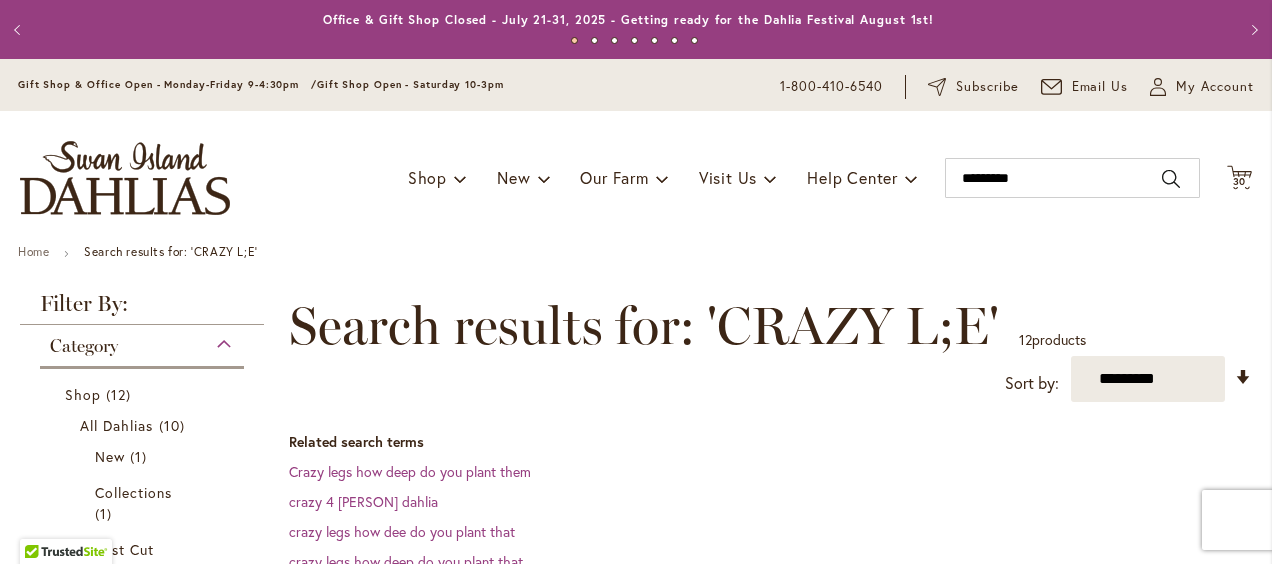type on "**********" 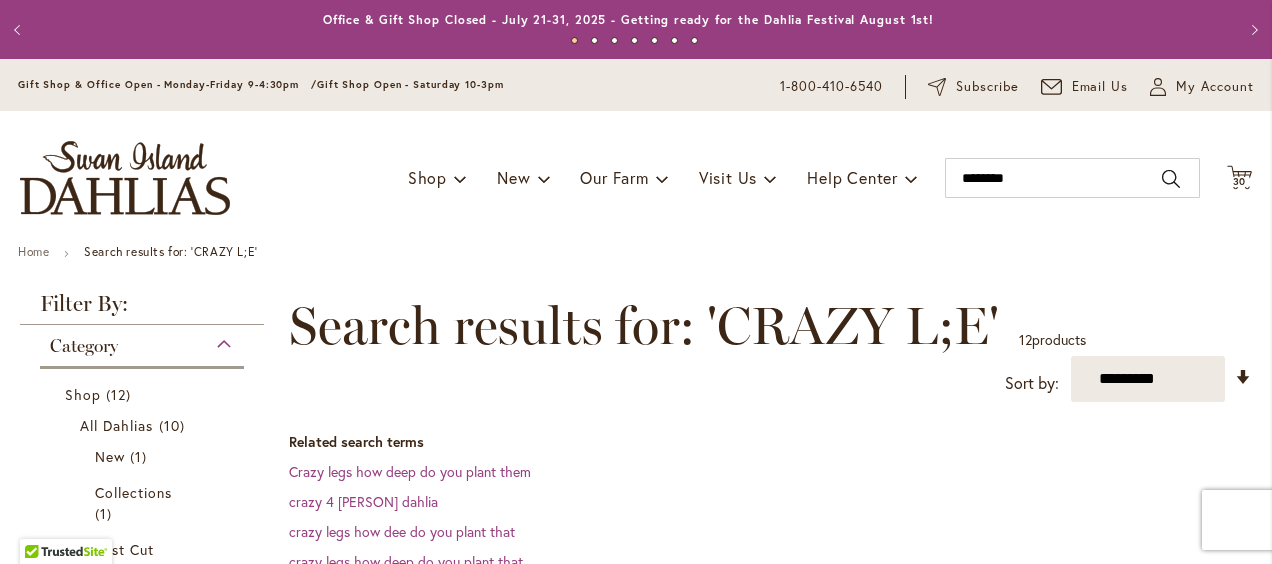 type on "*********" 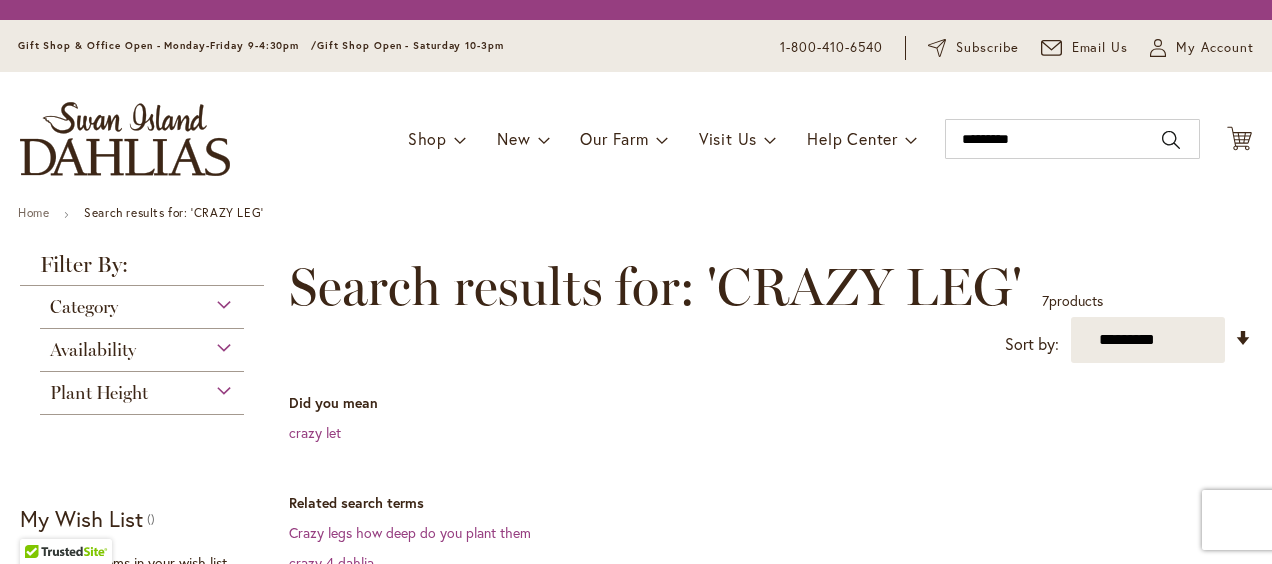 scroll, scrollTop: 0, scrollLeft: 0, axis: both 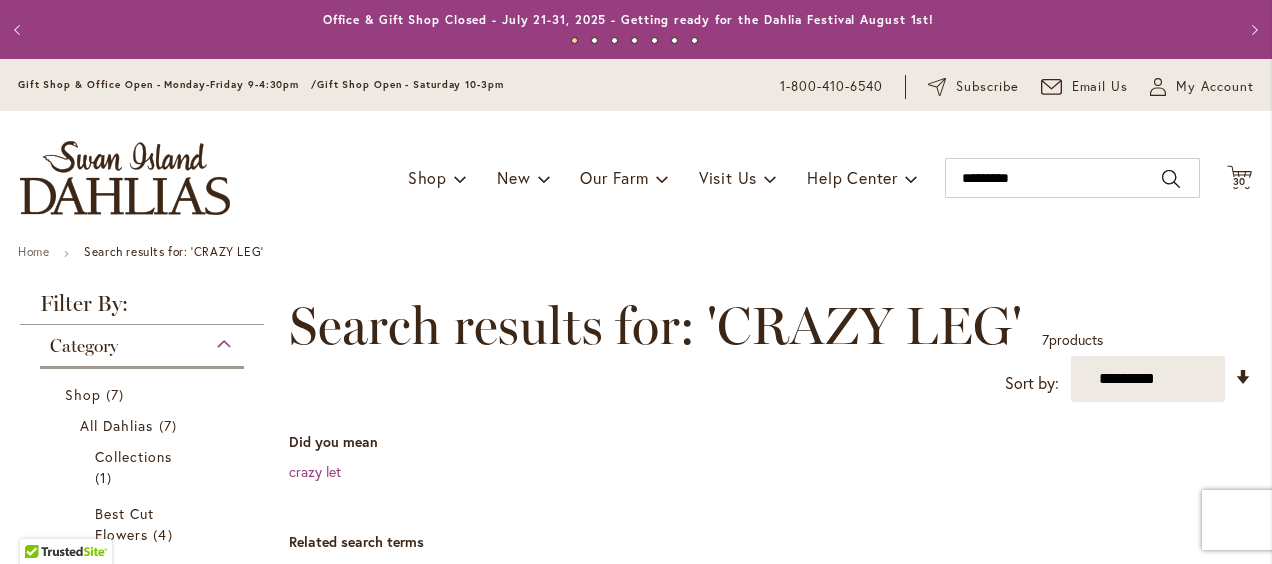 type on "**********" 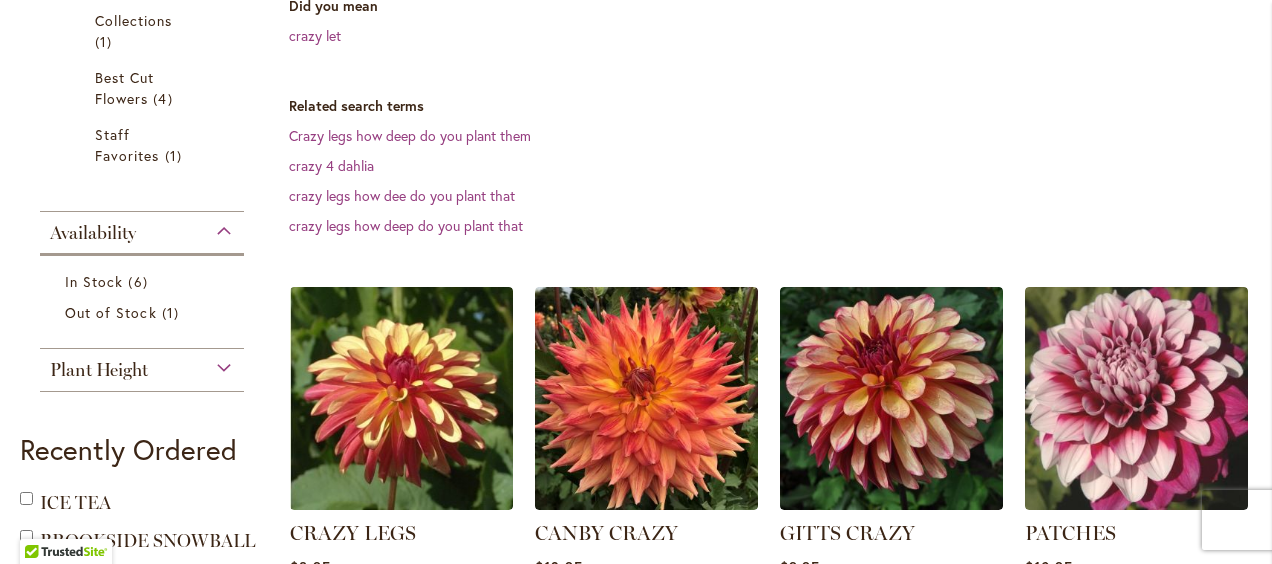 scroll, scrollTop: 493, scrollLeft: 0, axis: vertical 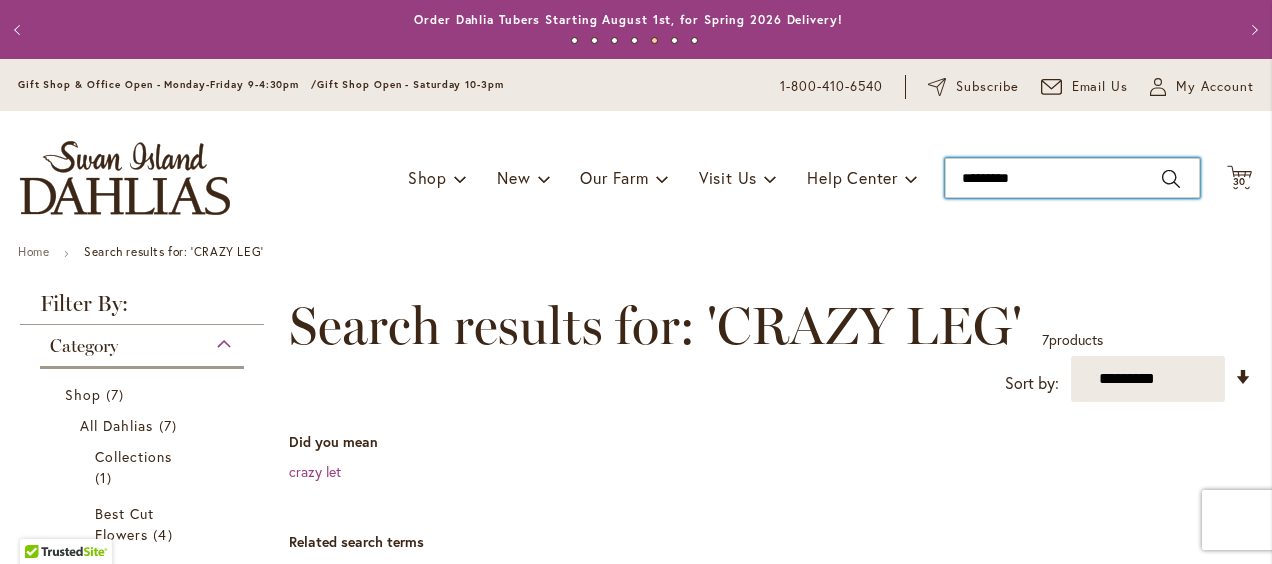 click on "*********" at bounding box center (1072, 178) 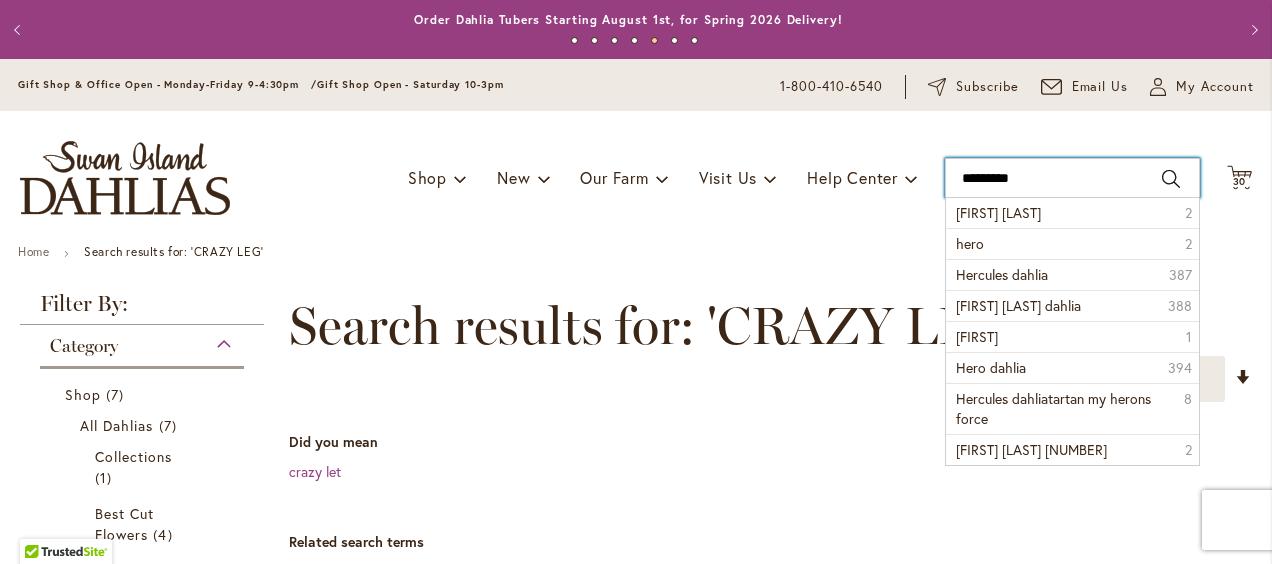 type on "**********" 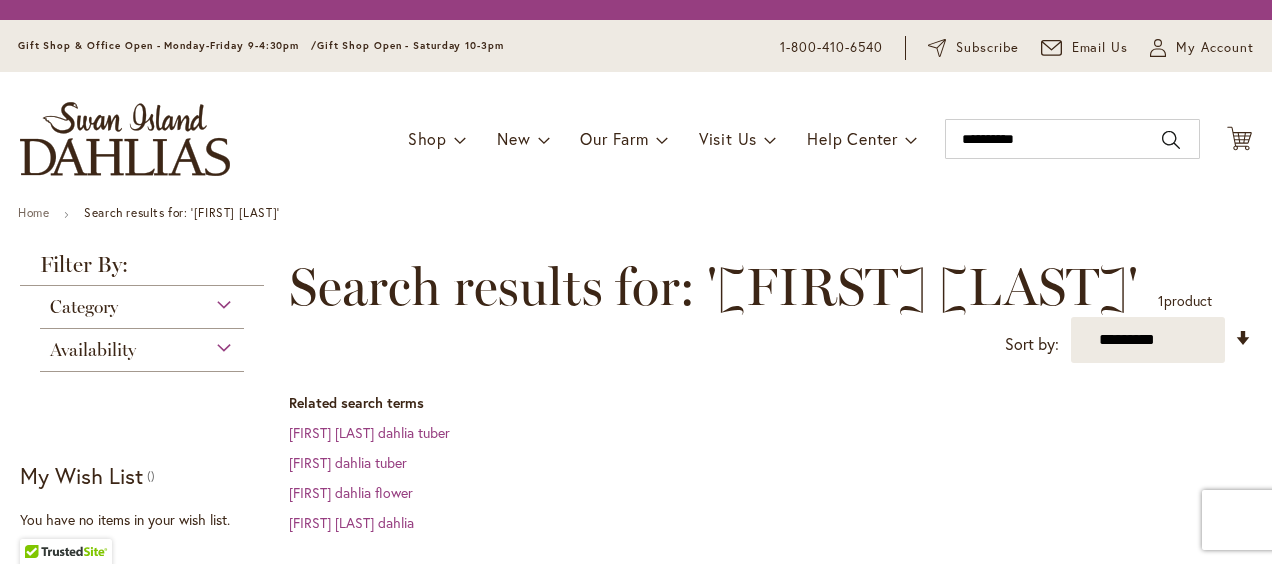 scroll, scrollTop: 0, scrollLeft: 0, axis: both 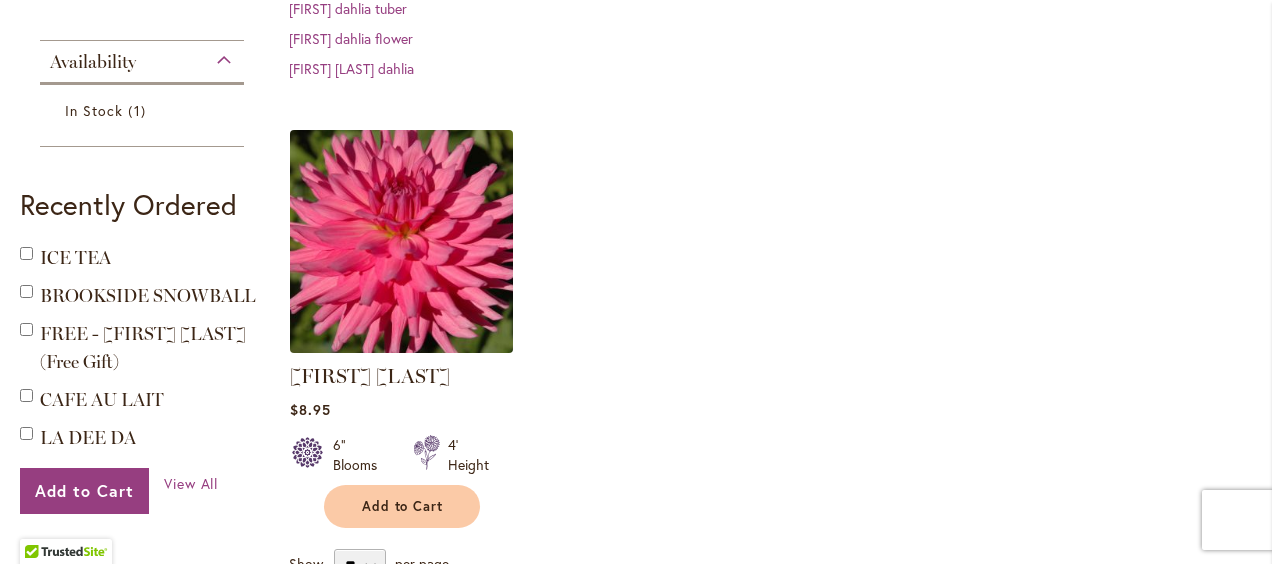 type on "**********" 